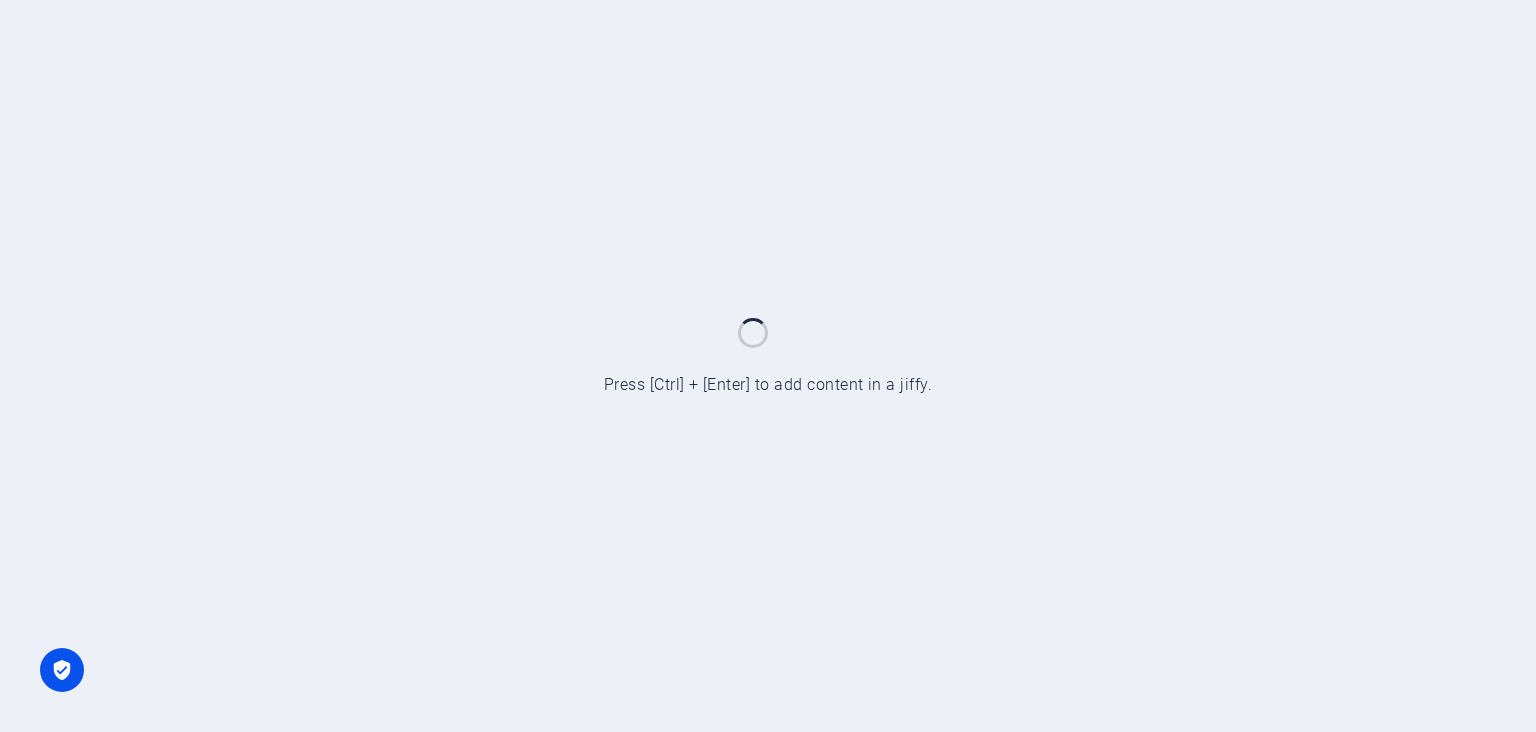 scroll, scrollTop: 0, scrollLeft: 0, axis: both 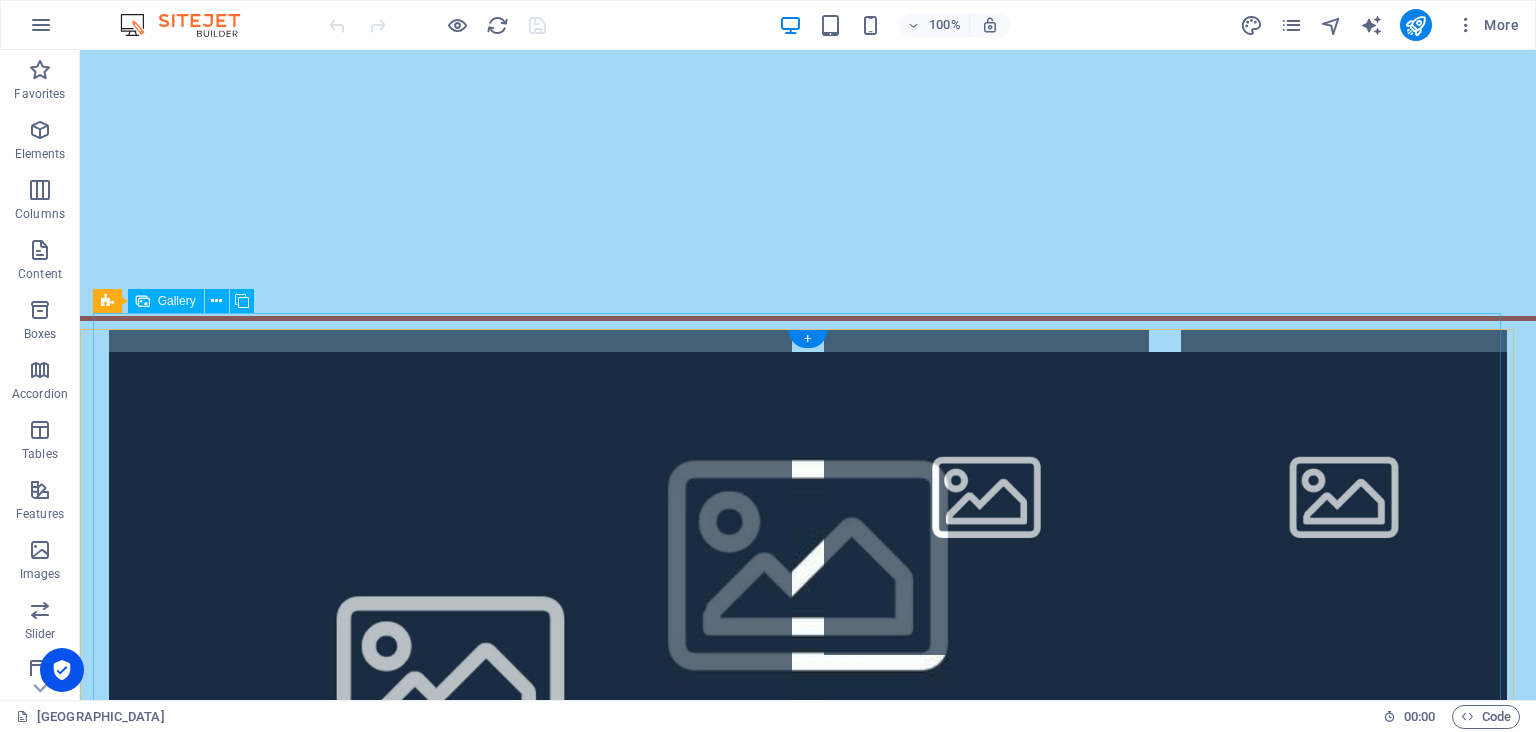 click at bounding box center (450, 671) 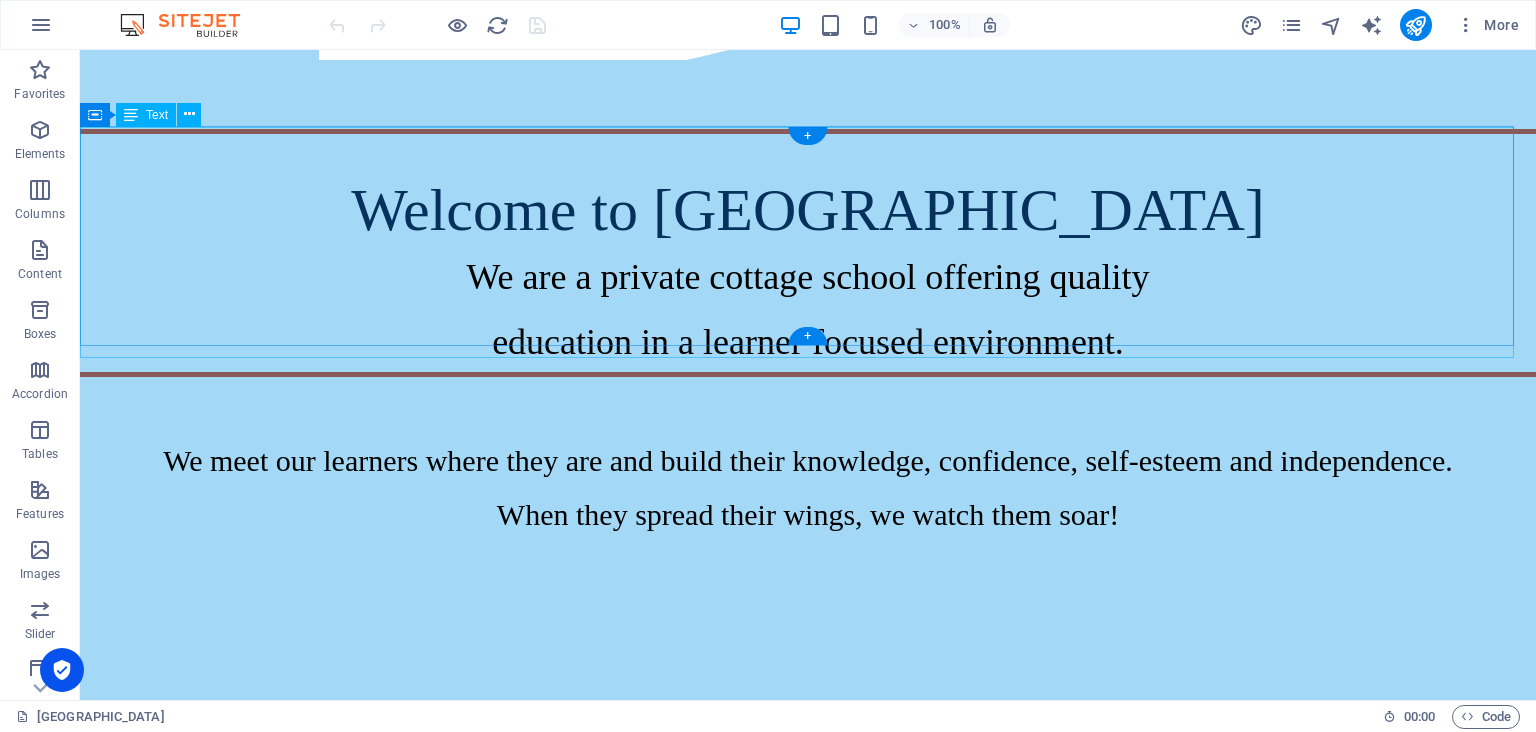 scroll, scrollTop: 347, scrollLeft: 0, axis: vertical 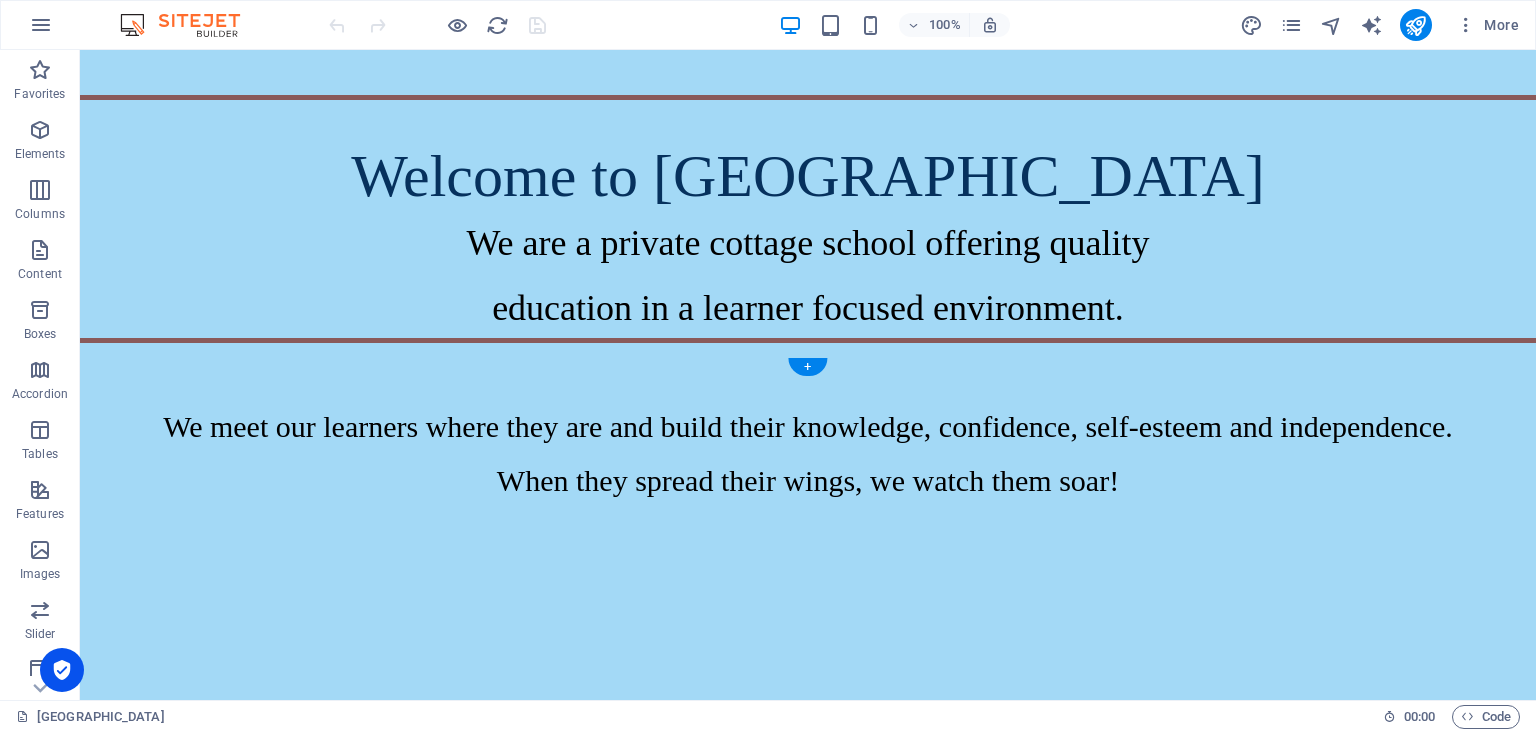click at bounding box center [808, 1002] 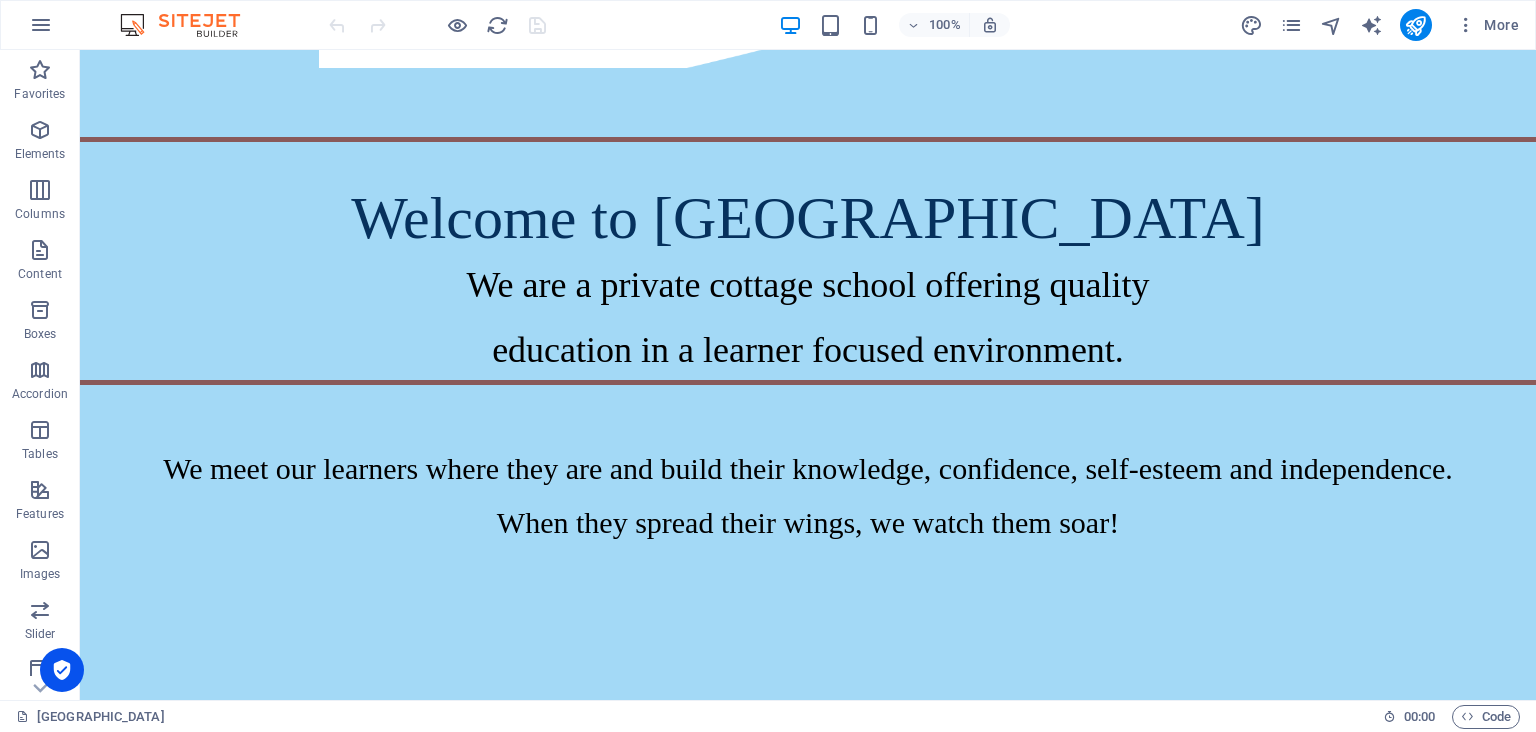 scroll, scrollTop: 0, scrollLeft: 0, axis: both 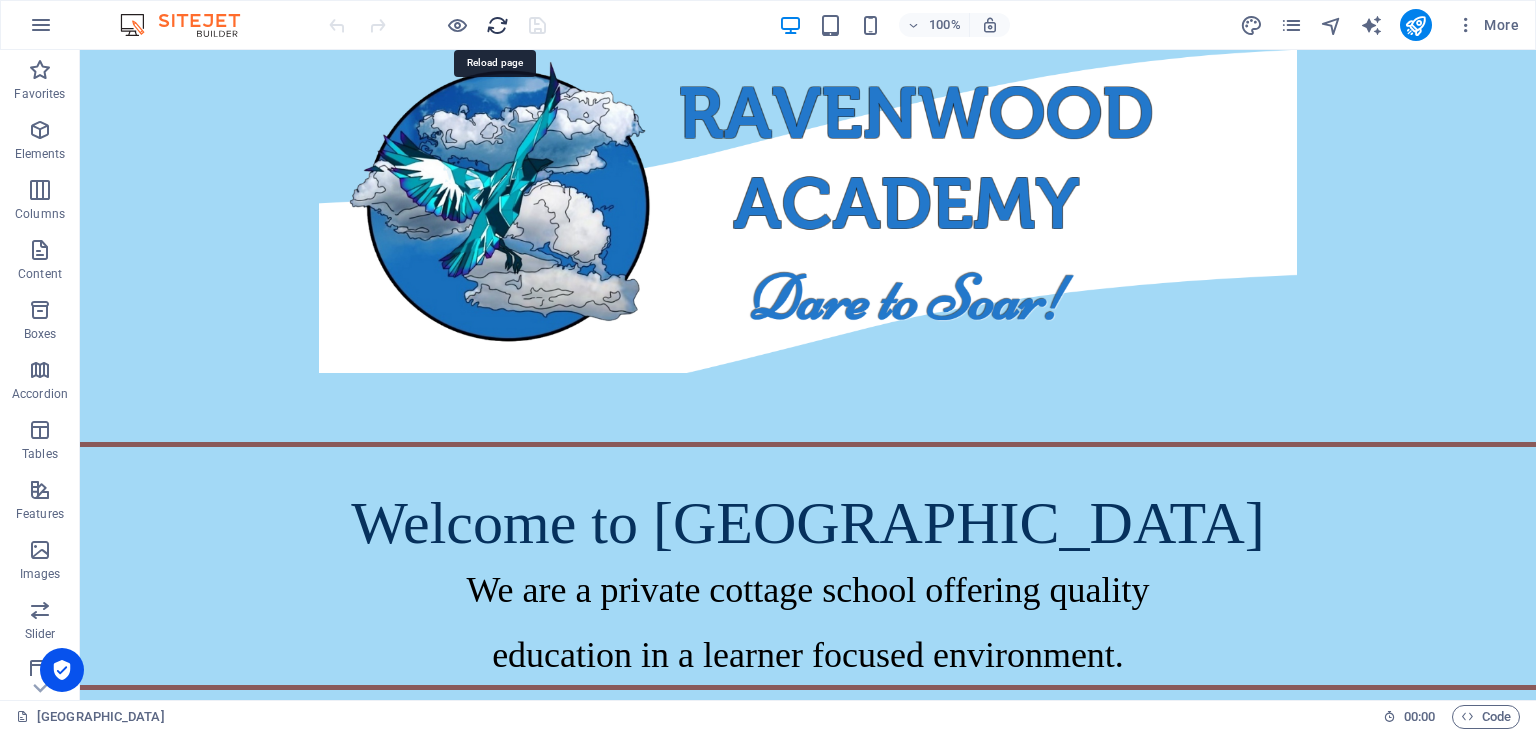 click at bounding box center [497, 25] 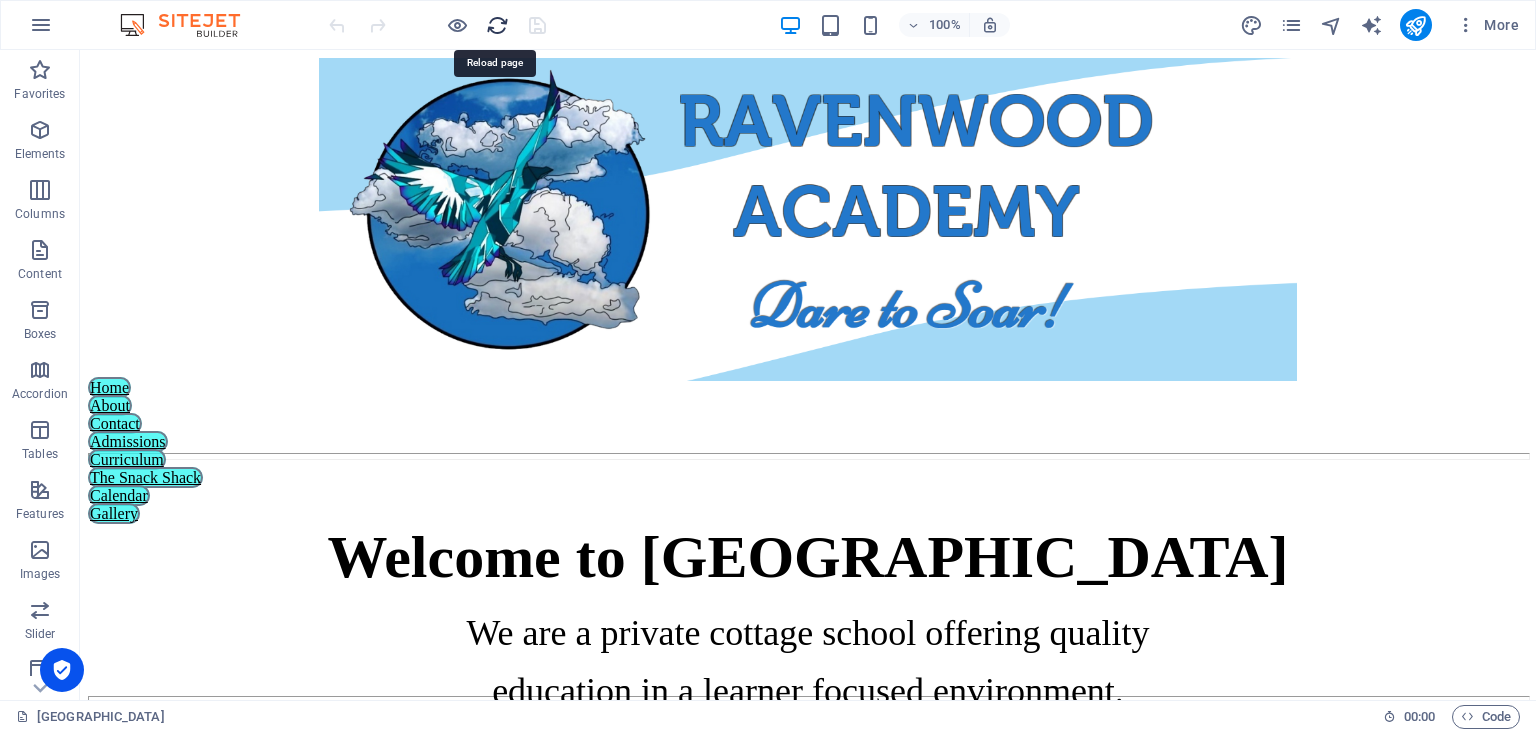 scroll, scrollTop: 0, scrollLeft: 0, axis: both 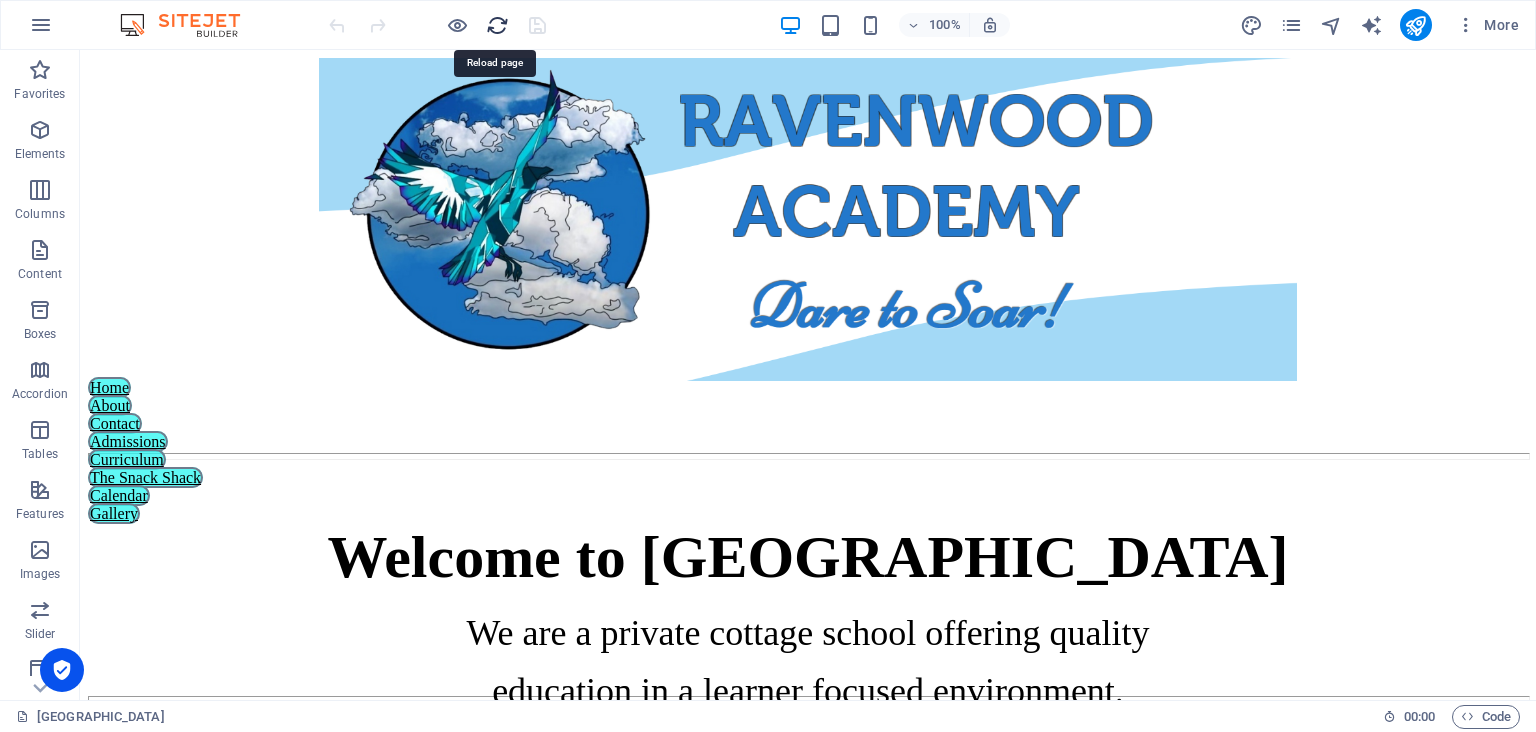 click at bounding box center (497, 25) 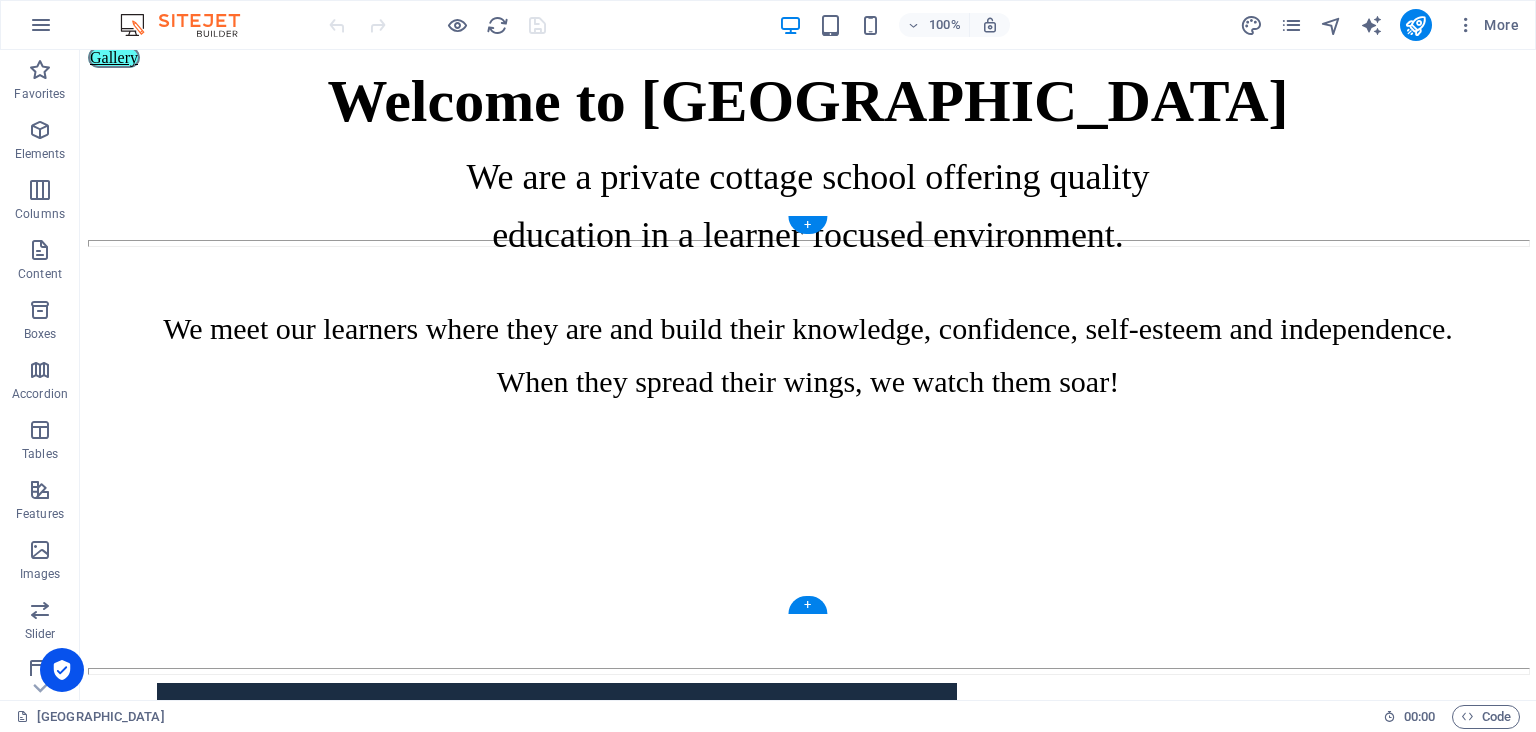 scroll, scrollTop: 347, scrollLeft: 0, axis: vertical 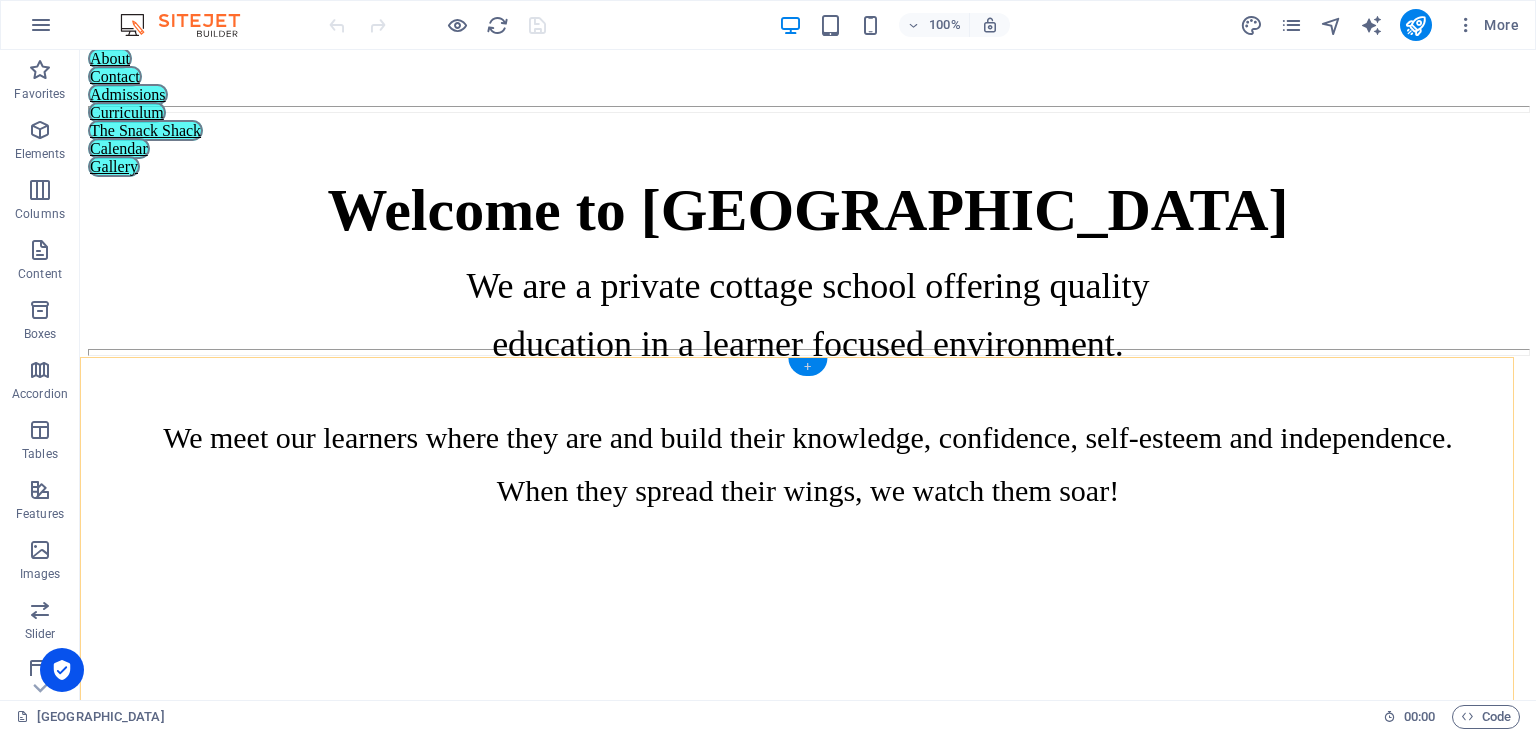 click on "+" at bounding box center [807, 367] 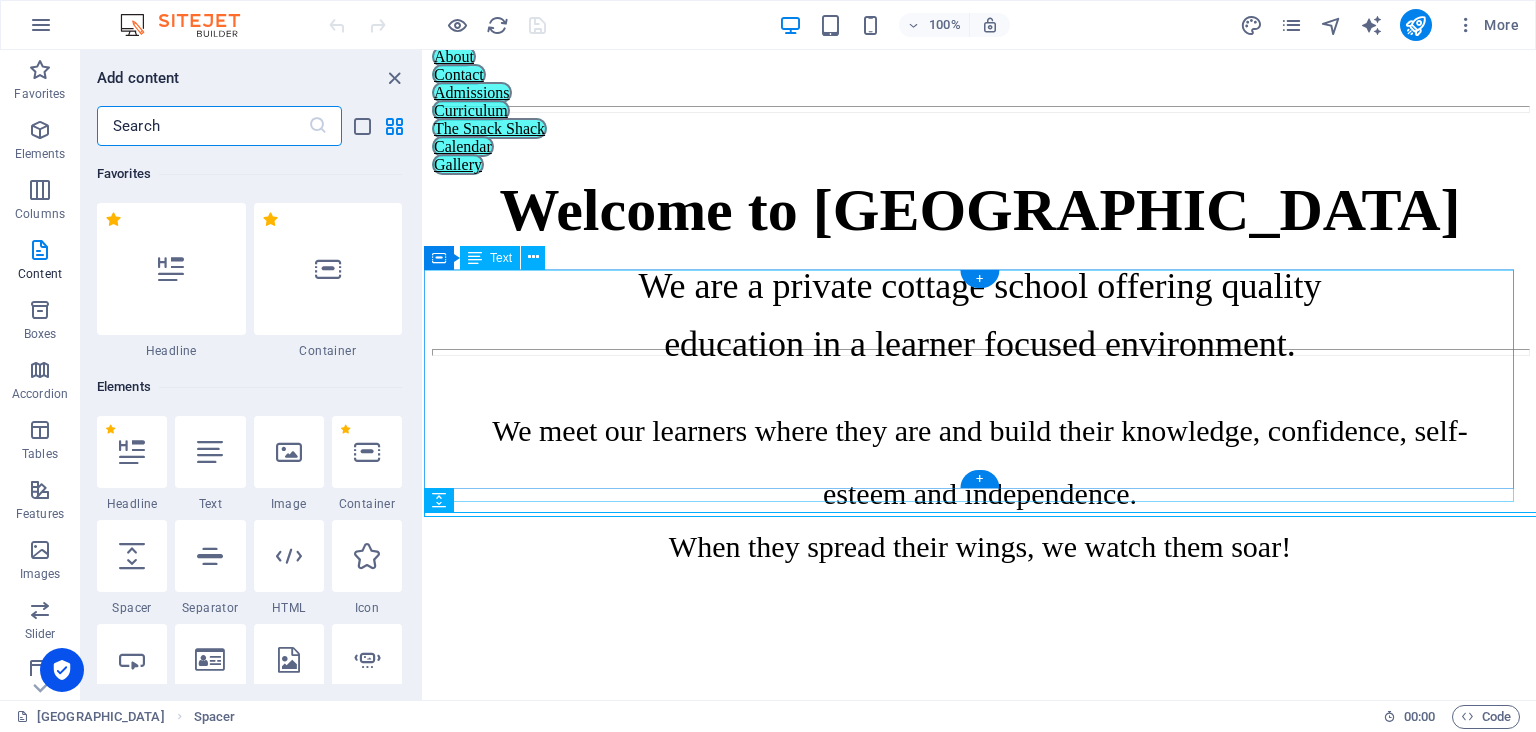 scroll, scrollTop: 187, scrollLeft: 0, axis: vertical 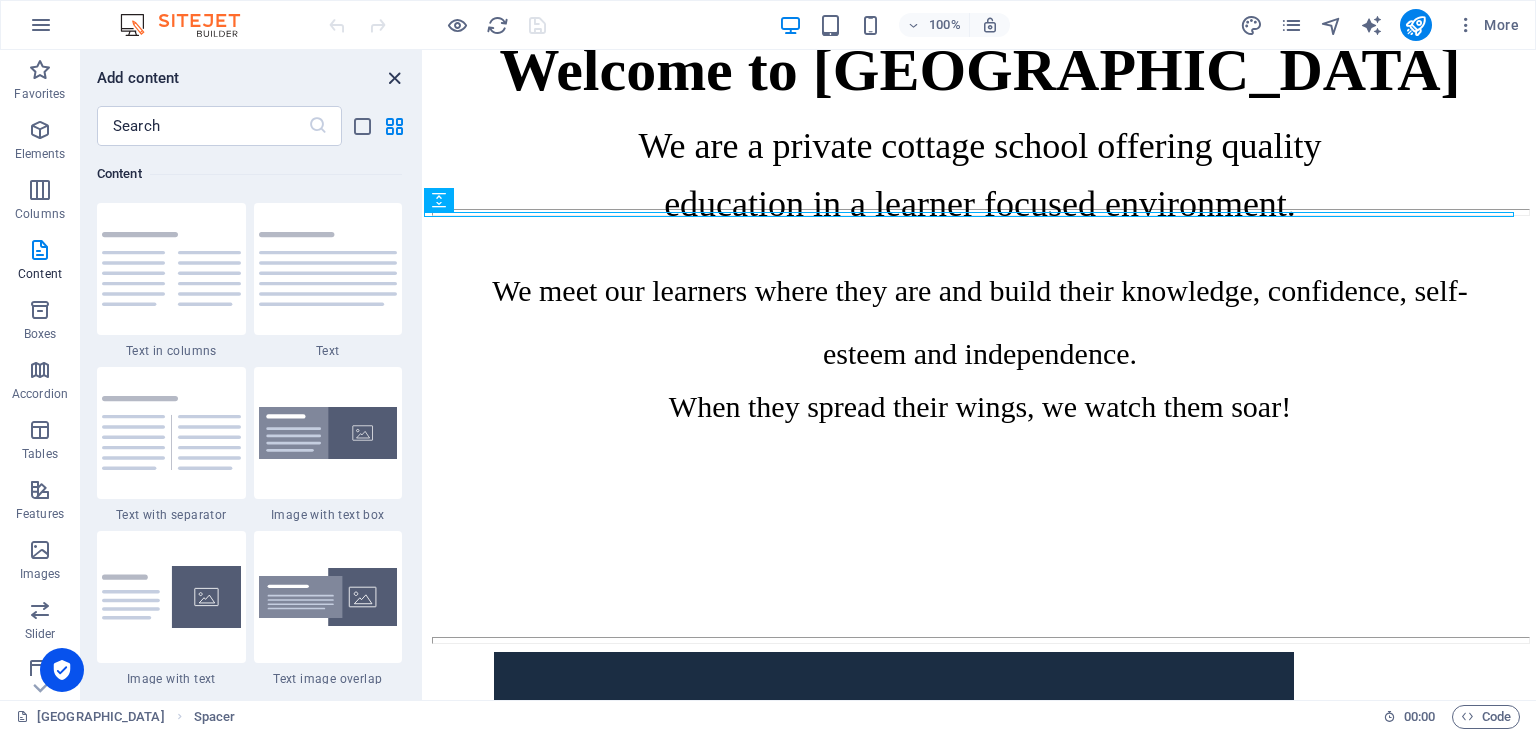 click at bounding box center [394, 78] 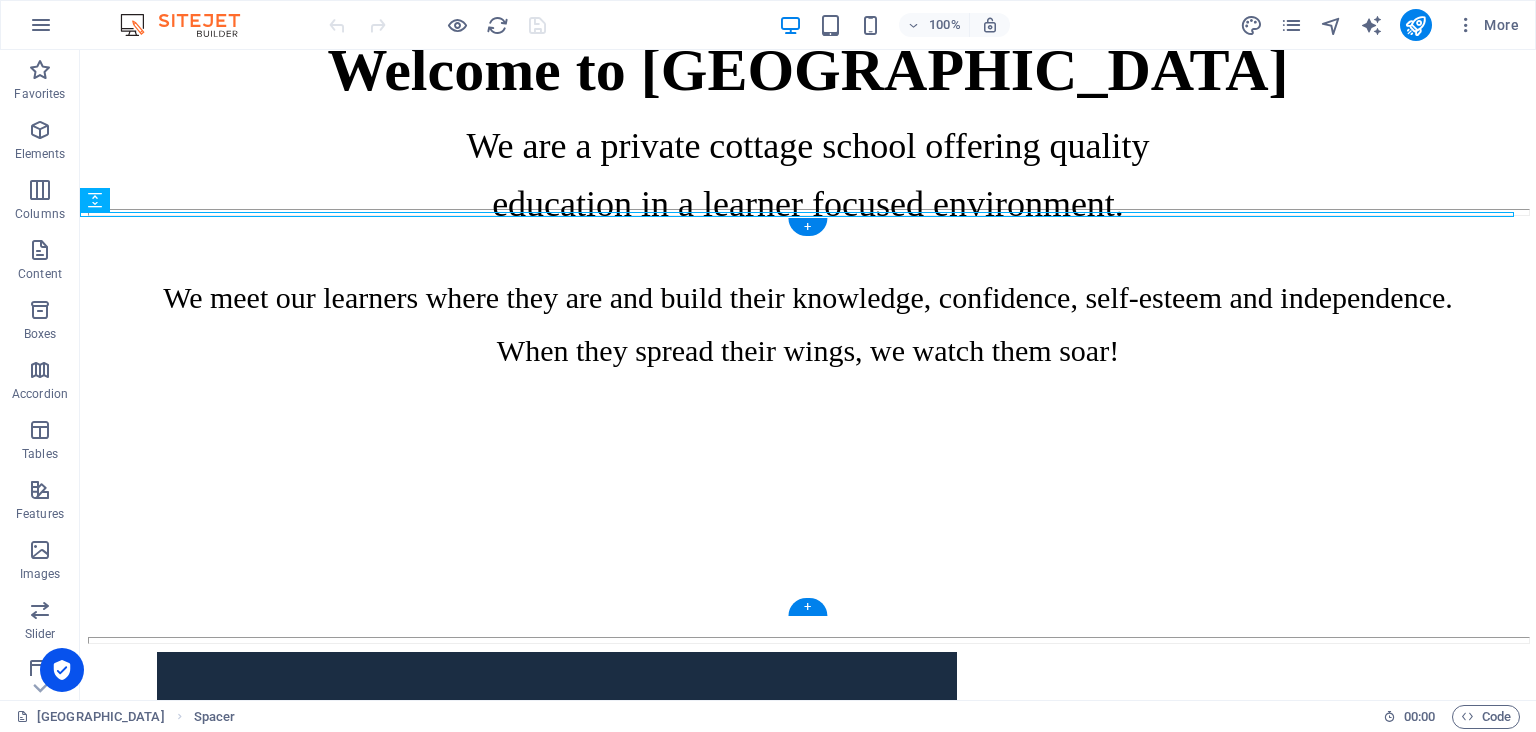 click at bounding box center (808, 658) 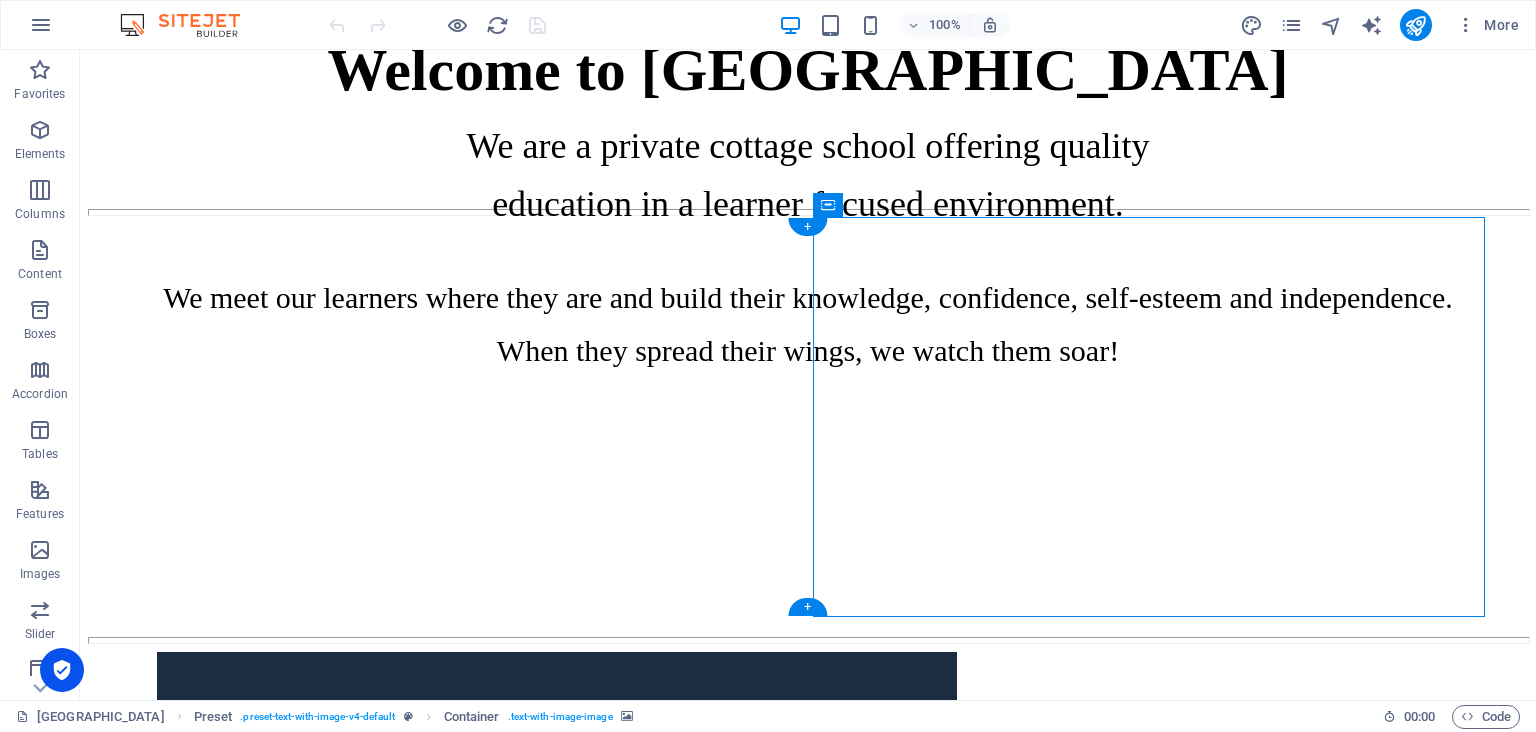 click at bounding box center [808, 658] 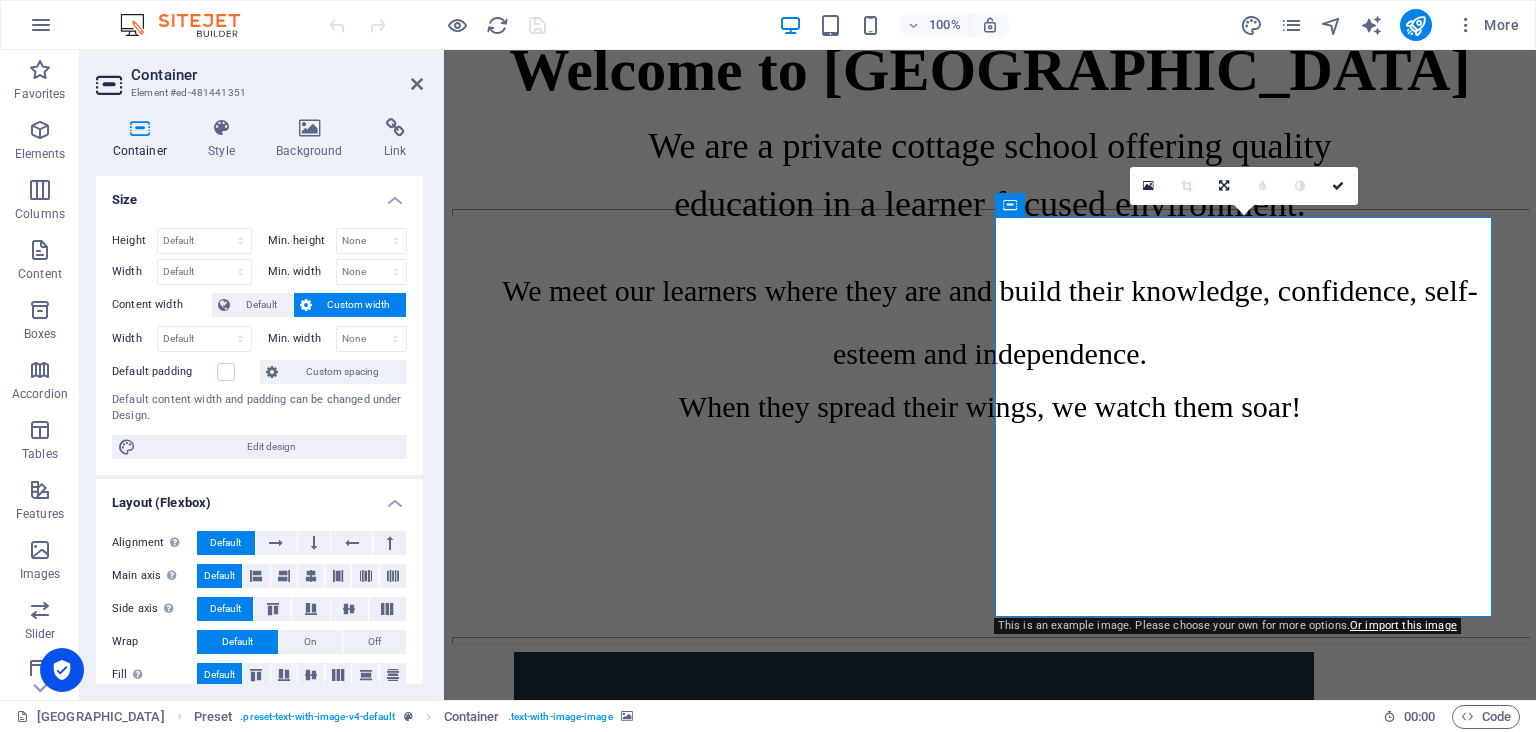 click on "Container" at bounding box center (277, 75) 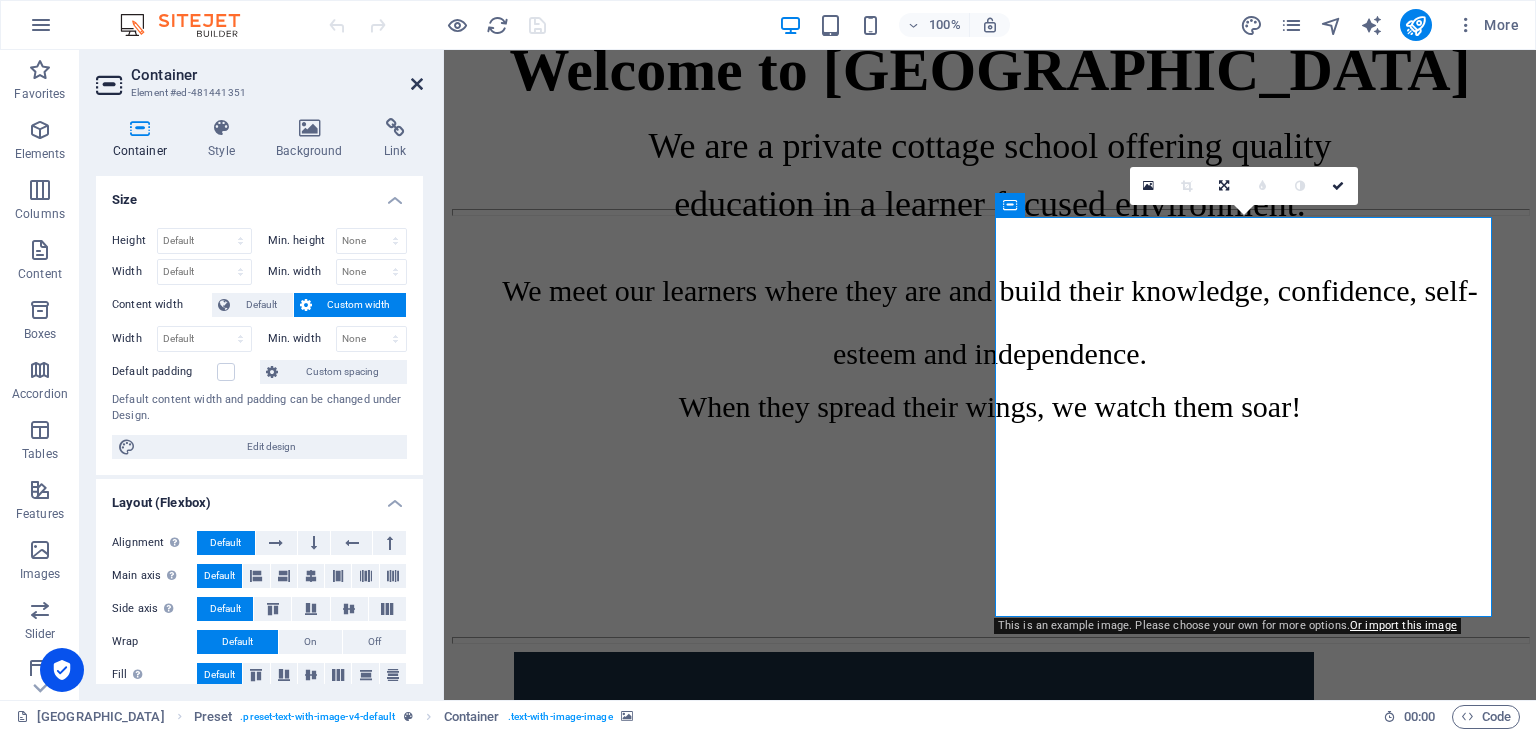 click at bounding box center (417, 84) 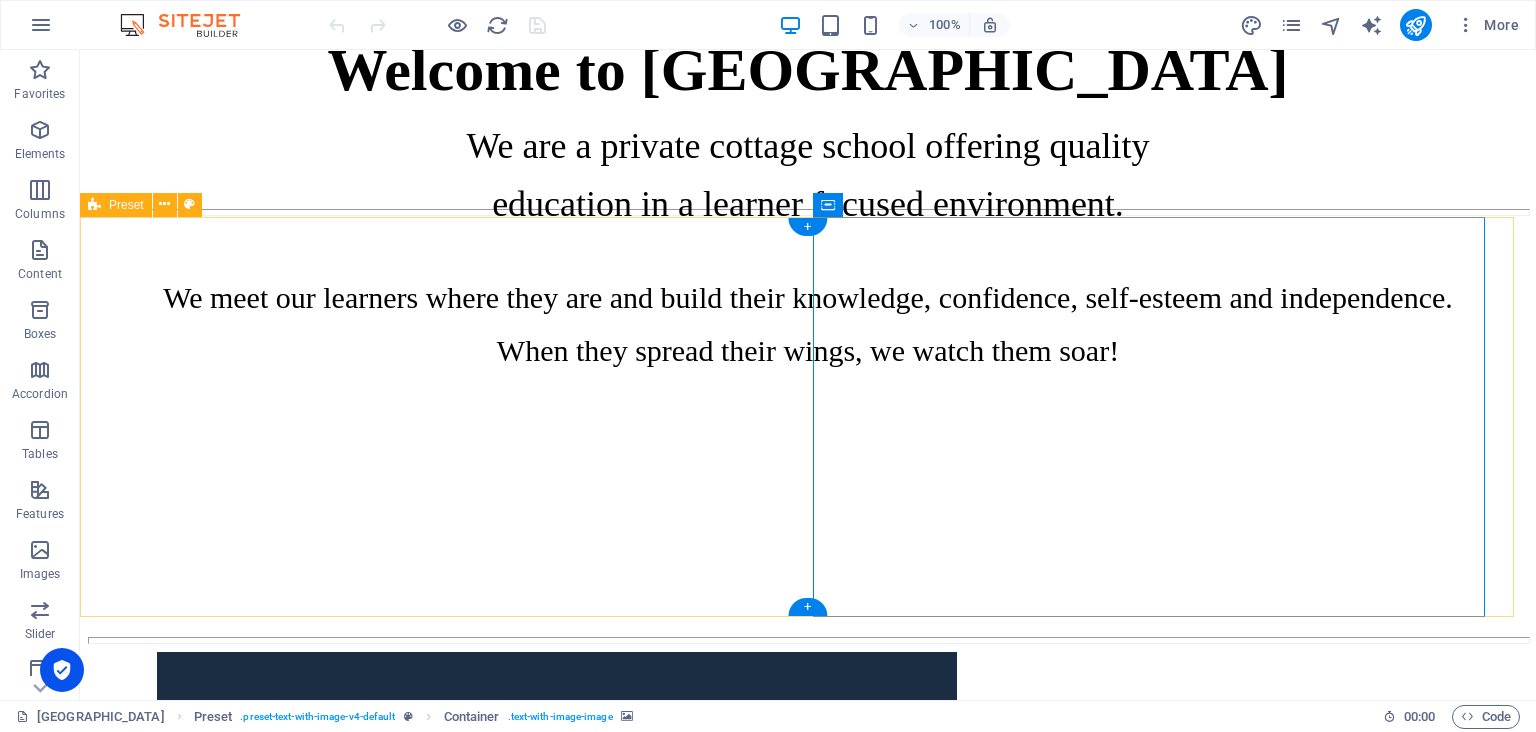 click on "We meet our learners where they are and build their knowledge, confidence, self-esteem and   i ndependence.  When they spread their wings, we watch them soar!  Drop content here or  Add elements  Paste clipboard" at bounding box center (808, 429) 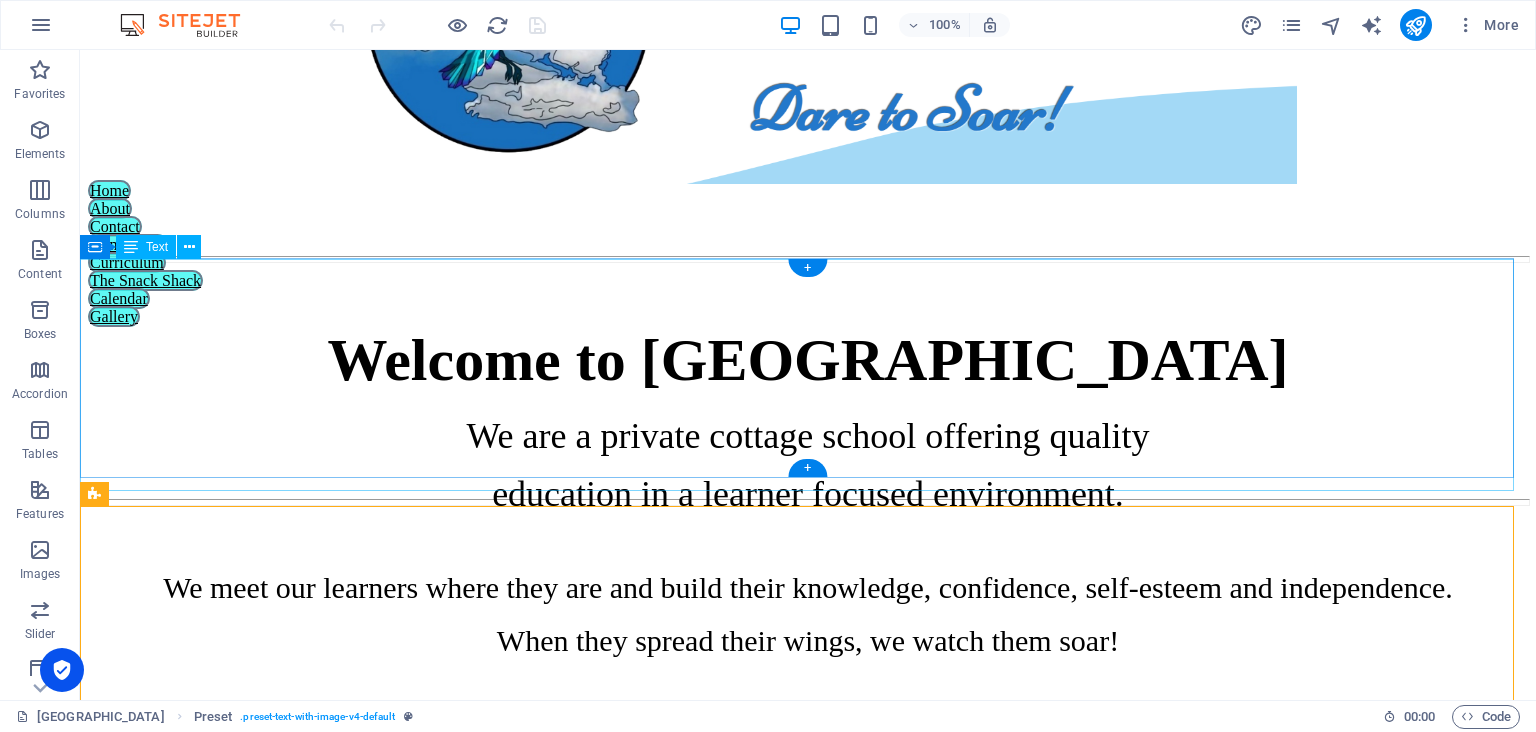 scroll, scrollTop: 497, scrollLeft: 0, axis: vertical 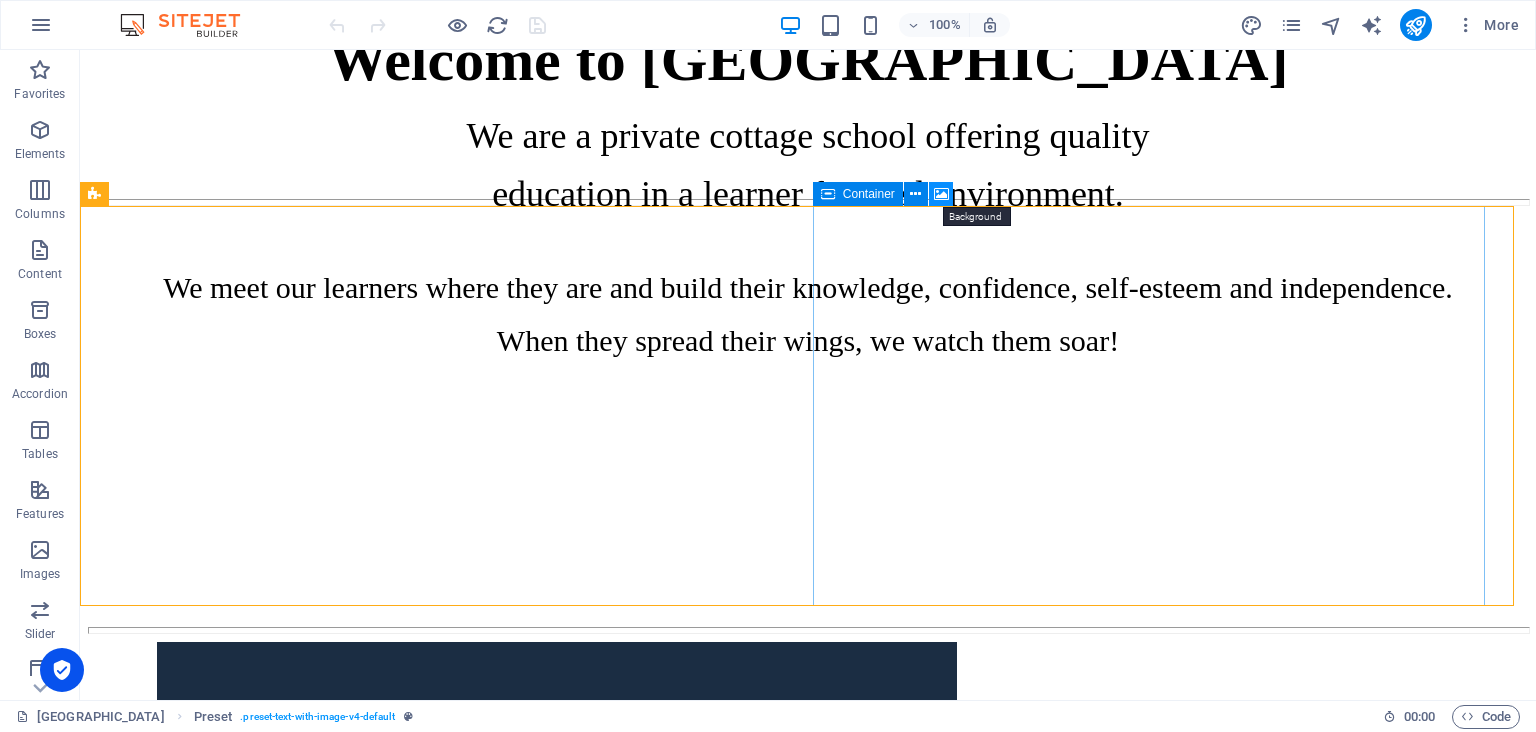 click at bounding box center [941, 194] 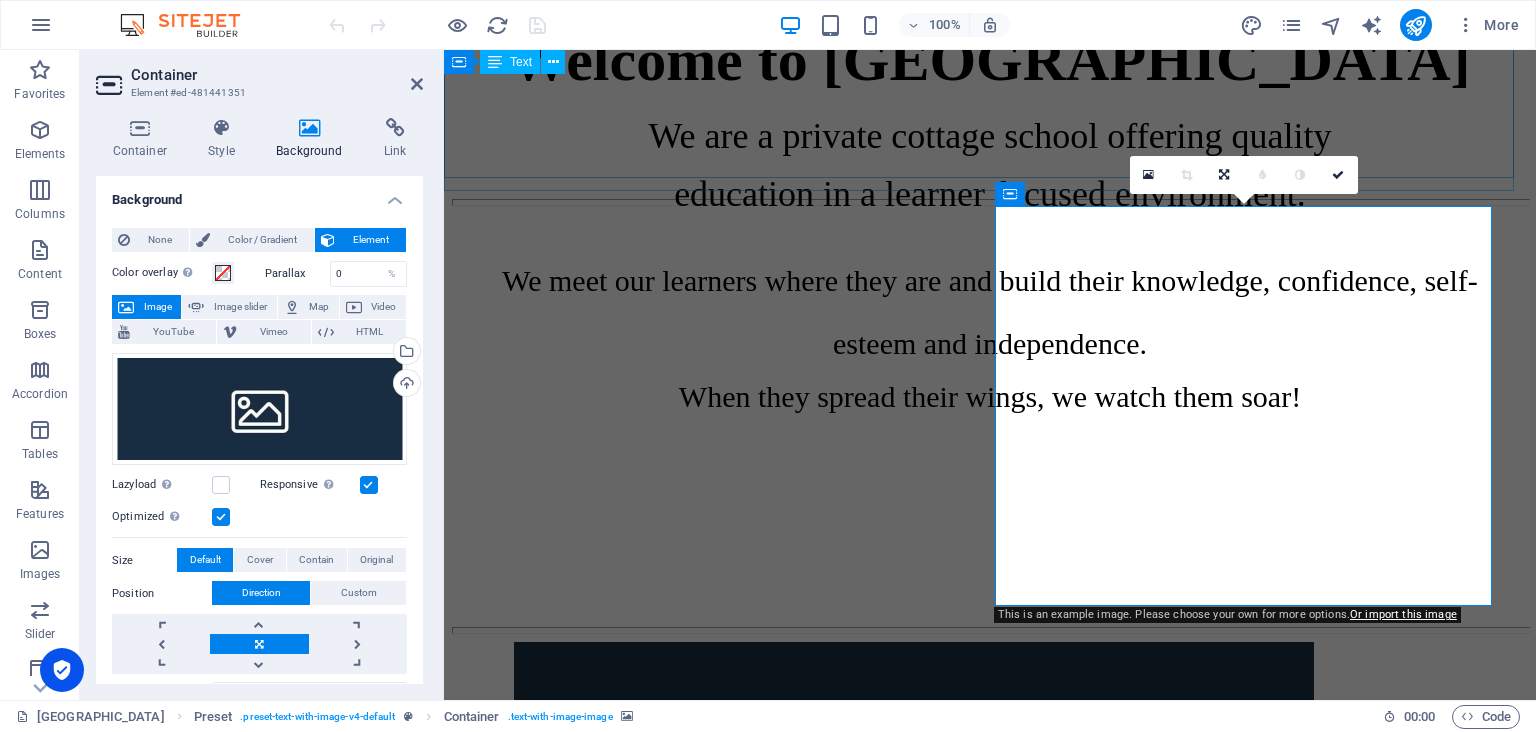 drag, startPoint x: 1472, startPoint y: 94, endPoint x: 1835, endPoint y: 89, distance: 363.03442 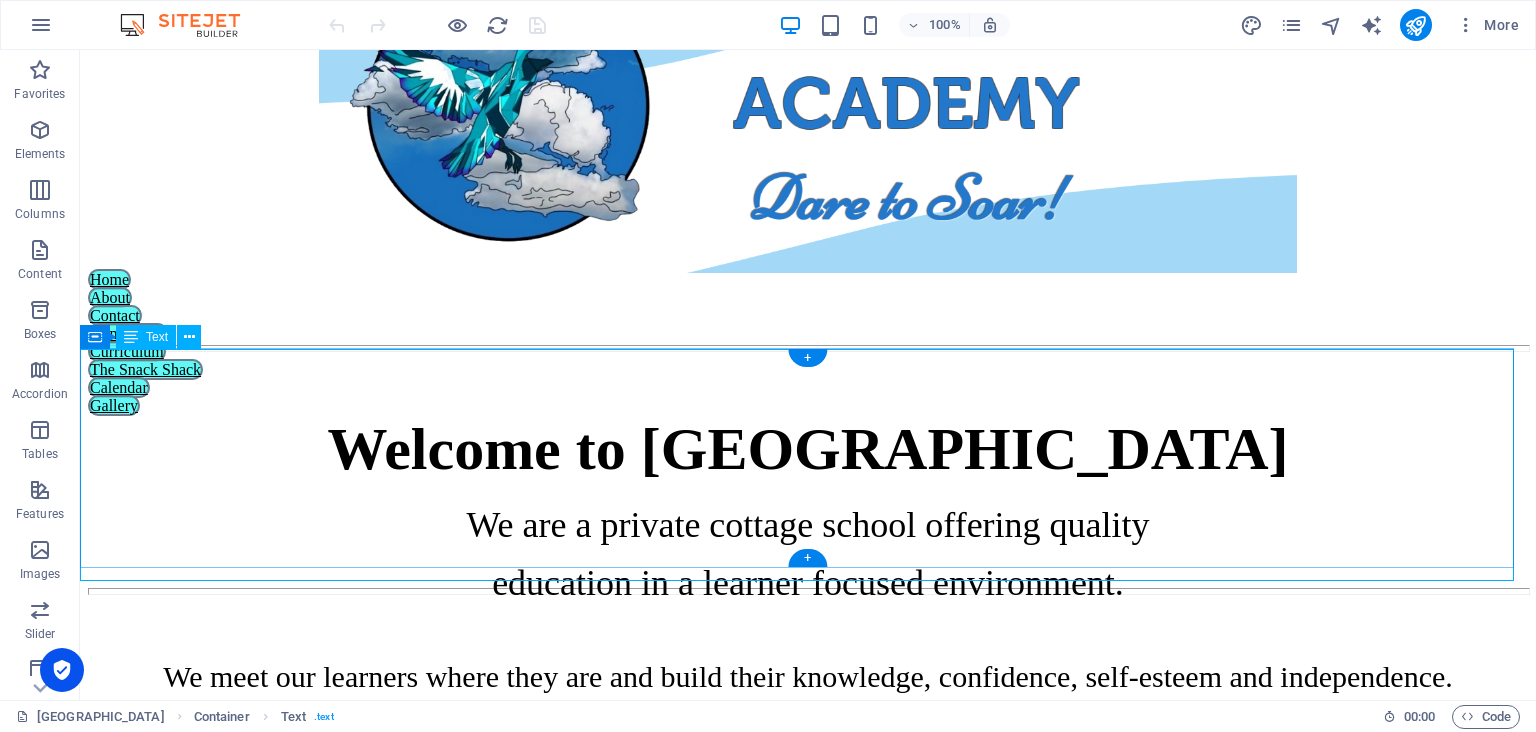 scroll, scrollTop: 0, scrollLeft: 0, axis: both 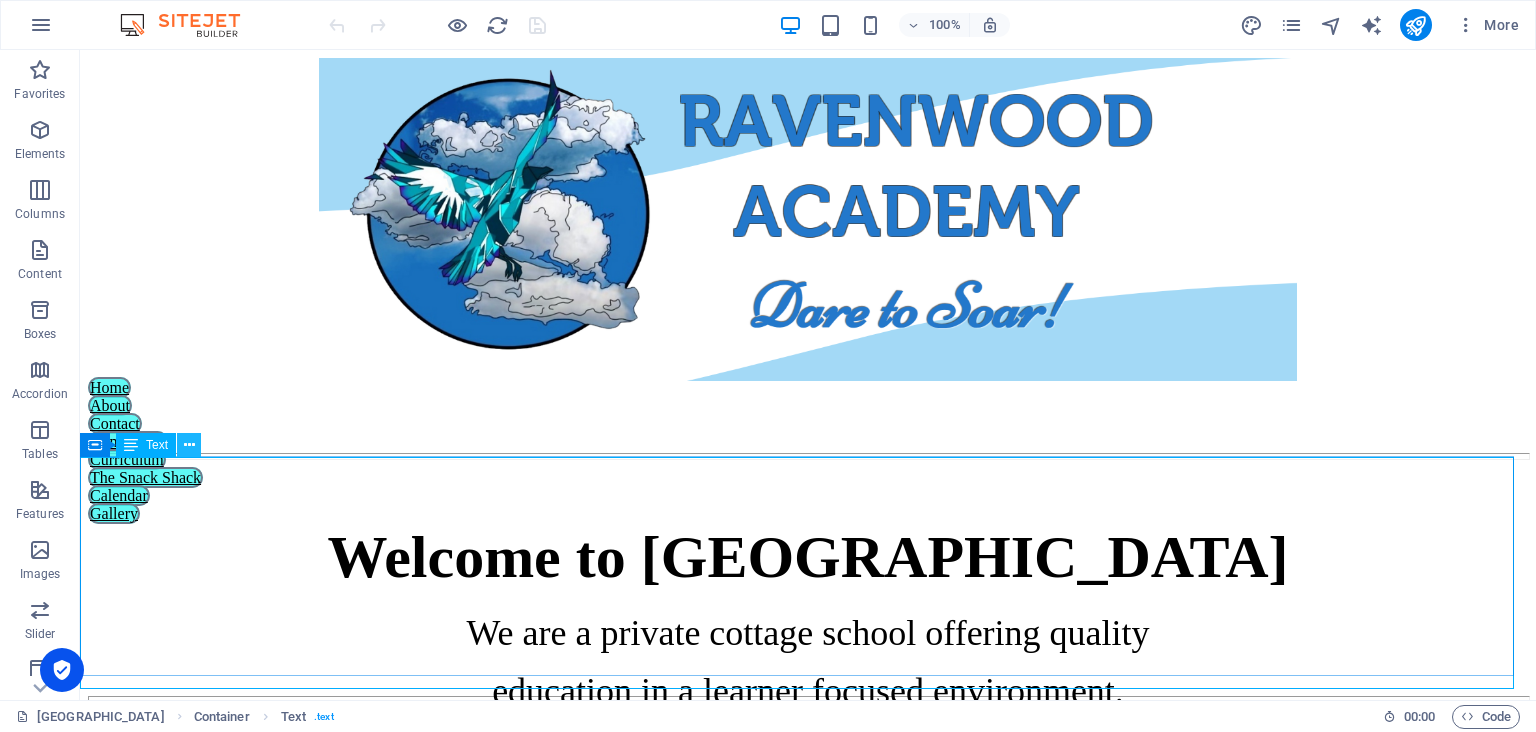 click at bounding box center (189, 445) 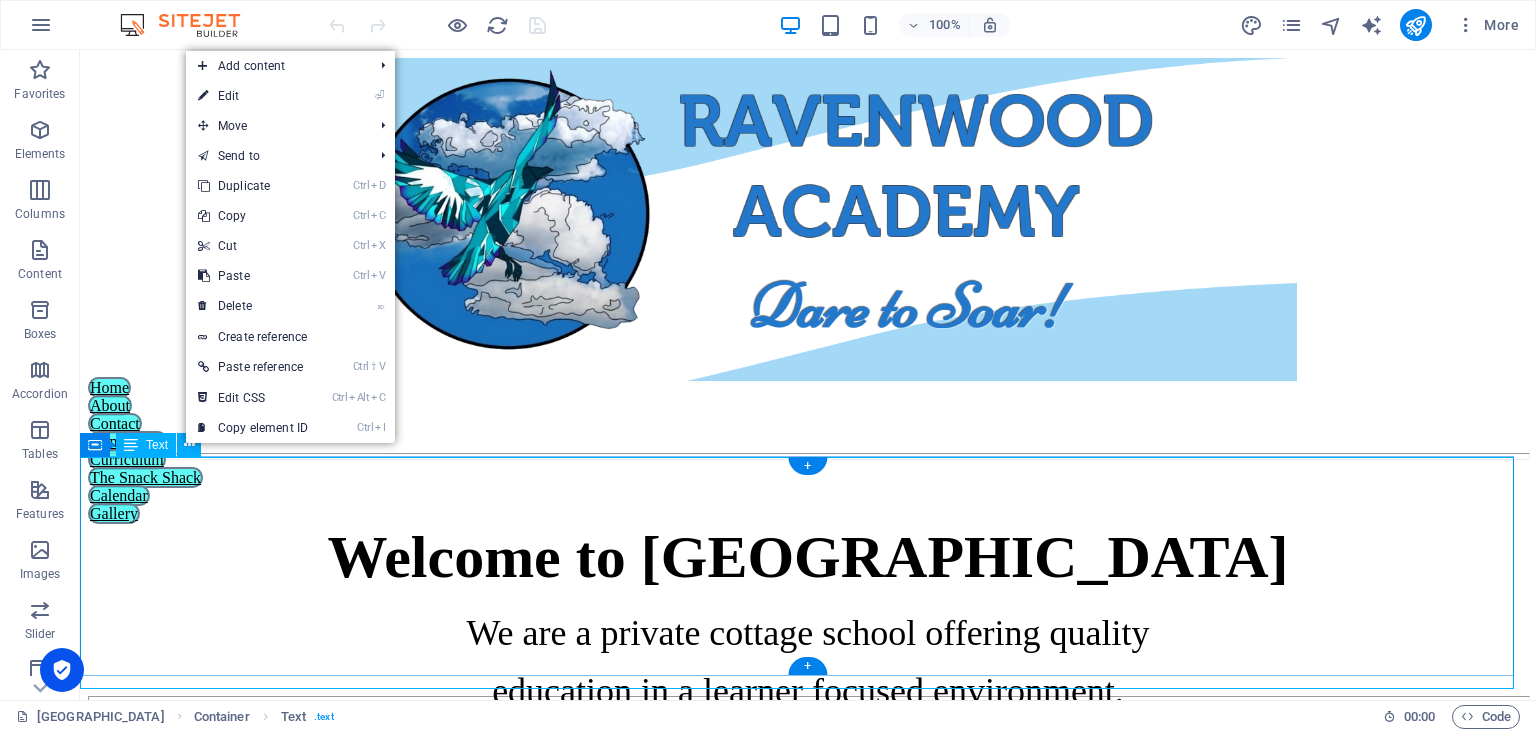 drag, startPoint x: 192, startPoint y: 486, endPoint x: 183, endPoint y: 469, distance: 19.235384 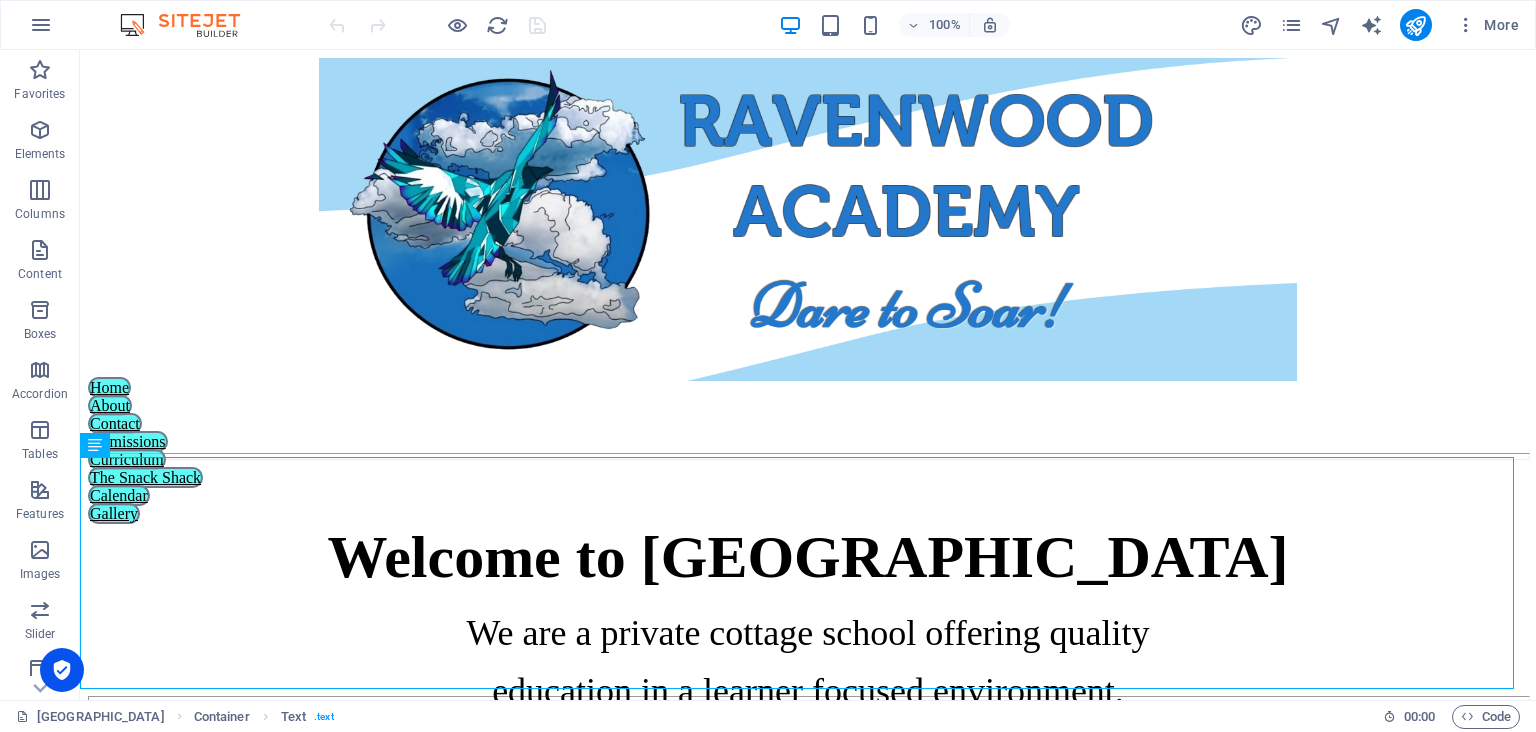 click on "Home About Contact Admissions Curriculum The Snack Shack Calendar Gallery Welcome to [GEOGRAPHIC_DATA] We are a private cottage school offering quality  education in a learner focused   environment. We meet our learners where they are and build their knowledge, confidence, self-esteem and   i ndependence.  When they spread their wings, we watch them soar!  Drop content here or  Add elements  Paste clipboard   We build every child's confidence and belief in themselves, we dare them to soar, and no obstacle or challenge will stand in their way, and there will be no limit to what they can achieve, Believing in oneself, and utilising the knowledge they have gained, anything is possible. [GEOGRAPHIC_DATA] [EMAIL_ADDRESS][DOMAIN_NAME] Cell: [PHONE_NUMBER] Whatsapp: [PHONE_NUMBER]" at bounding box center [808, 9769] 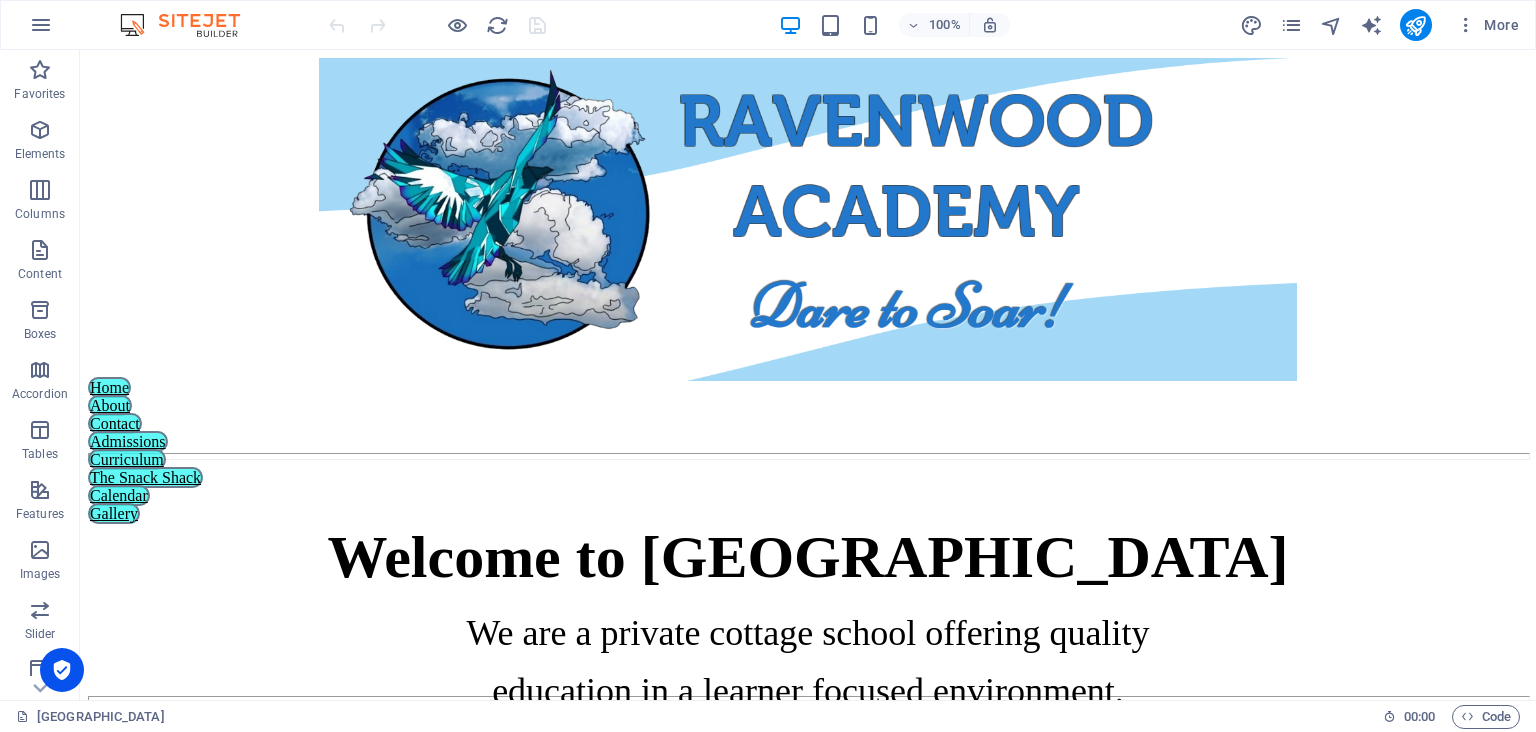 click on "Home About Contact Admissions Curriculum The Snack Shack Calendar Gallery Welcome to [GEOGRAPHIC_DATA] We are a private cottage school offering quality  education in a learner focused   environment. We meet our learners where they are and build their knowledge, confidence, self-esteem and   i ndependence.  When they spread their wings, we watch them soar!  Drop content here or  Add elements  Paste clipboard   We build every child's confidence and belief in themselves, we dare them to soar, and no obstacle or challenge will stand in their way, and there will be no limit to what they can achieve, Believing in oneself, and utilising the knowledge they have gained, anything is possible. [GEOGRAPHIC_DATA] [EMAIL_ADDRESS][DOMAIN_NAME] Cell: [PHONE_NUMBER] Whatsapp: [PHONE_NUMBER]" at bounding box center (808, 9769) 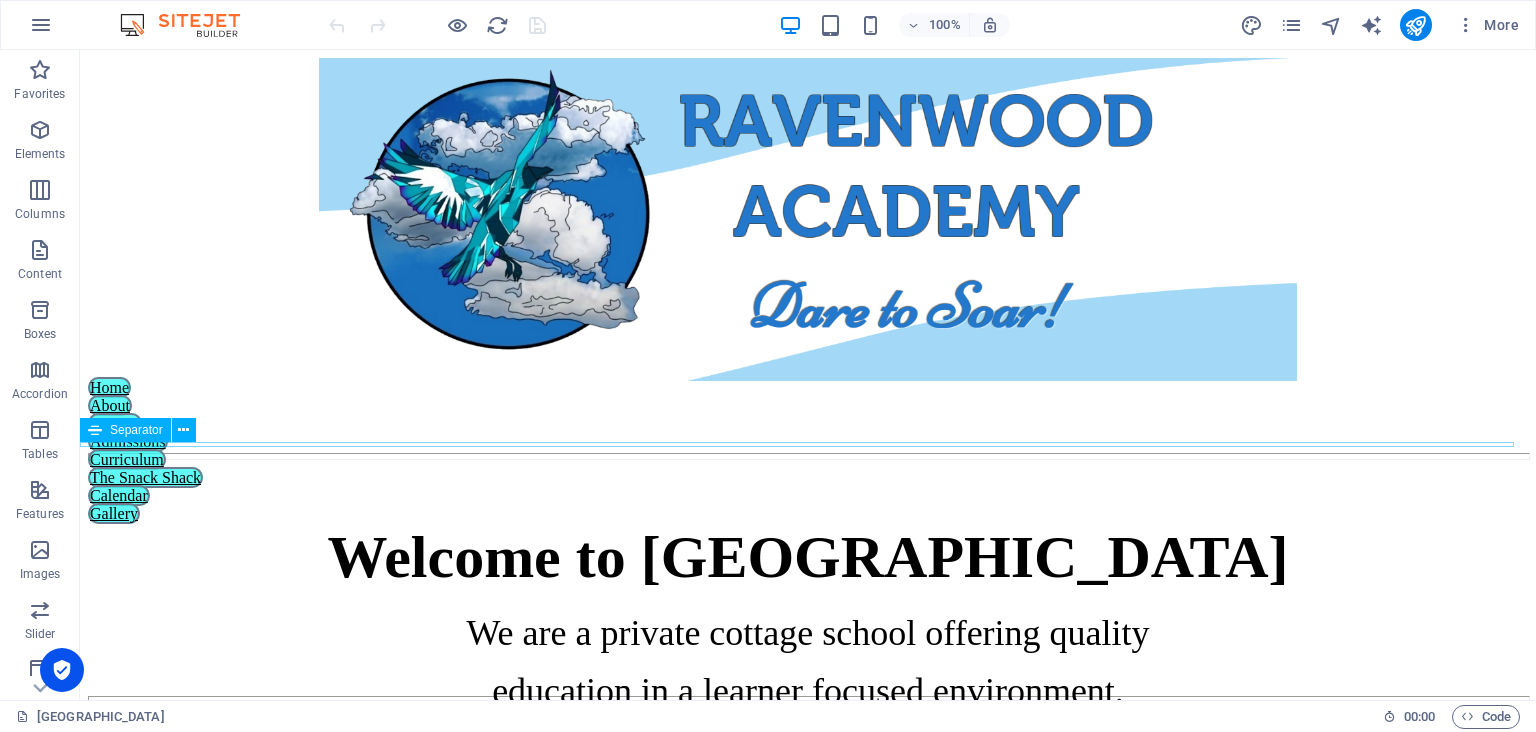 click at bounding box center (808, 456) 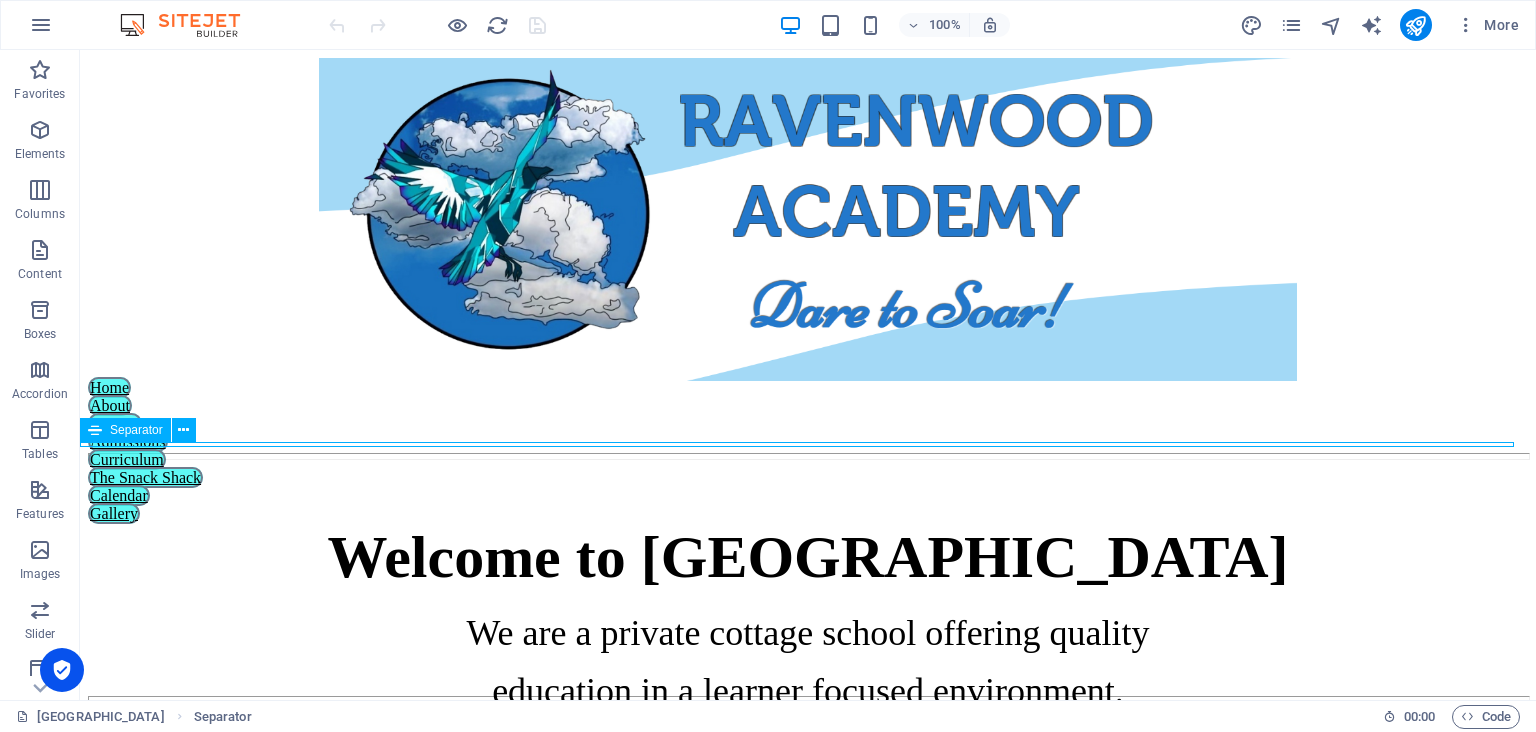 click at bounding box center [808, 456] 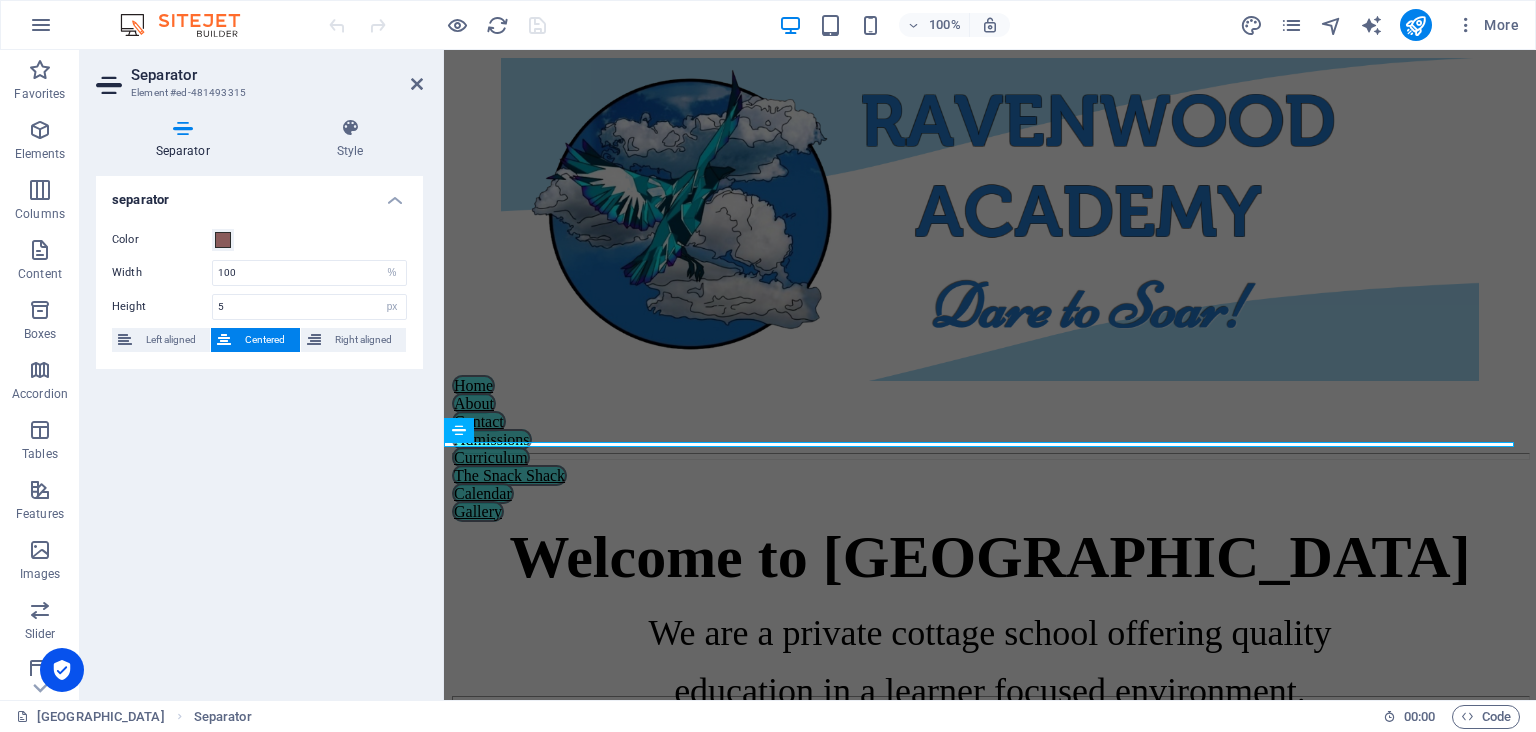 click on "Home About Contact Admissions Curriculum The Snack Shack Calendar Gallery Welcome to [GEOGRAPHIC_DATA] We are a private cottage school offering quality  education in a learner focused   environment. We meet our learners where they are and build their knowledge, confidence, self-esteem and   i ndependence.  When they spread their wings, we watch them soar!  Drop content here or  Add elements  Paste clipboard   We build every child's confidence and belief in themselves, we dare them to soar, and no obstacle or challenge will stand in their way, and there will be no limit to what they can achieve, Believing in oneself, and utilising the knowledge they have gained, anything is possible. [GEOGRAPHIC_DATA] [EMAIL_ADDRESS][DOMAIN_NAME] Cell: [PHONE_NUMBER] Whatsapp: [PHONE_NUMBER]" at bounding box center (990, 9059) 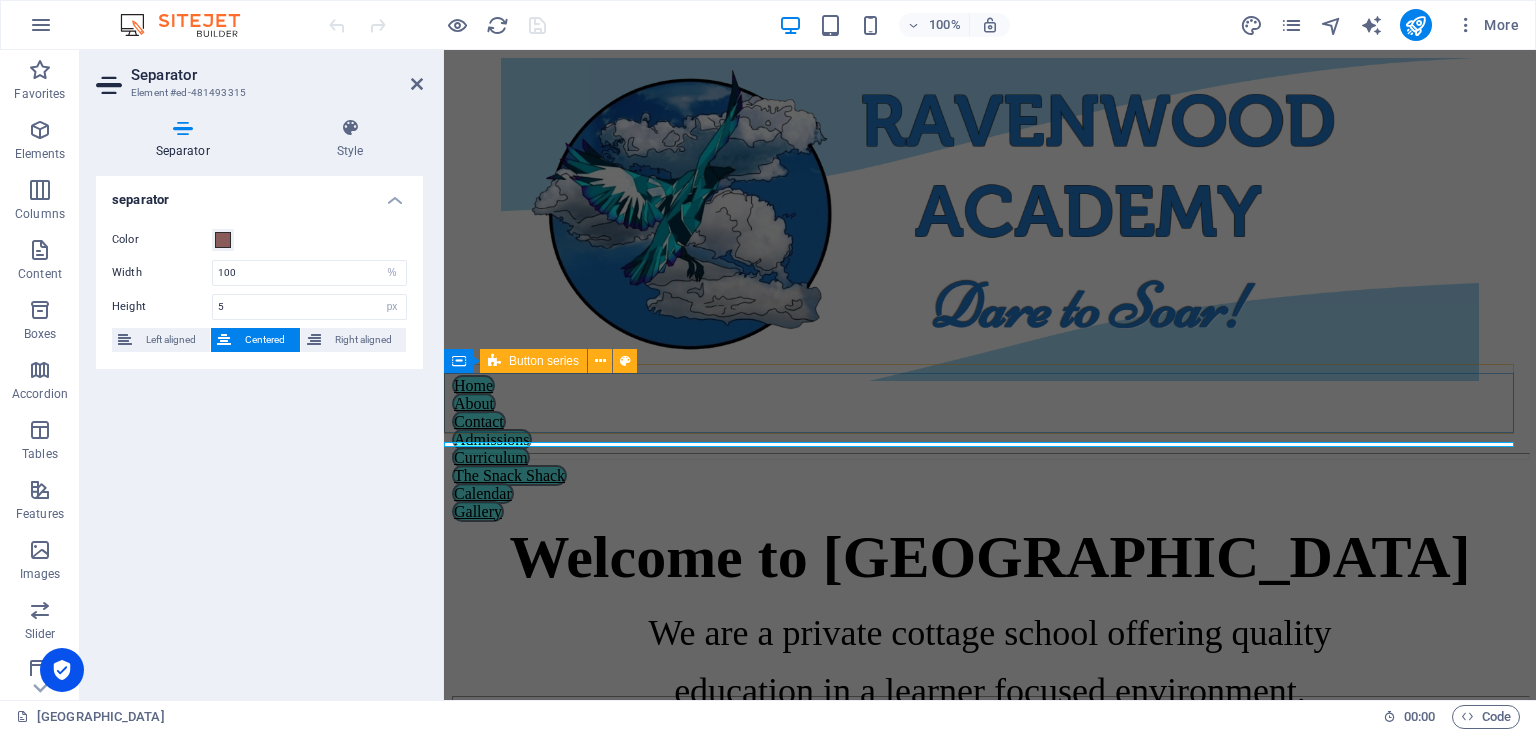 click on "Home About Contact Admissions Curriculum The Snack Shack Calendar Gallery" at bounding box center (990, 412) 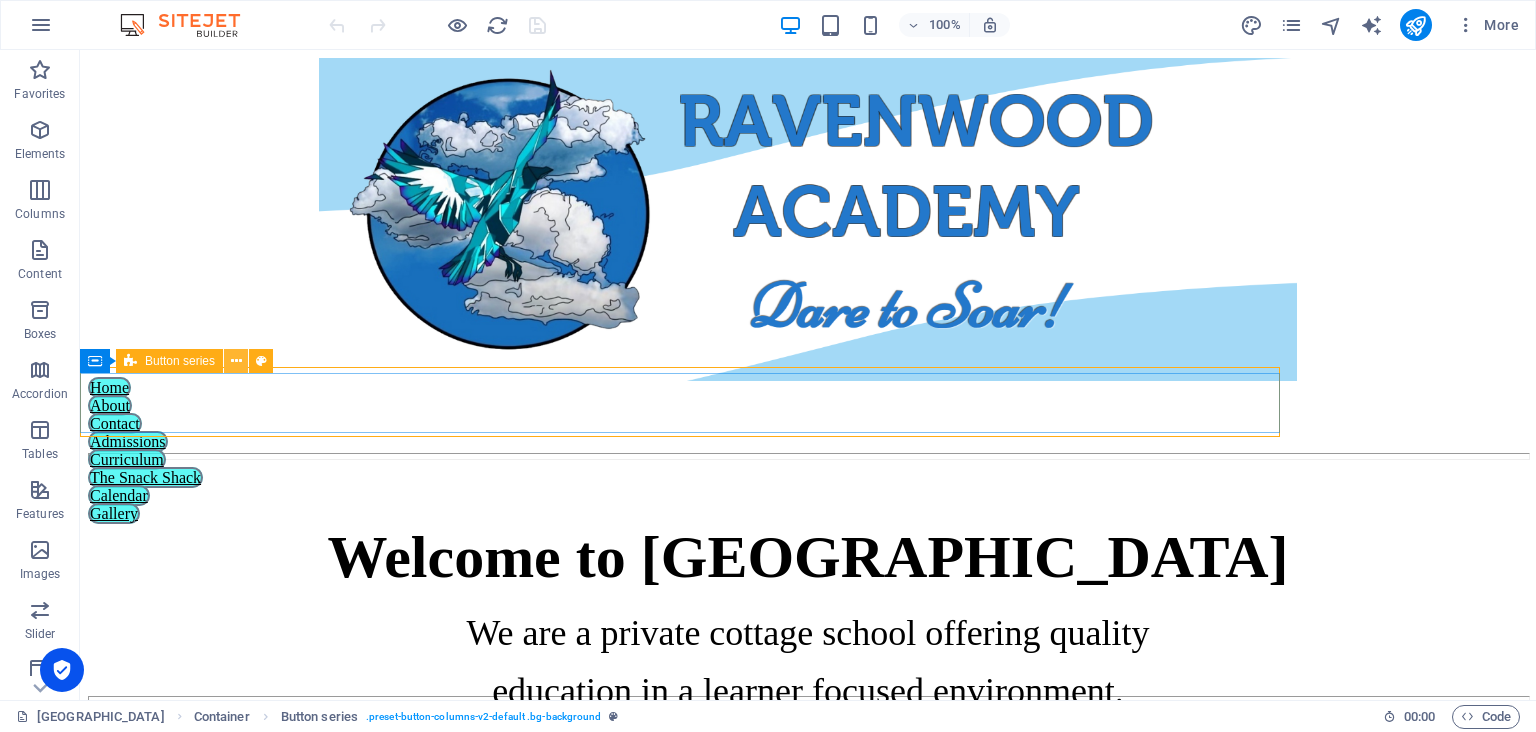 click at bounding box center [236, 361] 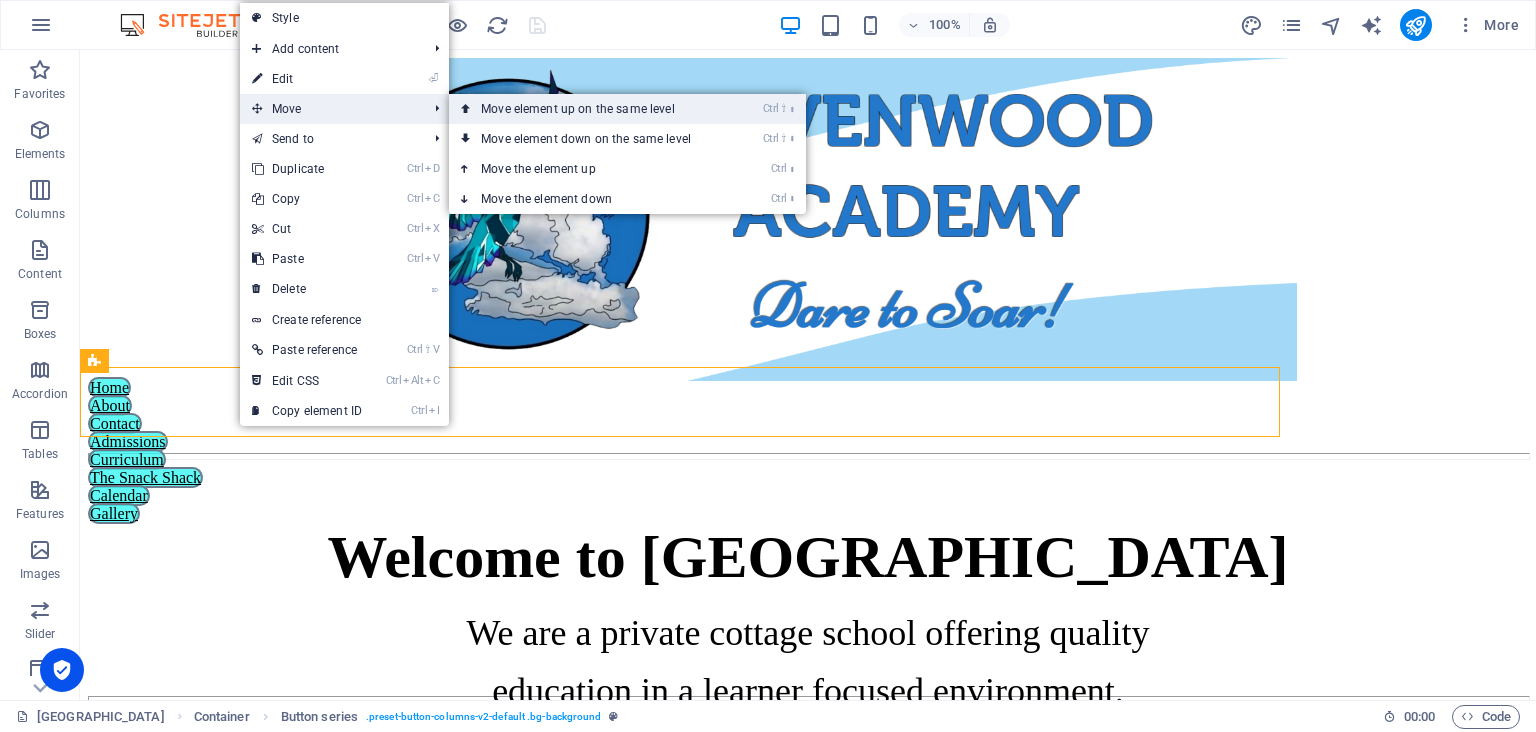click on "Ctrl ⇧ ⬆  Move element up on the same level" at bounding box center [590, 109] 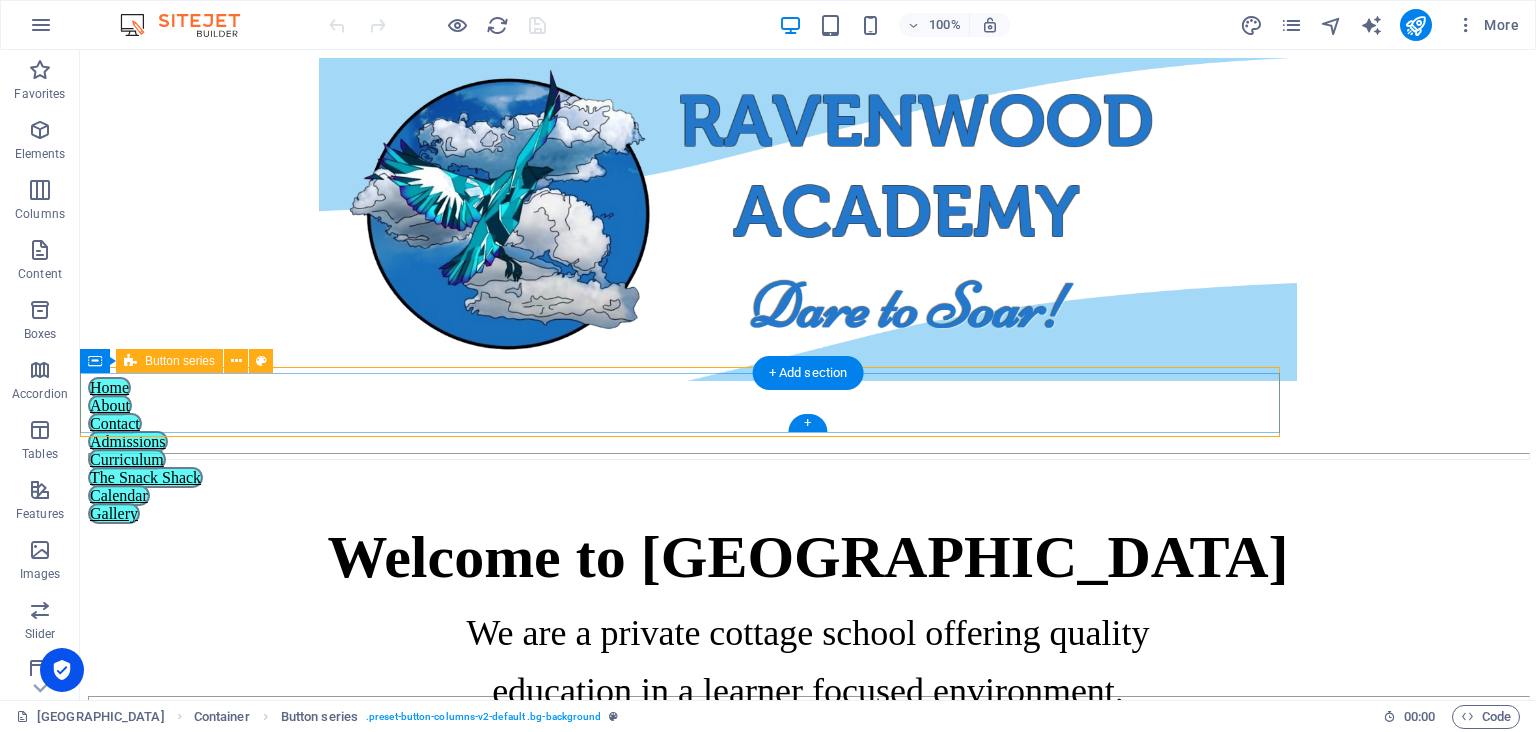 click on "Home About Contact Admissions Curriculum The Snack Shack Calendar Gallery" at bounding box center [688, 414] 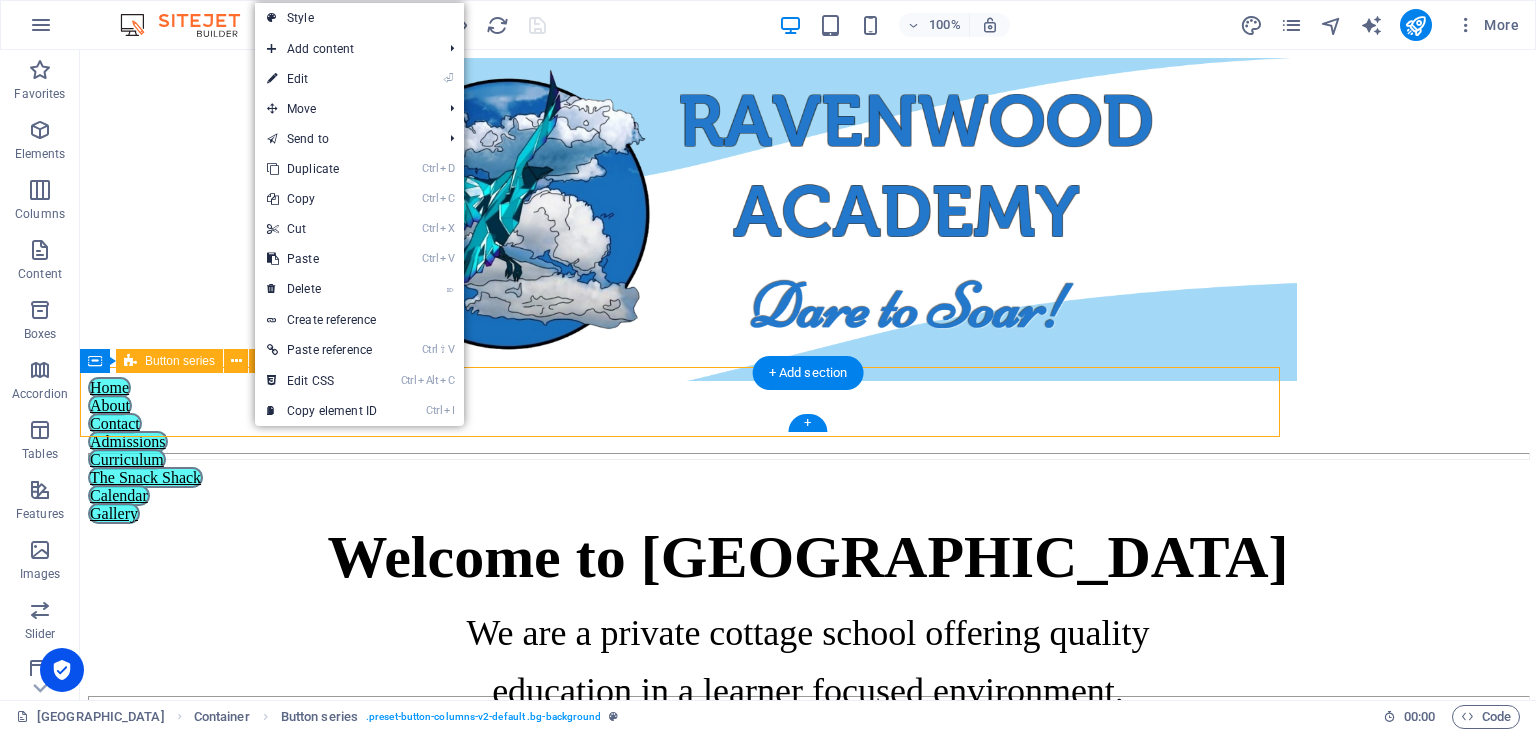 click on "Home About Contact Admissions Curriculum The Snack Shack Calendar Gallery" at bounding box center (688, 414) 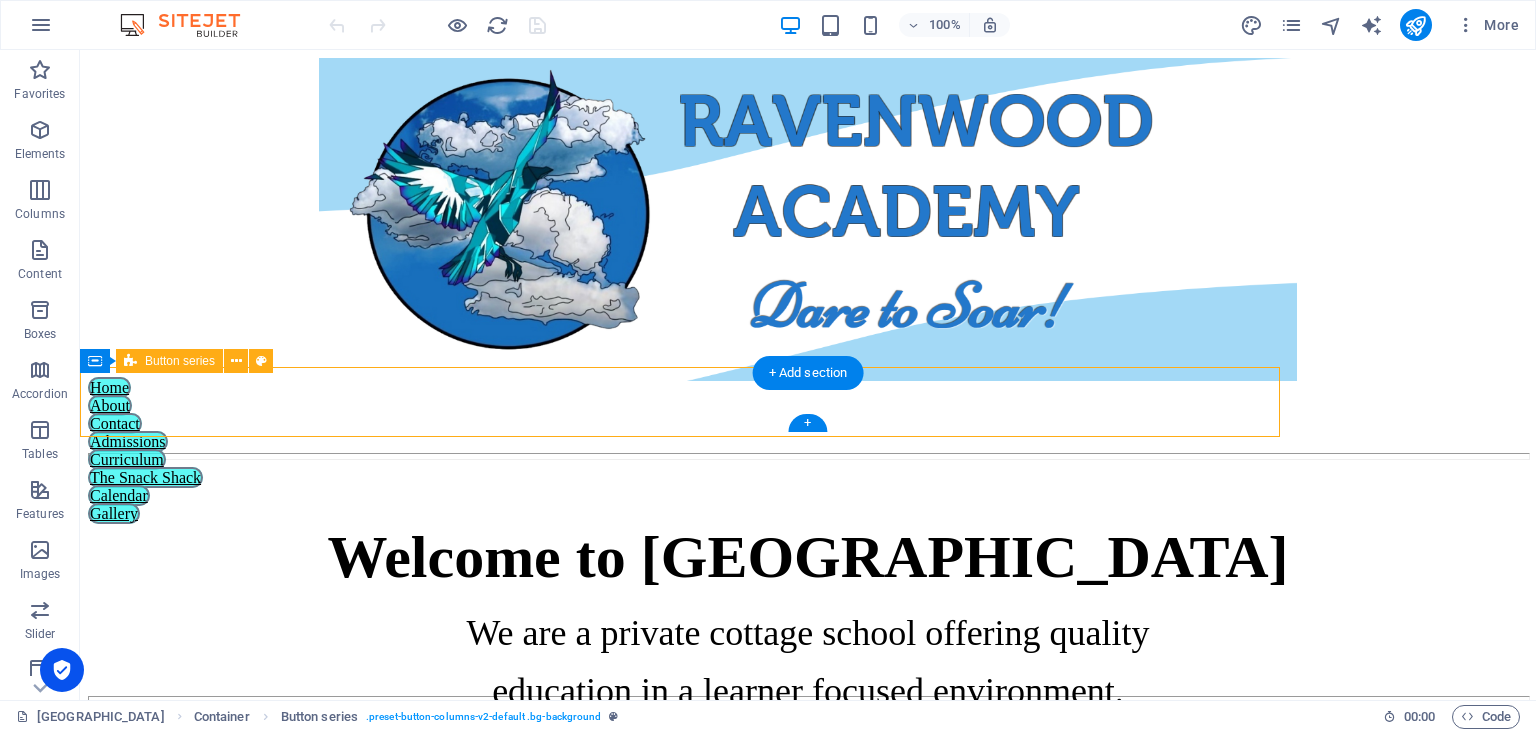 click on "Home About Contact Admissions Curriculum The Snack Shack Calendar Gallery" at bounding box center (688, 414) 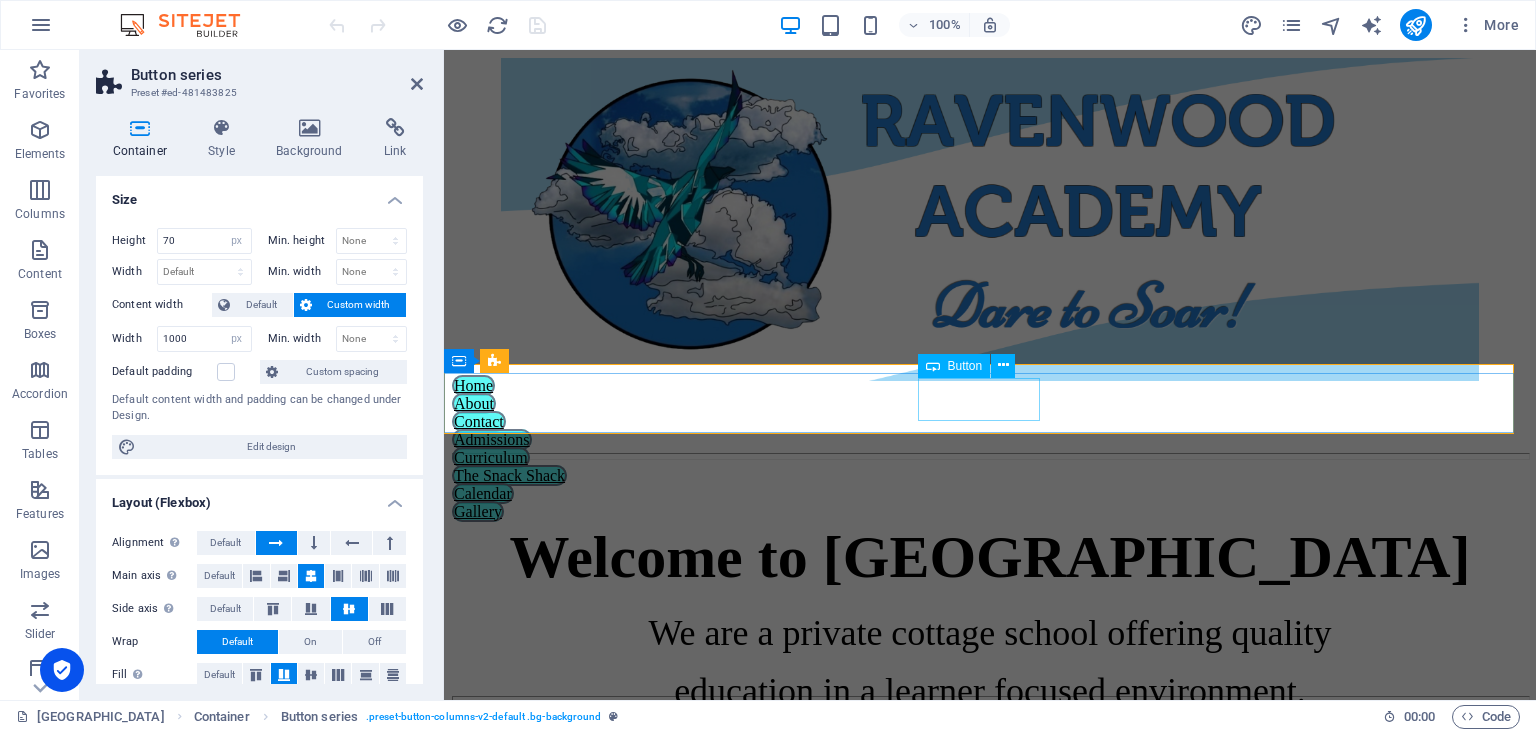click on "Curriculum" at bounding box center (952, 458) 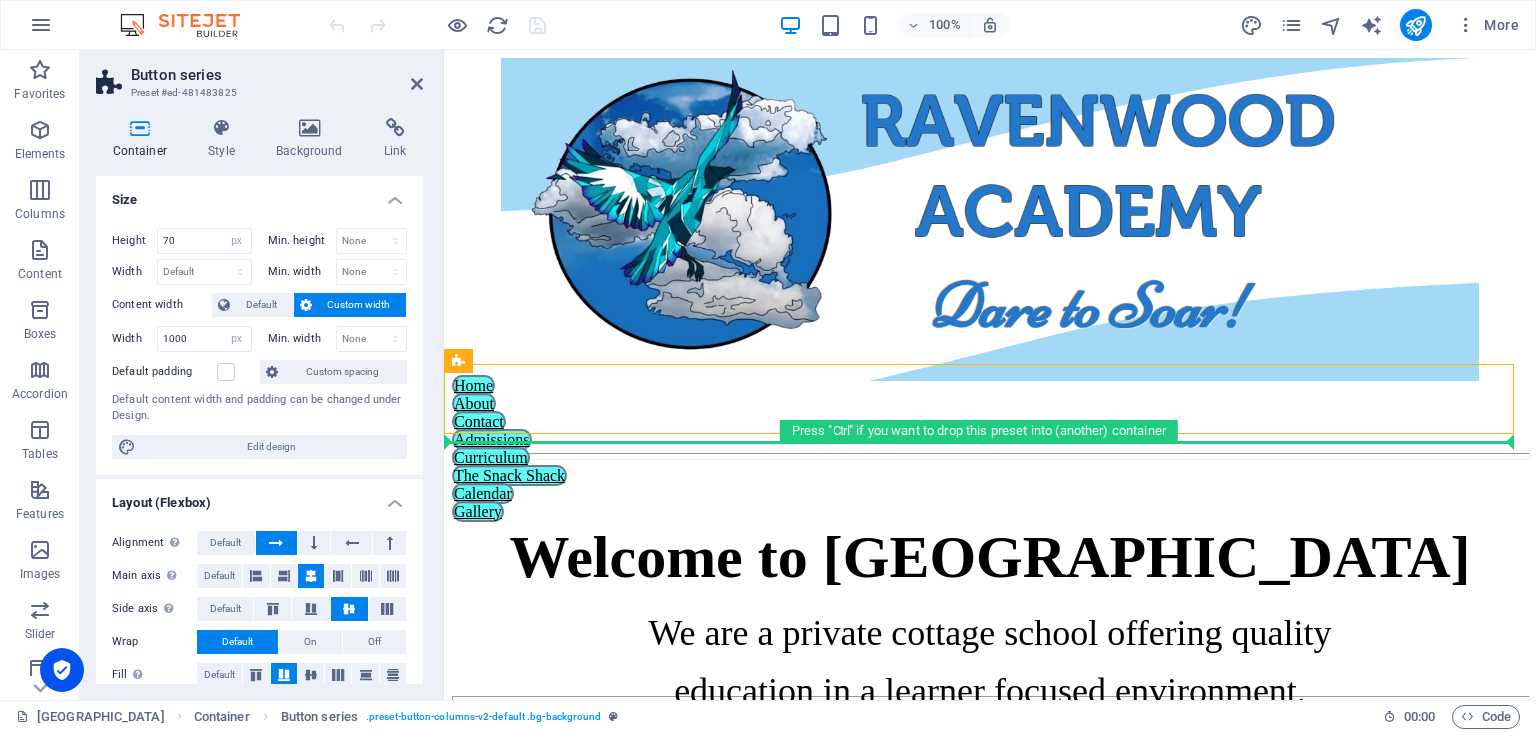 drag, startPoint x: 708, startPoint y: 427, endPoint x: 710, endPoint y: 443, distance: 16.124516 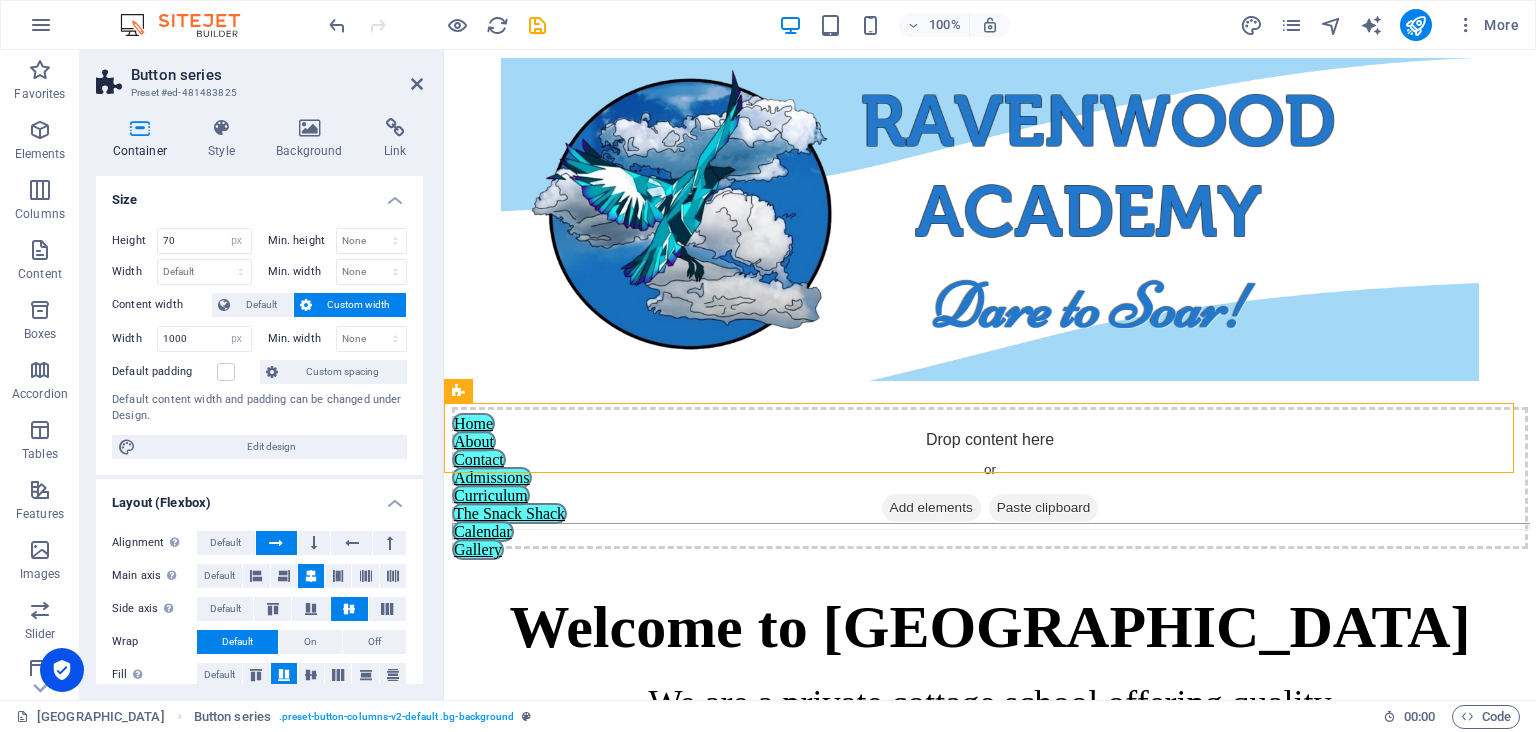 drag, startPoint x: 690, startPoint y: 470, endPoint x: 695, endPoint y: 487, distance: 17.720045 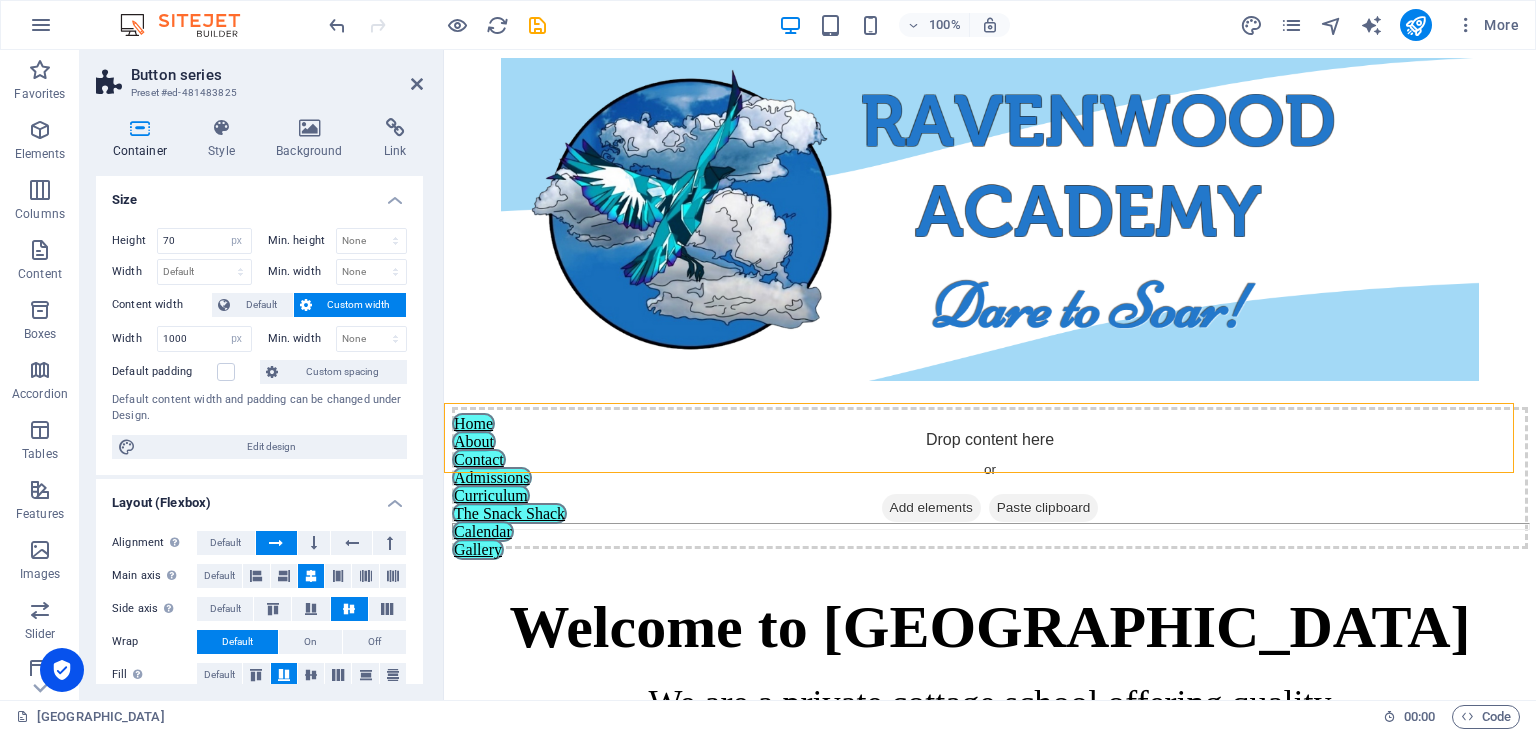 click on "Drop content here or  Add elements  Paste clipboard Home About Contact Admissions Curriculum The Snack Shack Calendar Gallery Welcome to [GEOGRAPHIC_DATA] We are a private cottage school offering quality  education in a learner focused   environment. We meet our learners where they are and build their knowledge, confidence, self-esteem and   i ndependence.  When they spread their wings, we watch them soar!  Drop content here or  Add elements  Paste clipboard   We build every child's confidence and belief in themselves, we dare them to soar, and no obstacle or challenge will stand in their way, and there will be no limit to what they can achieve, Believing in oneself, and utilising the knowledge they have gained, anything is possible. [GEOGRAPHIC_DATA] [EMAIL_ADDRESS][DOMAIN_NAME] Cell: [PHONE_NUMBER] Whatsapp: [PHONE_NUMBER]" at bounding box center (990, 9094) 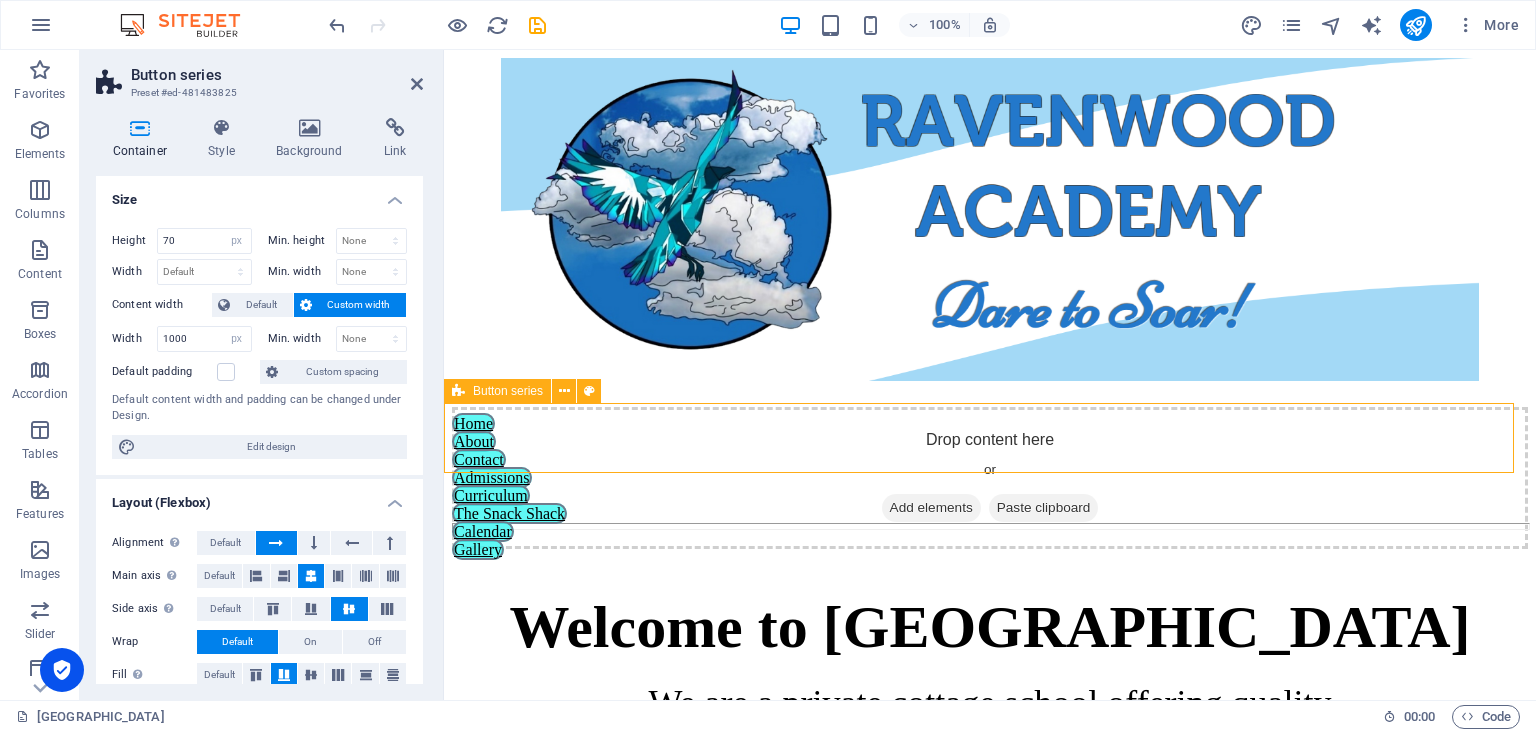 click on "Home About Contact Admissions Curriculum The Snack Shack Calendar Gallery" at bounding box center (990, 450) 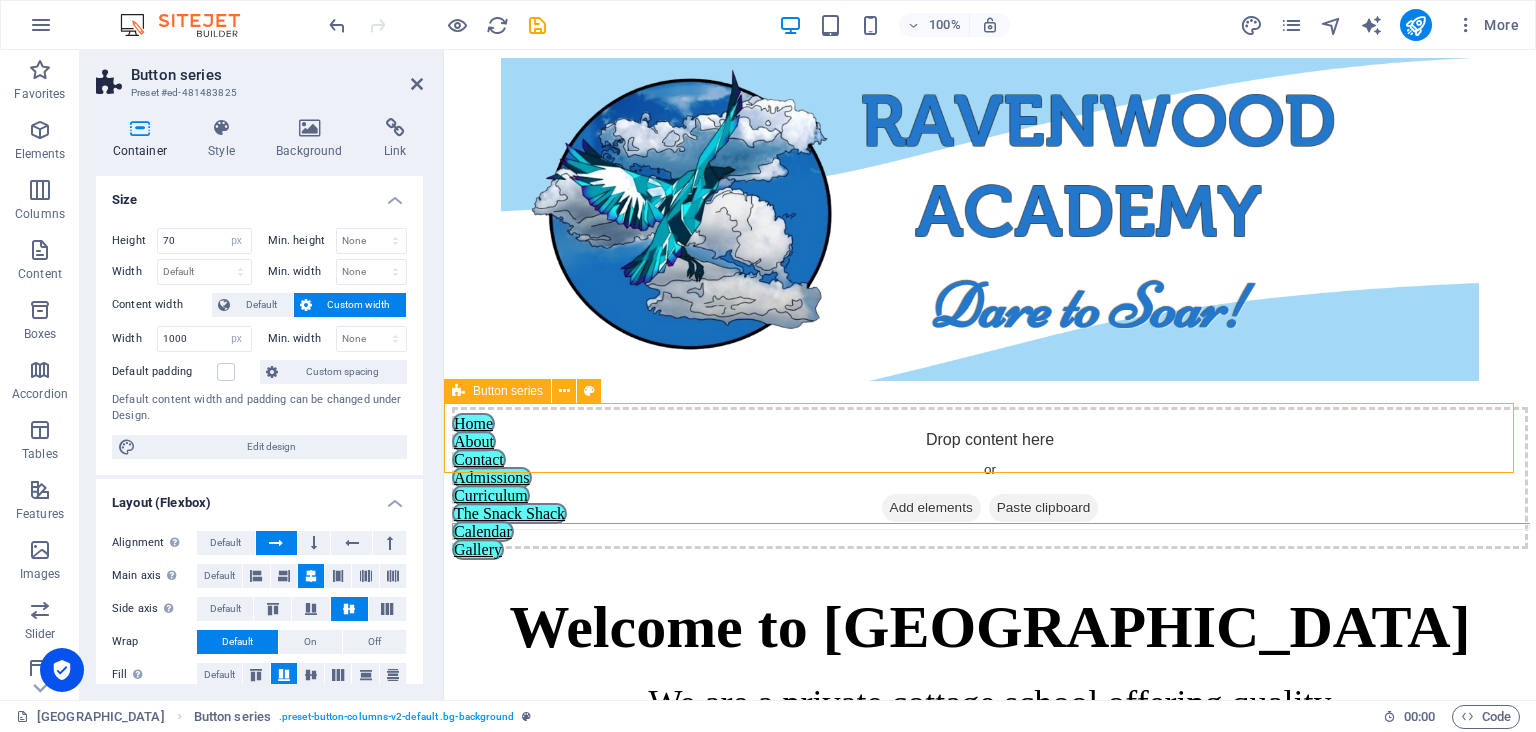 click on "Button series" at bounding box center (497, 391) 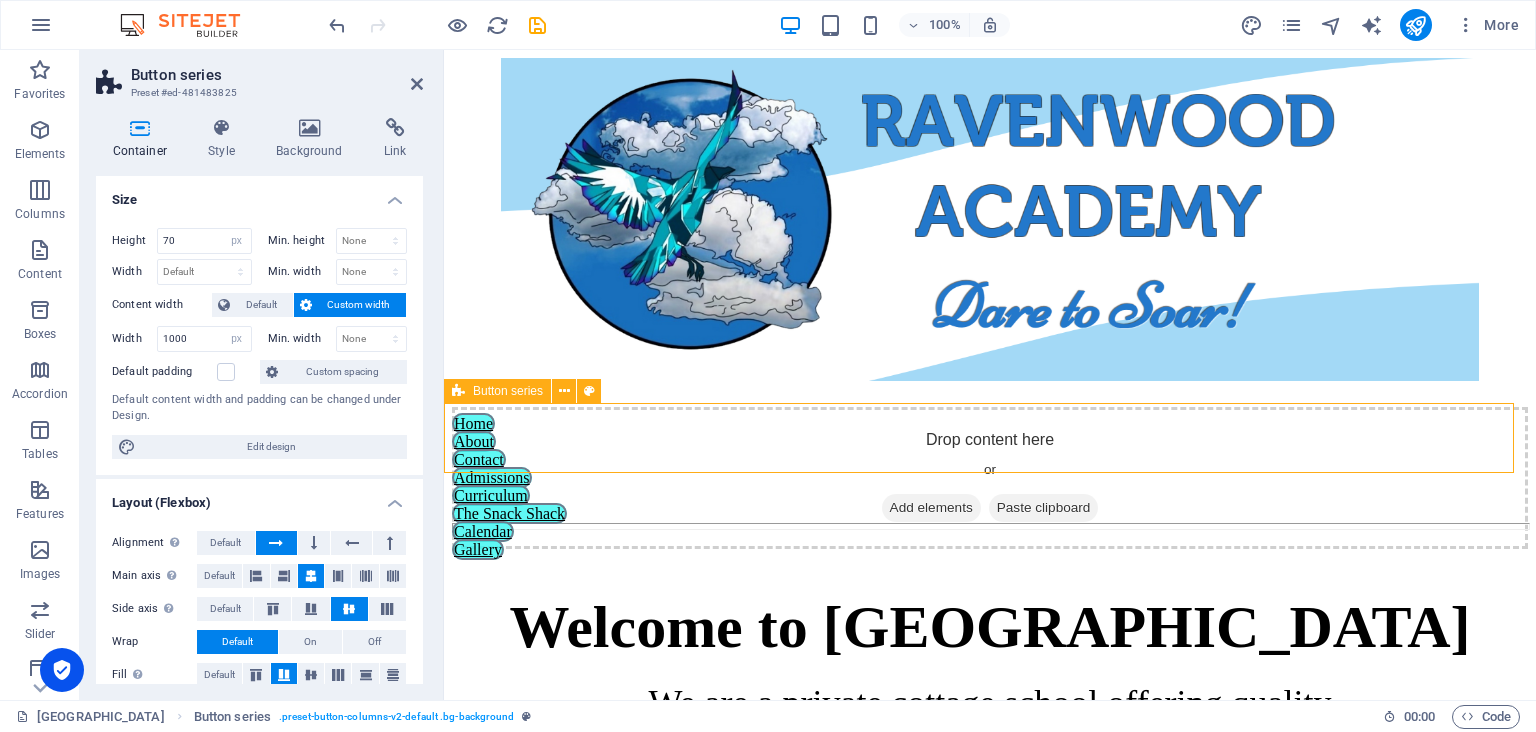 click on "Button series" at bounding box center (497, 391) 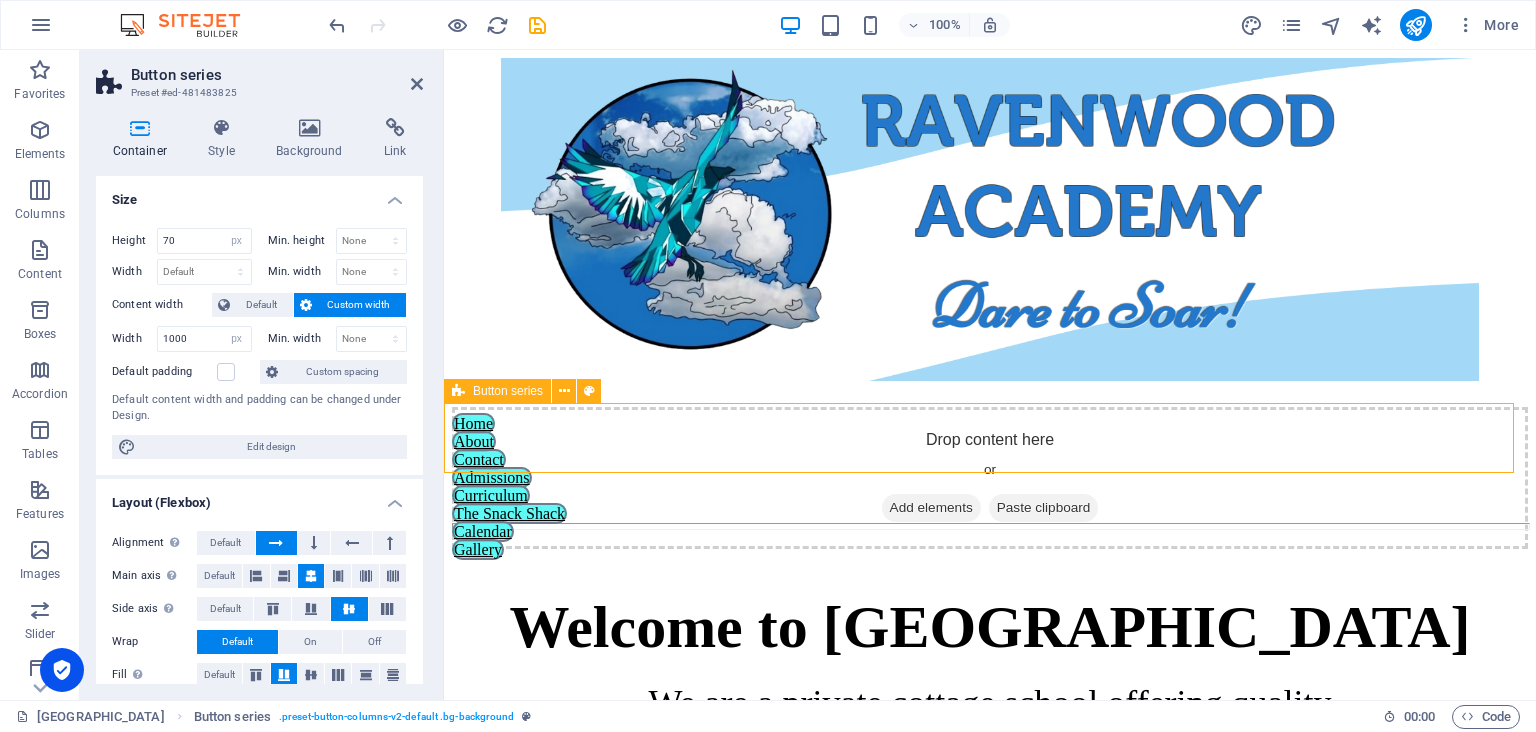 click on "Button series" at bounding box center [497, 391] 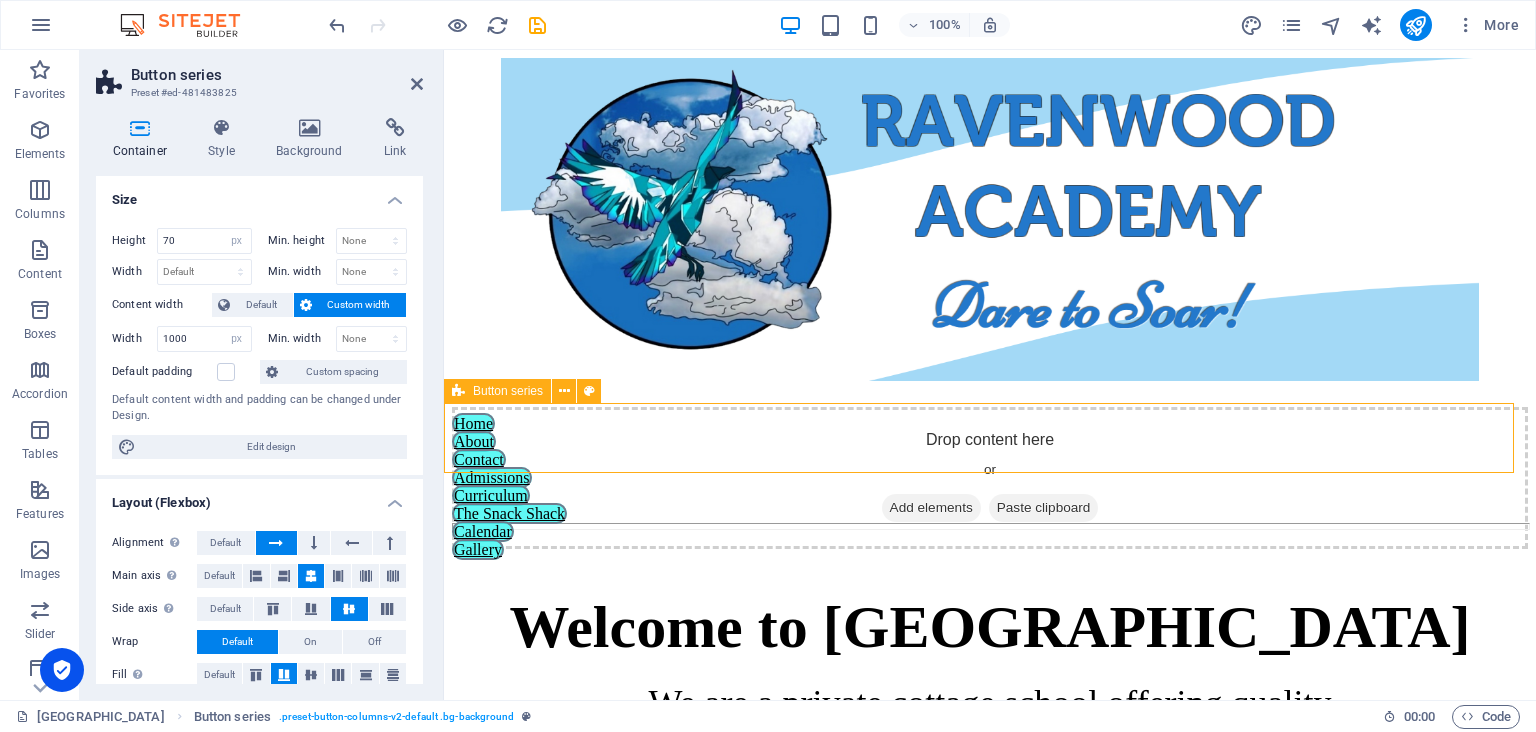 click on "Button series" at bounding box center (497, 391) 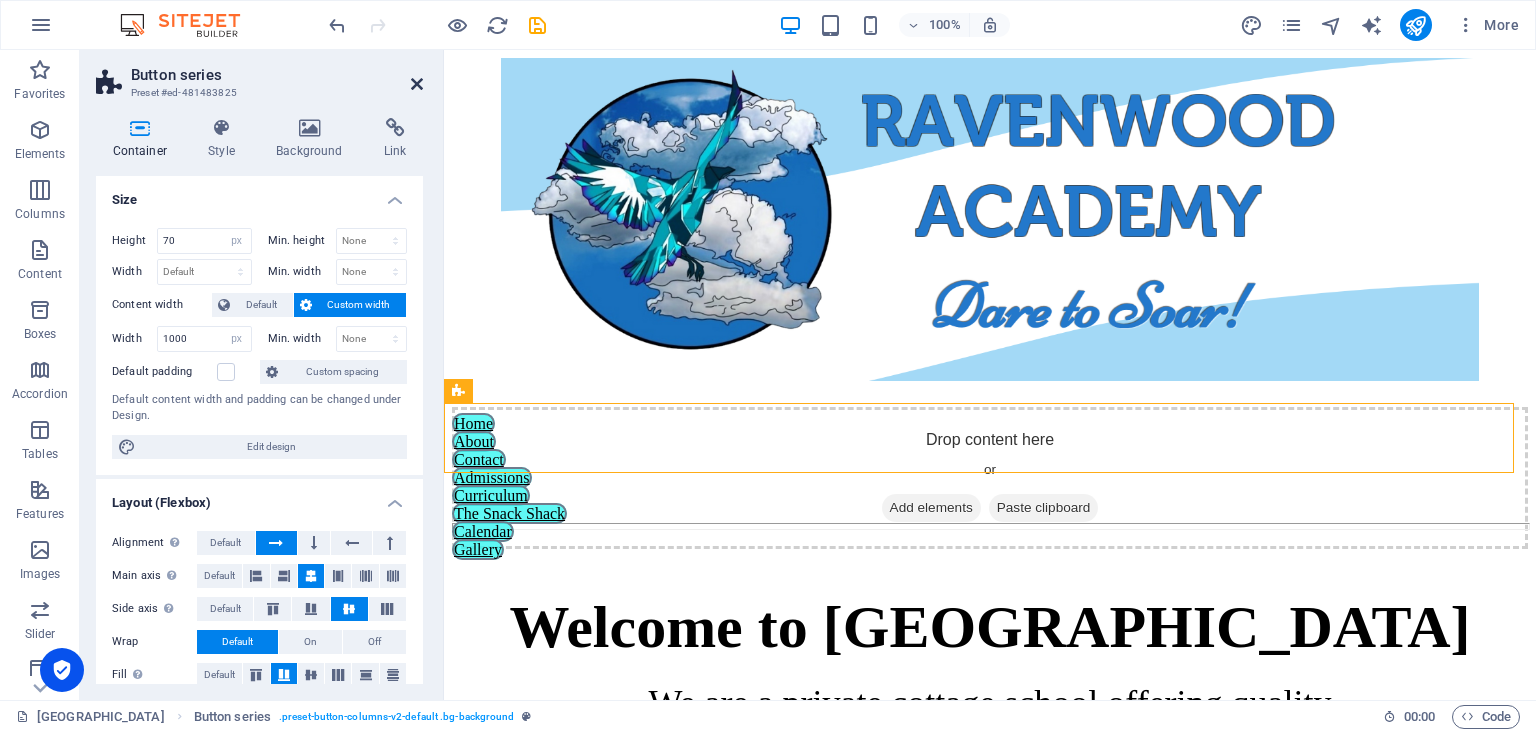click at bounding box center (417, 84) 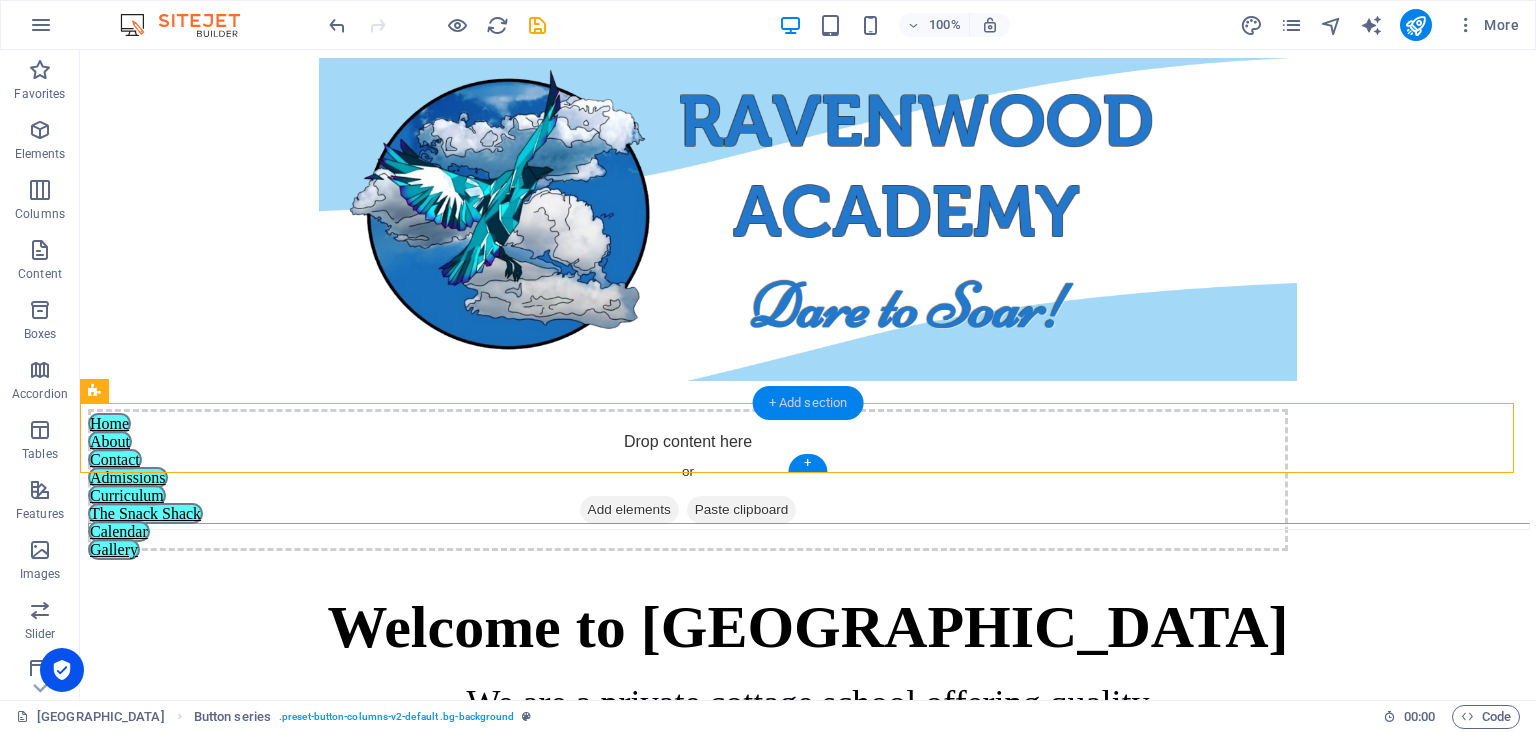 click on "+ Add section" at bounding box center [808, 403] 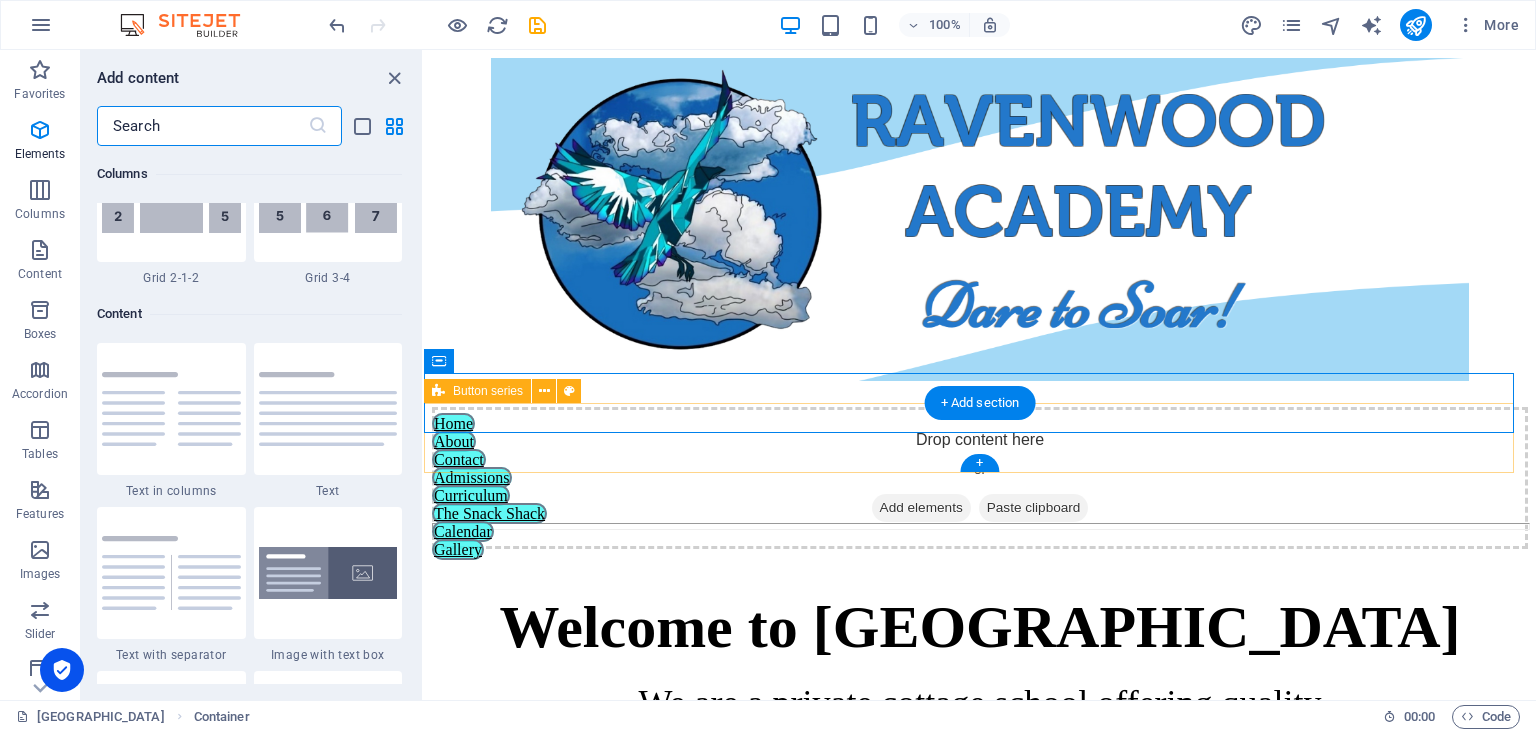 scroll, scrollTop: 3499, scrollLeft: 0, axis: vertical 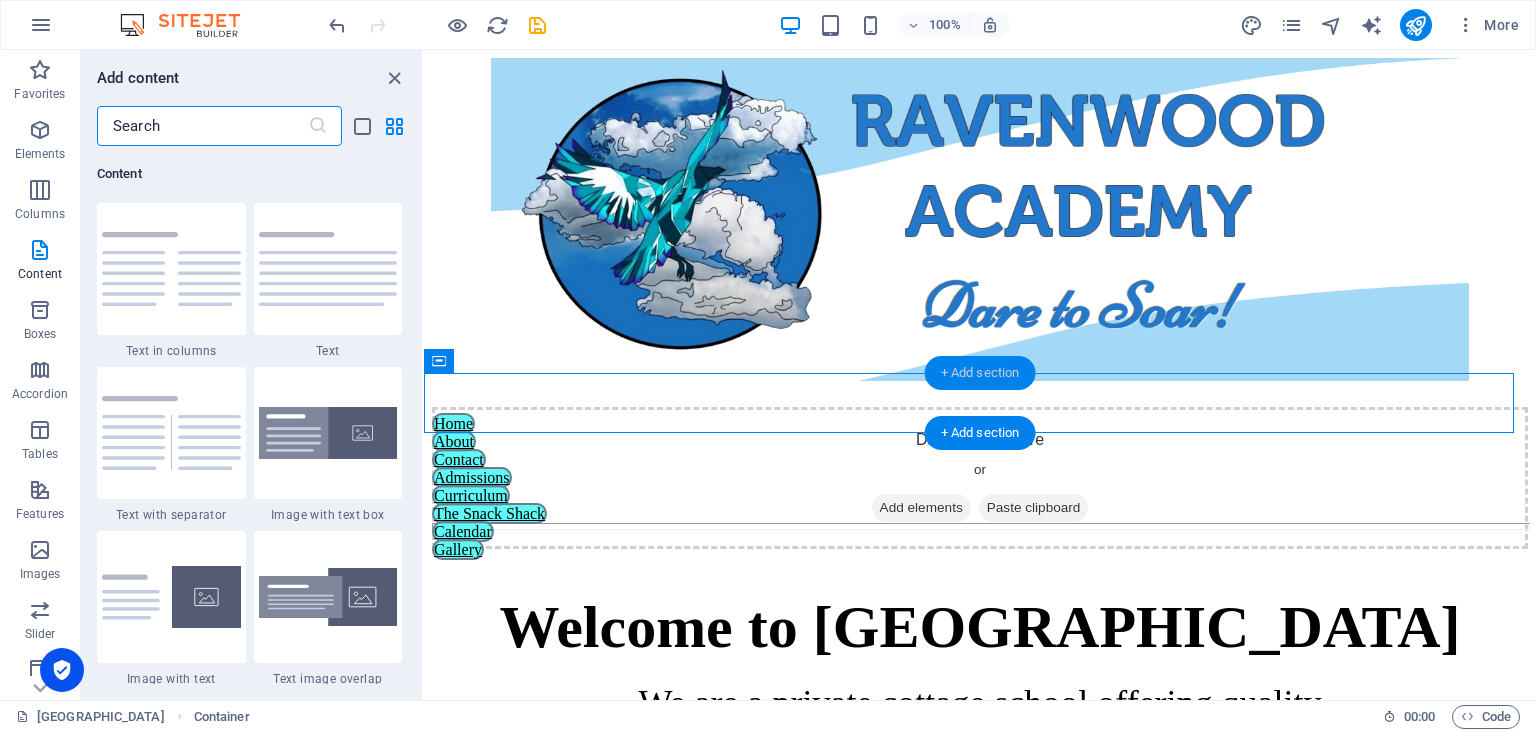 click on "+ Add section" at bounding box center (980, 373) 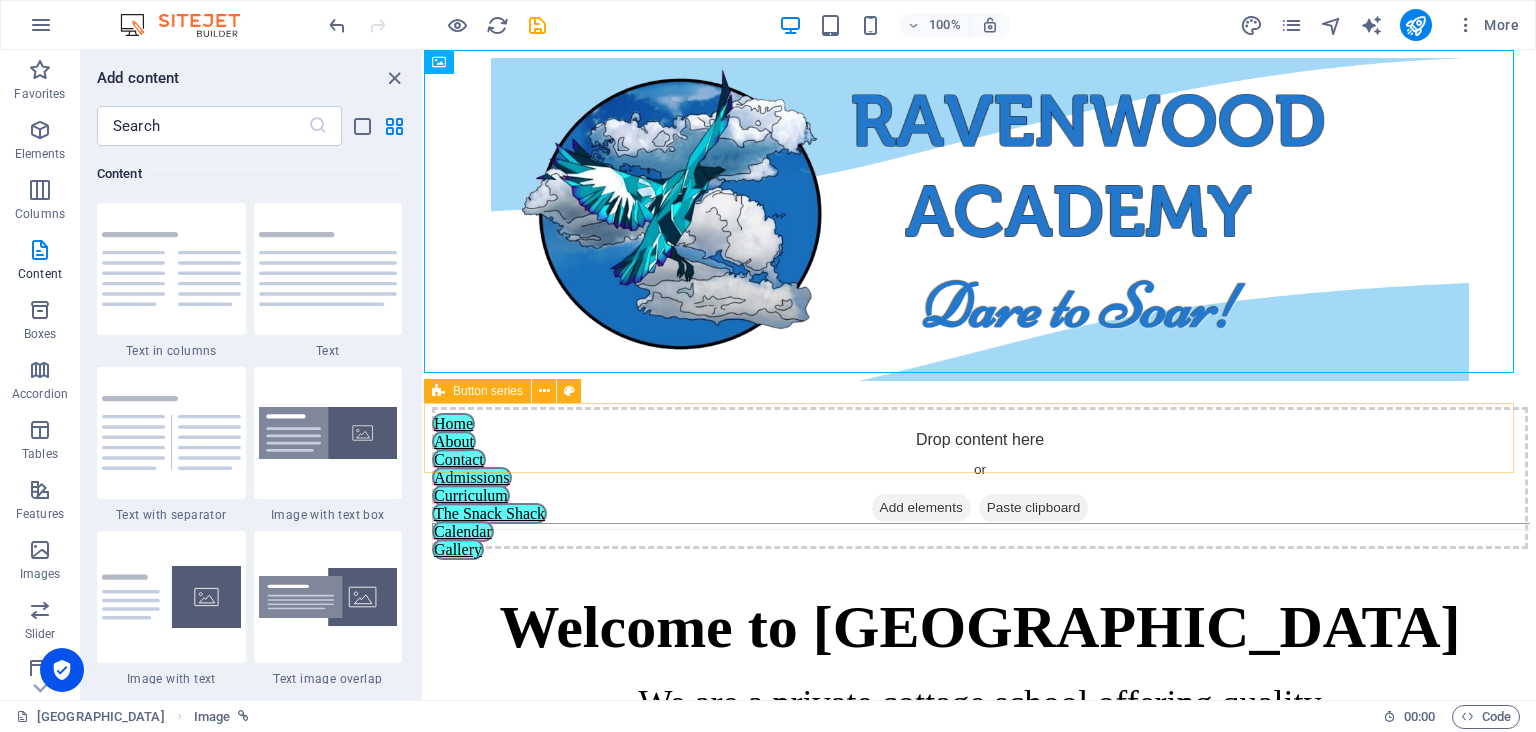 click on "Button series" at bounding box center (488, 391) 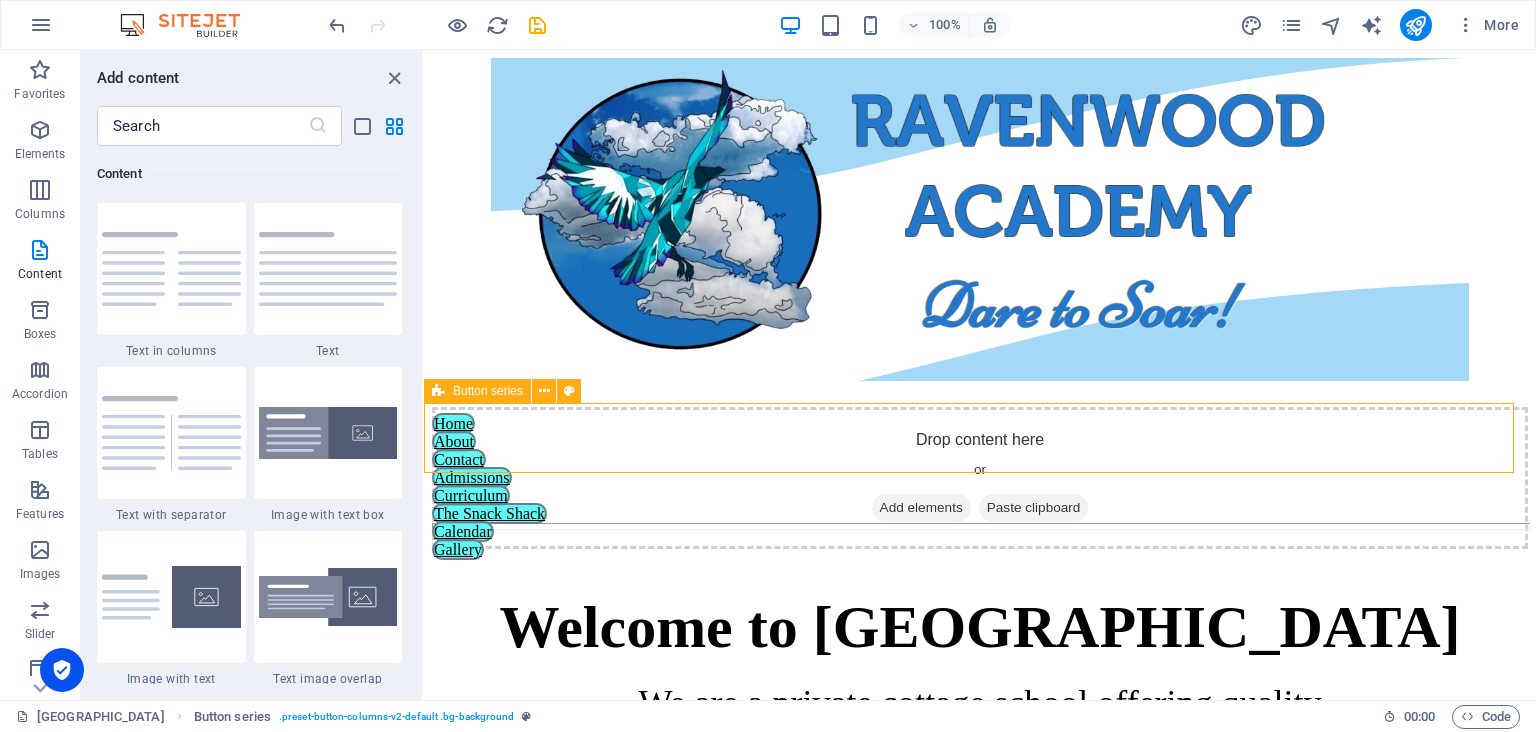 click on "Button series" at bounding box center [488, 391] 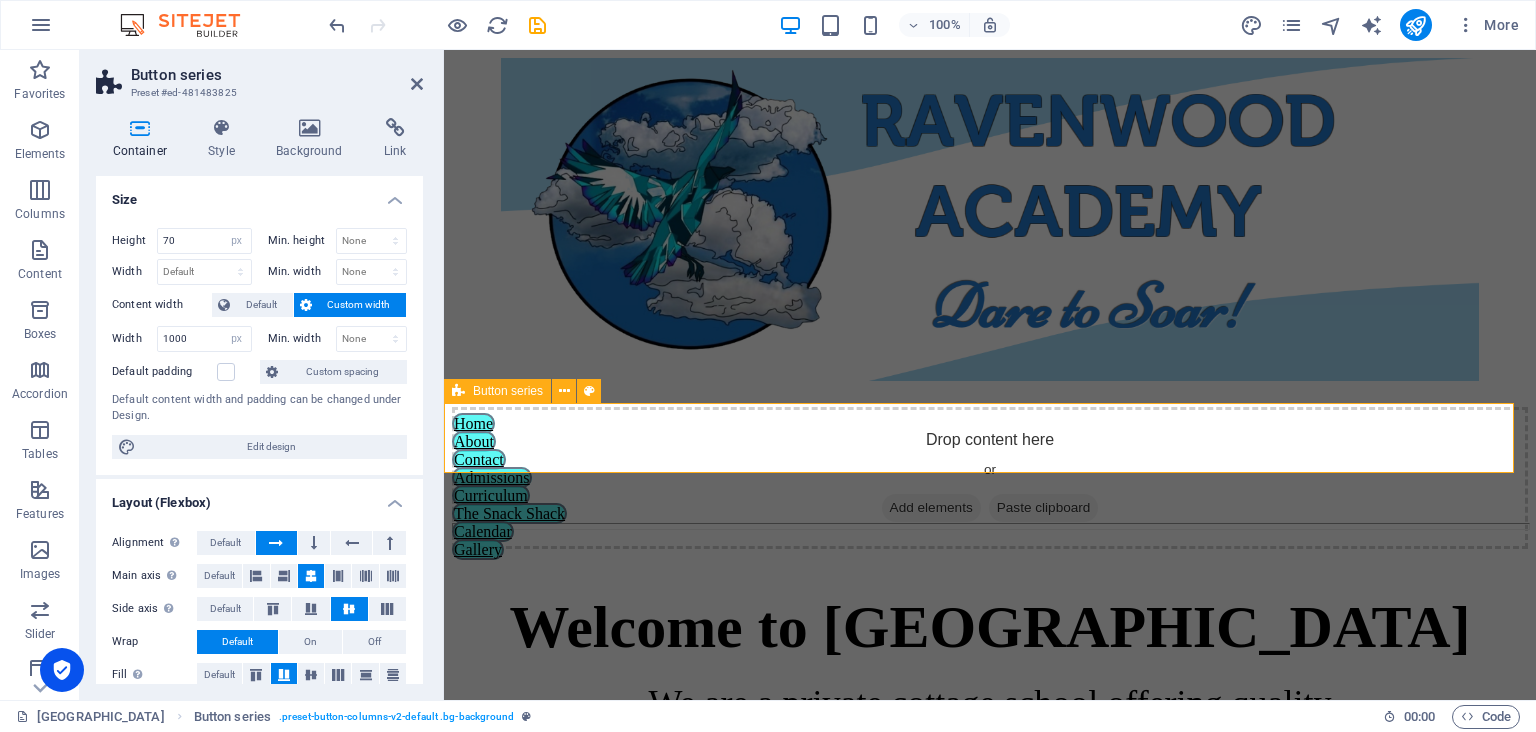 click on "Button series" at bounding box center (508, 391) 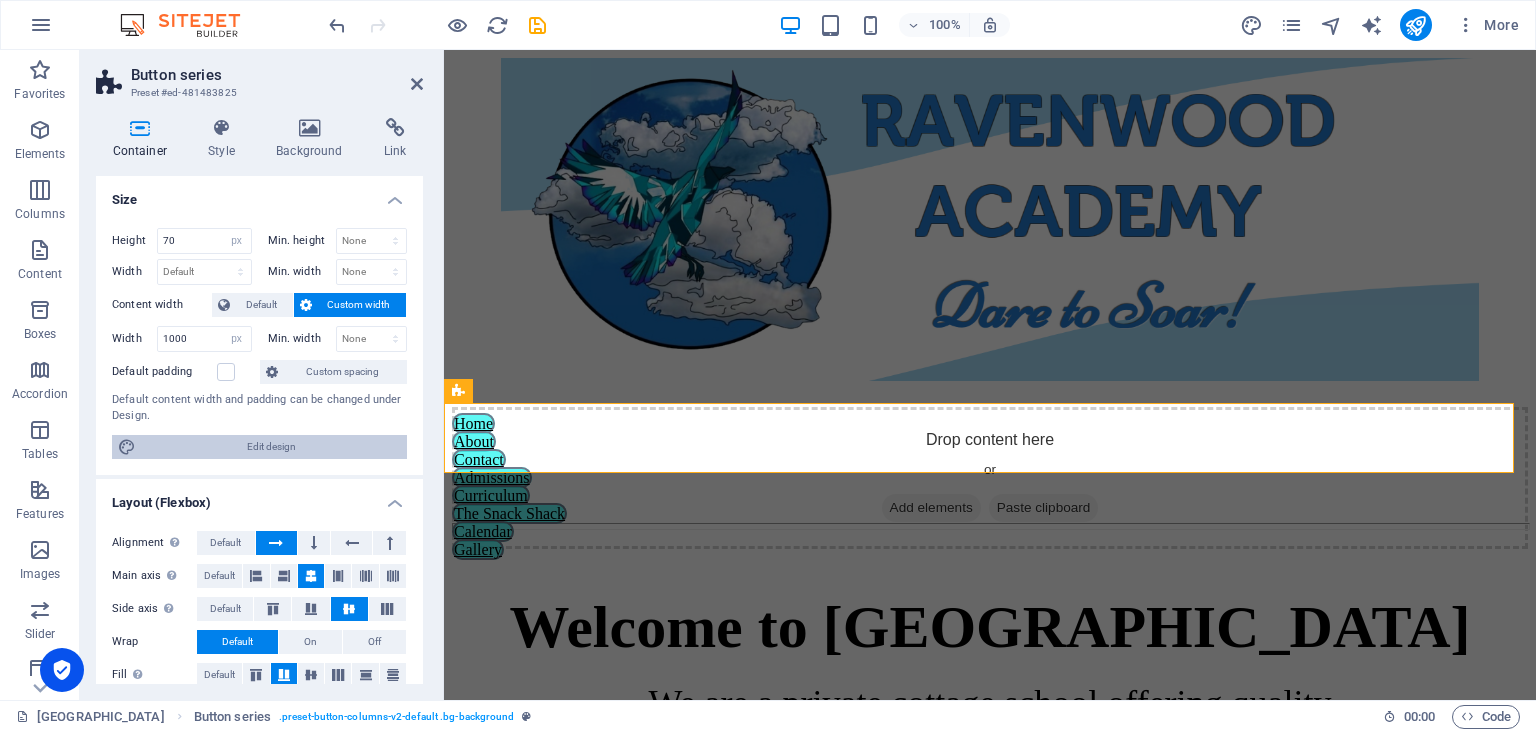 click on "Edit design" at bounding box center (271, 447) 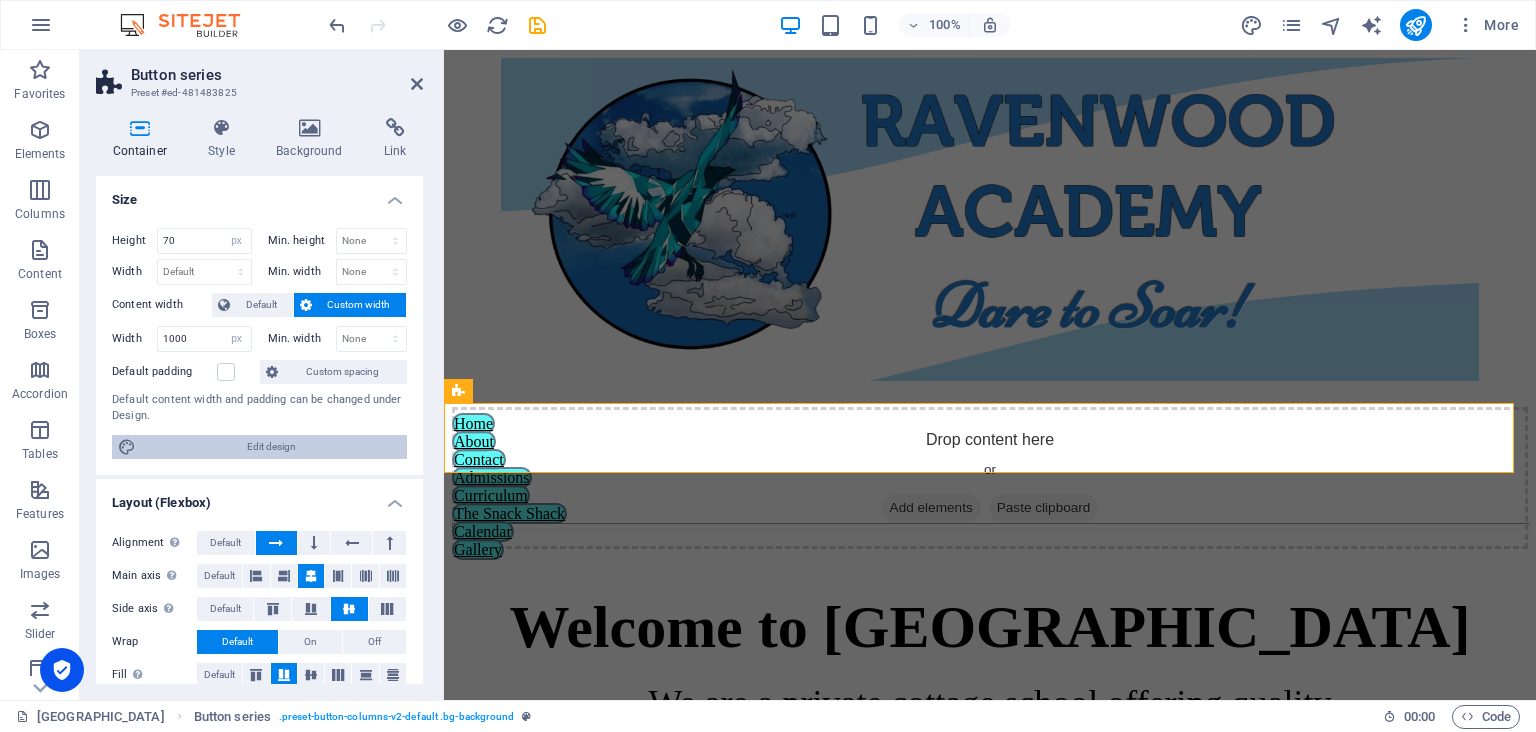 select on "px" 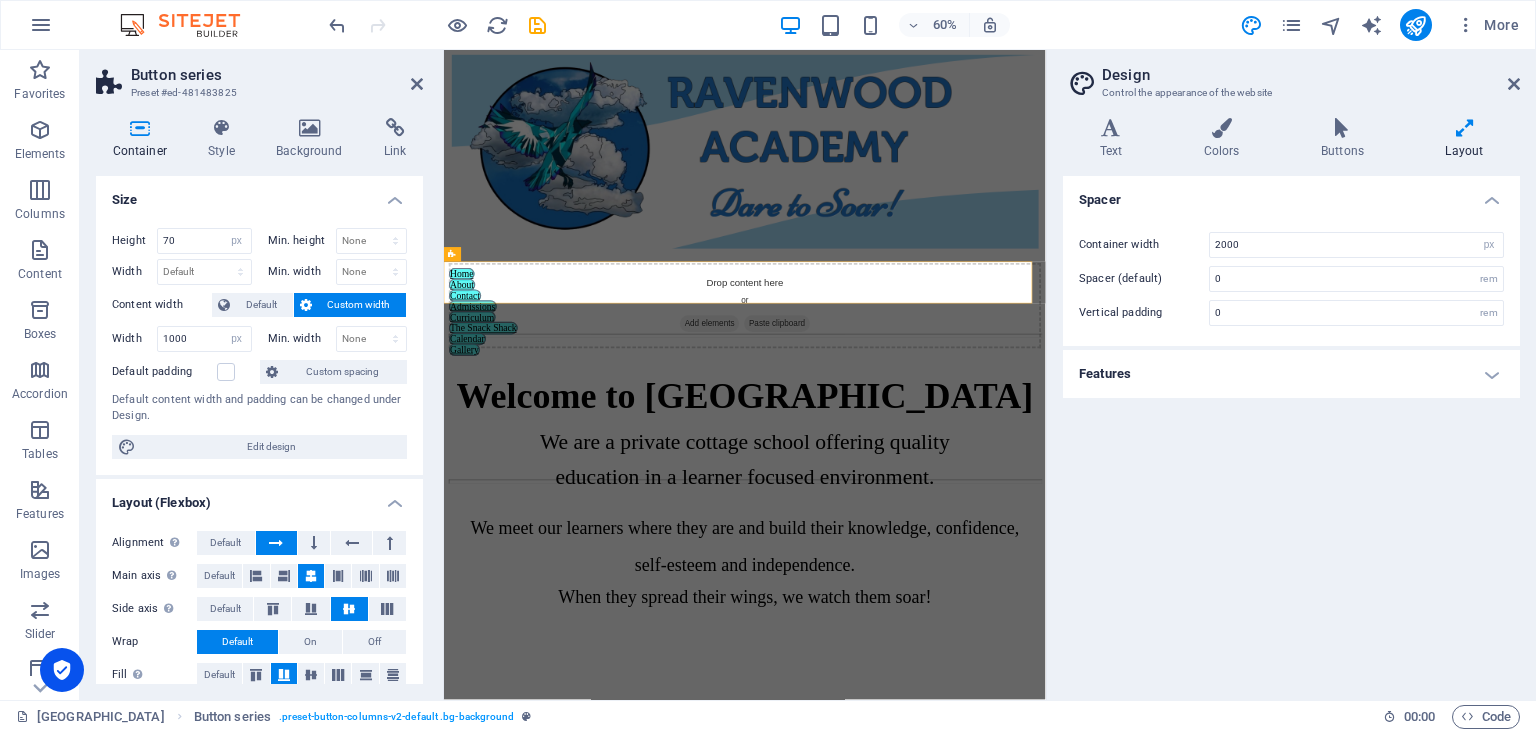 click on "Button series" at bounding box center (277, 75) 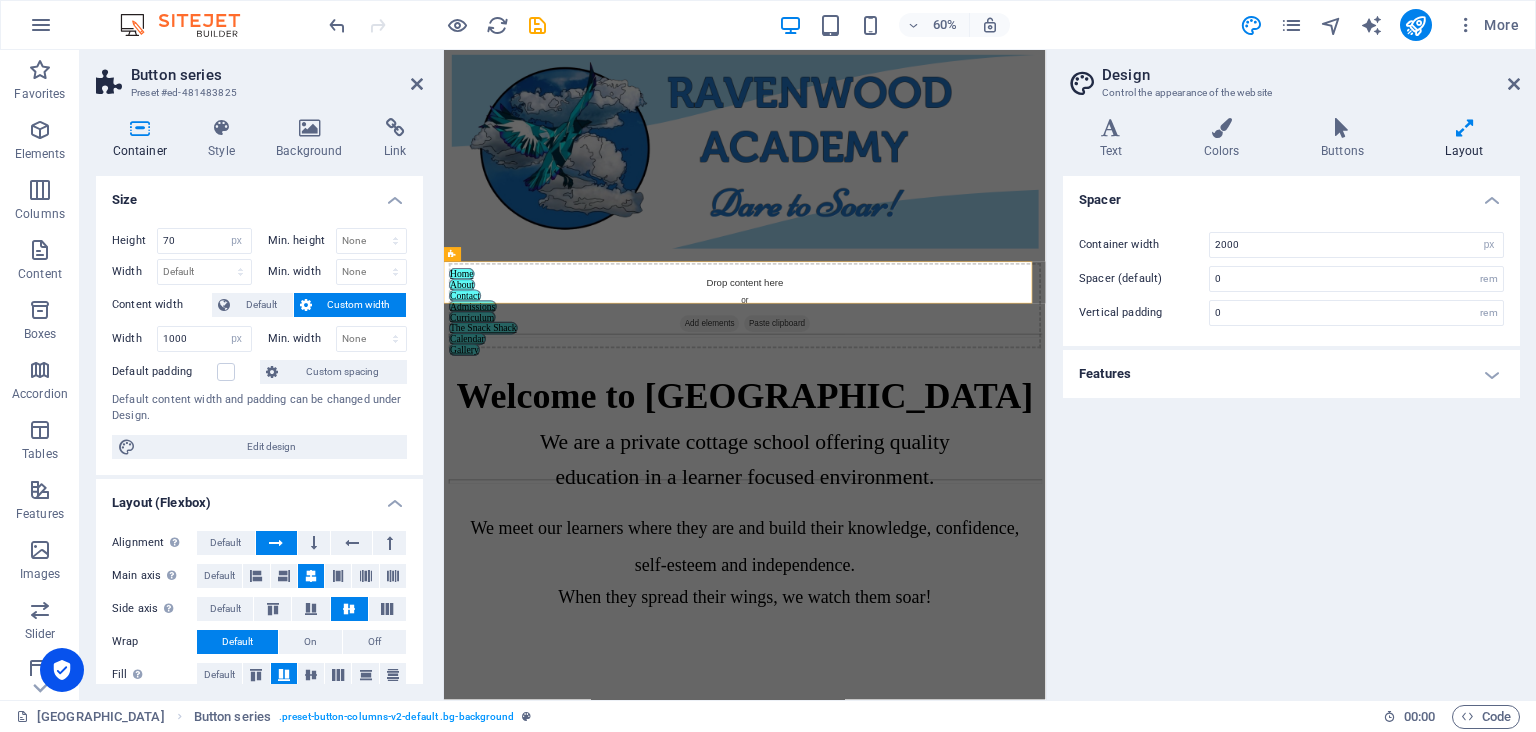 click on "Button series" at bounding box center [277, 75] 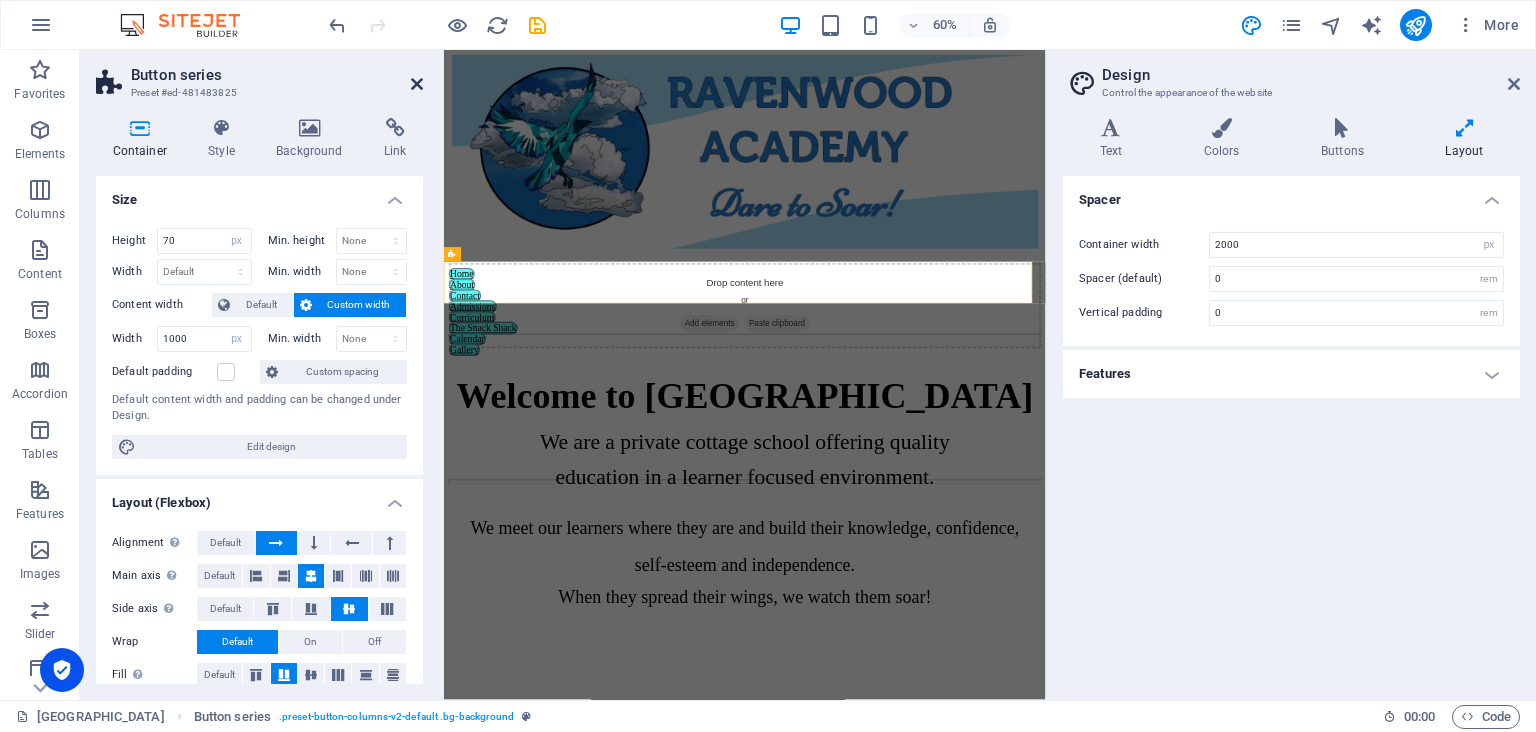 click at bounding box center (417, 84) 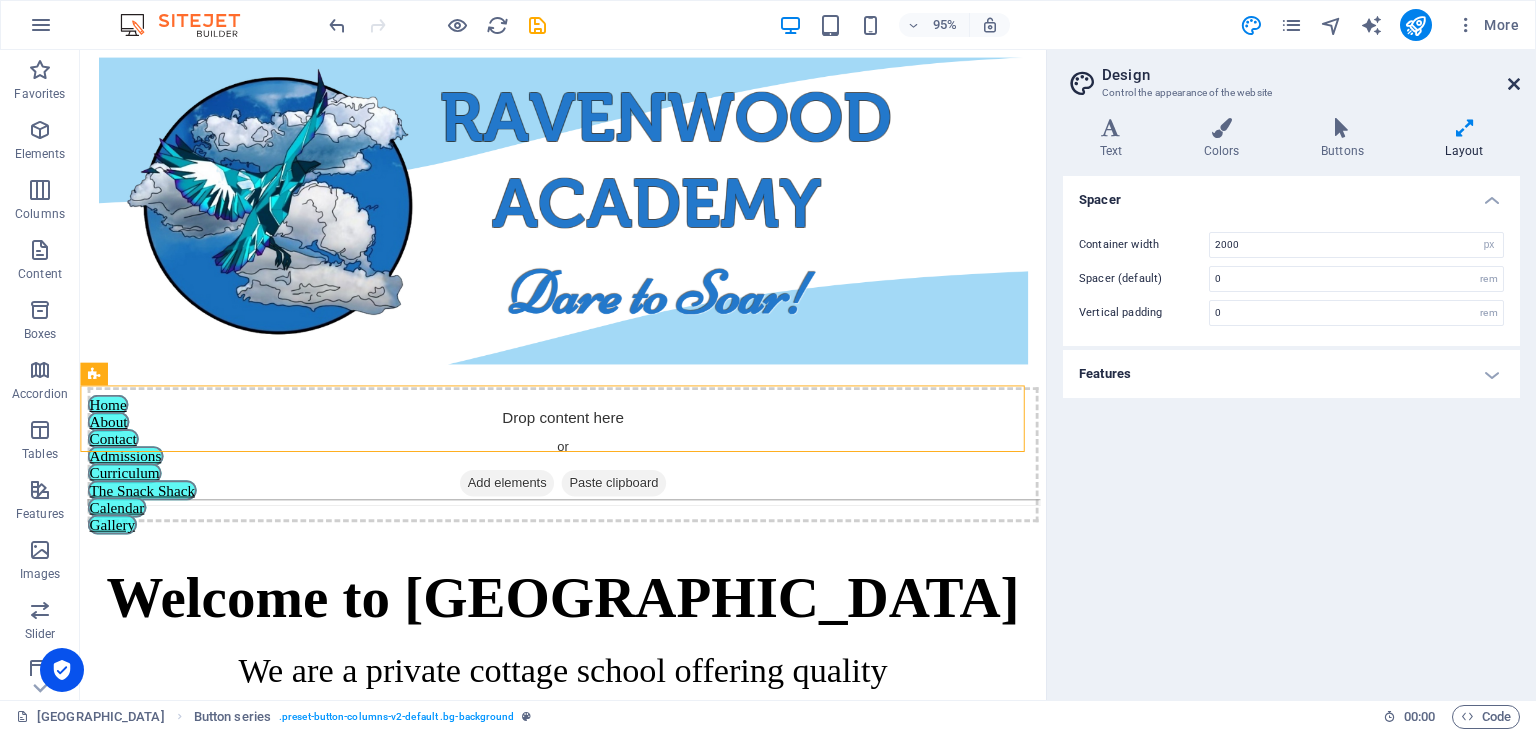 click at bounding box center [1514, 84] 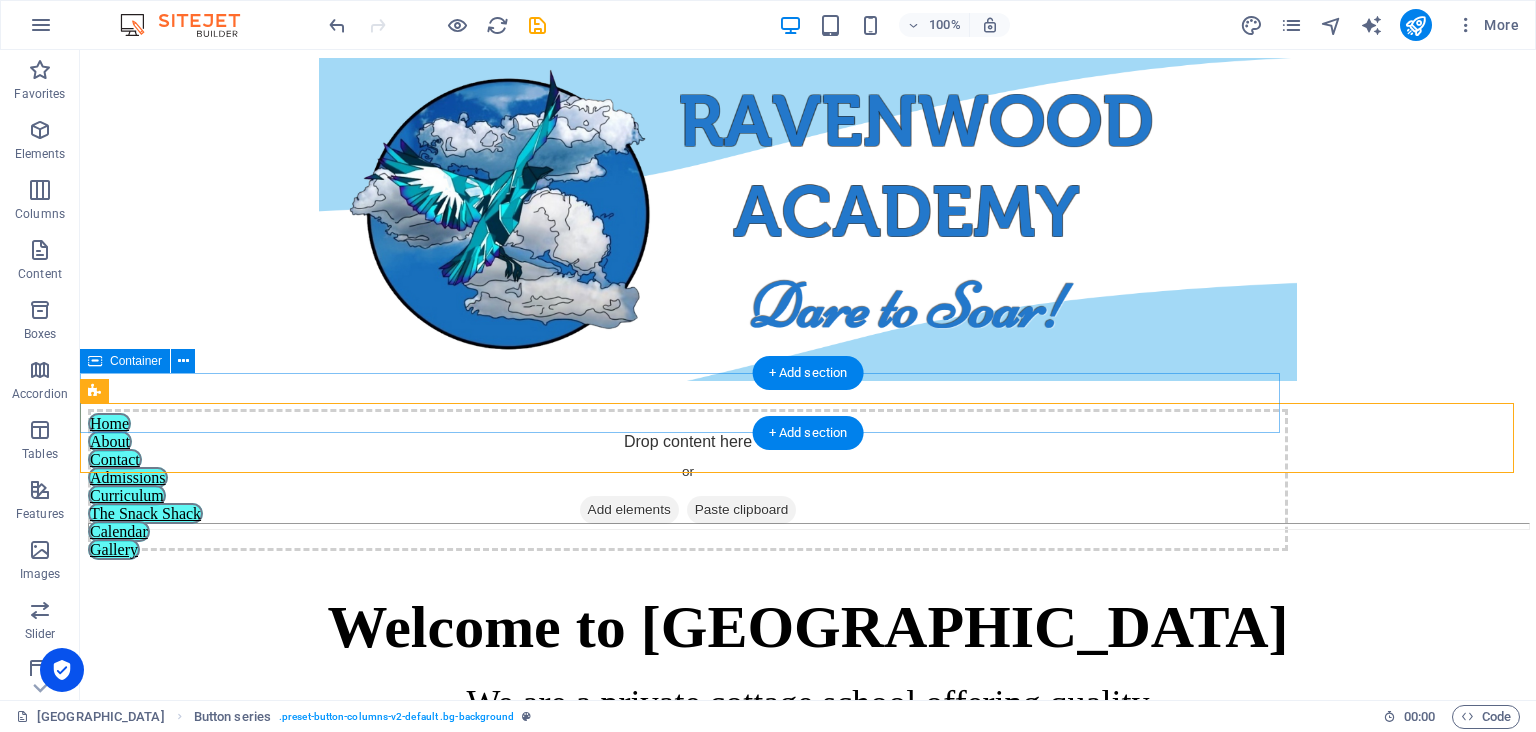 click on "Drop content here or  Add elements  Paste clipboard" at bounding box center (688, 415) 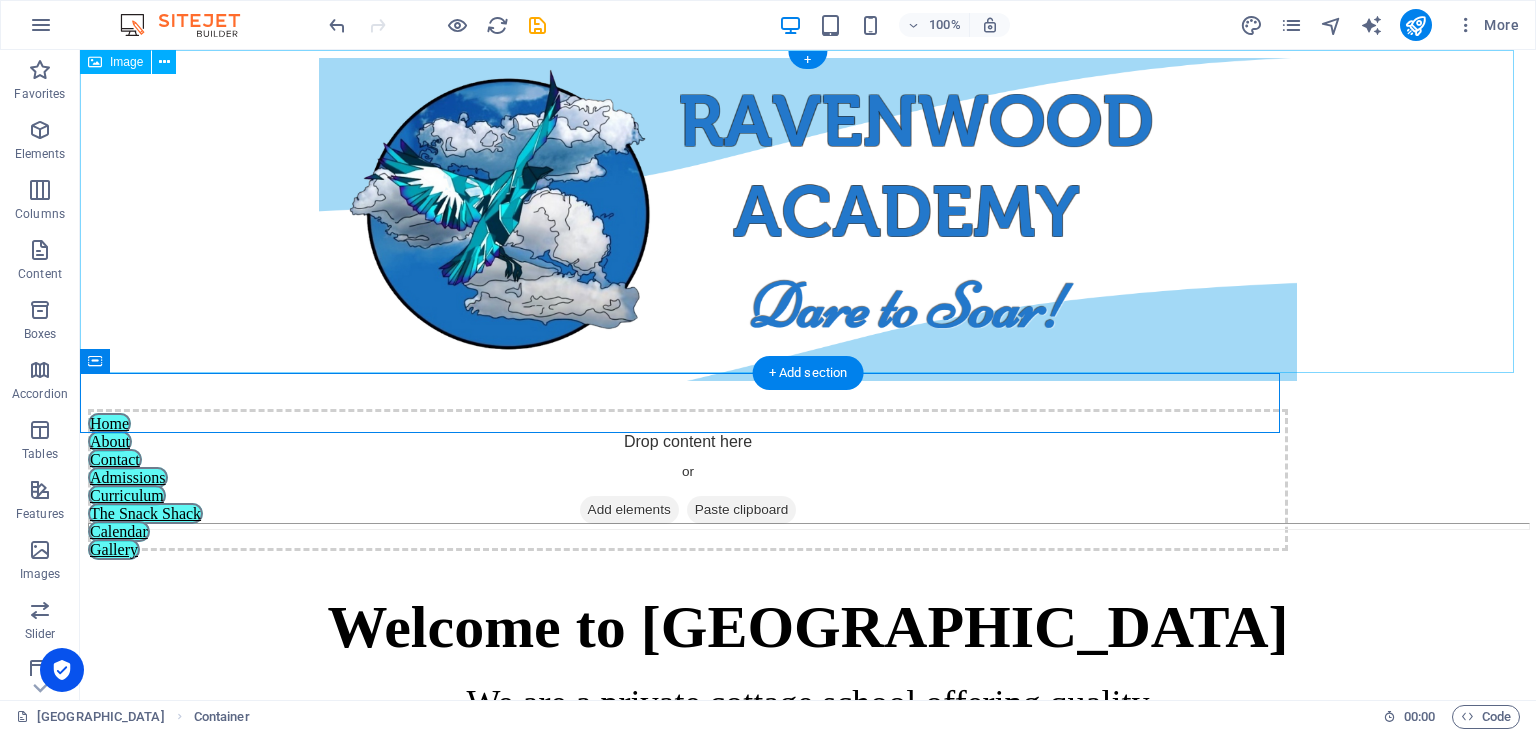 click at bounding box center (808, 221) 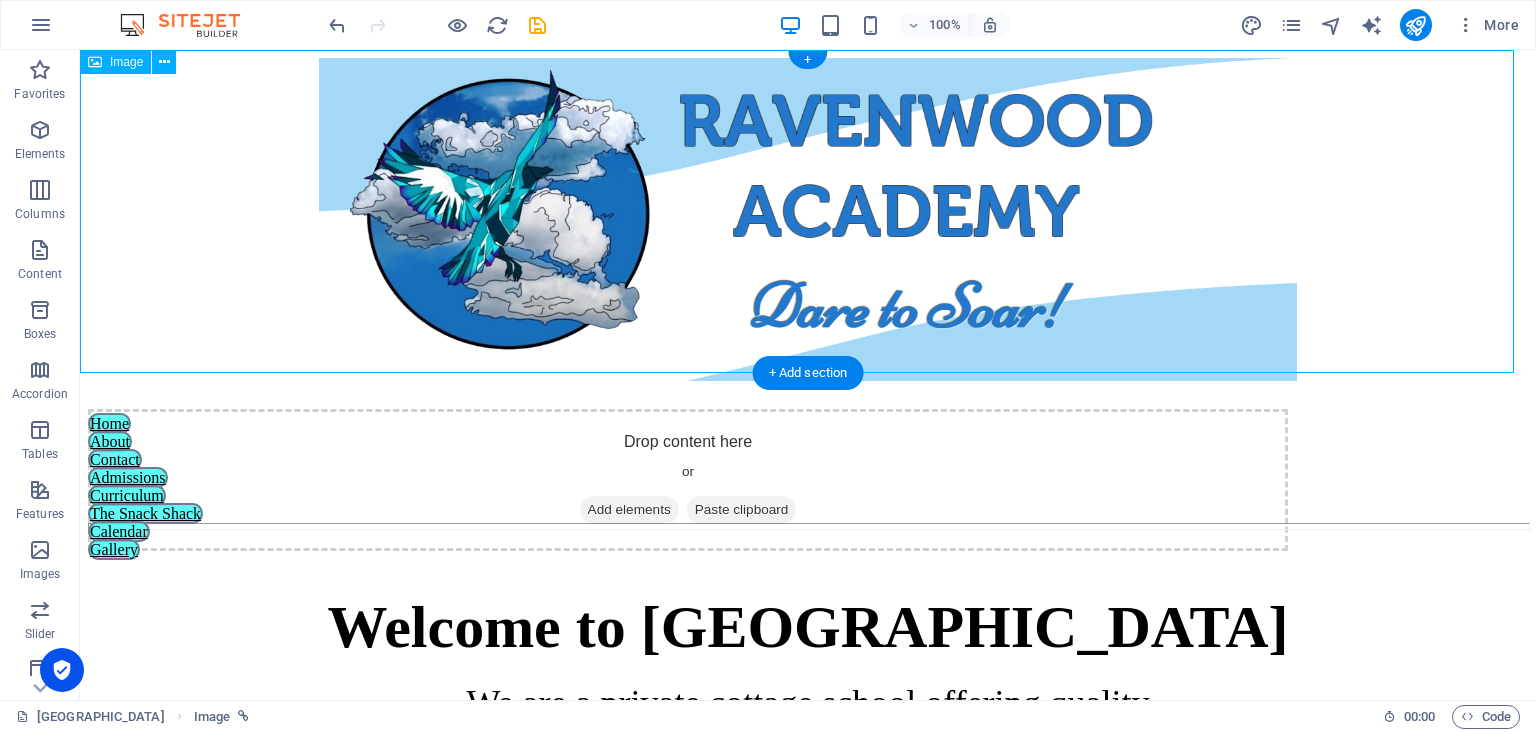 click at bounding box center (808, 221) 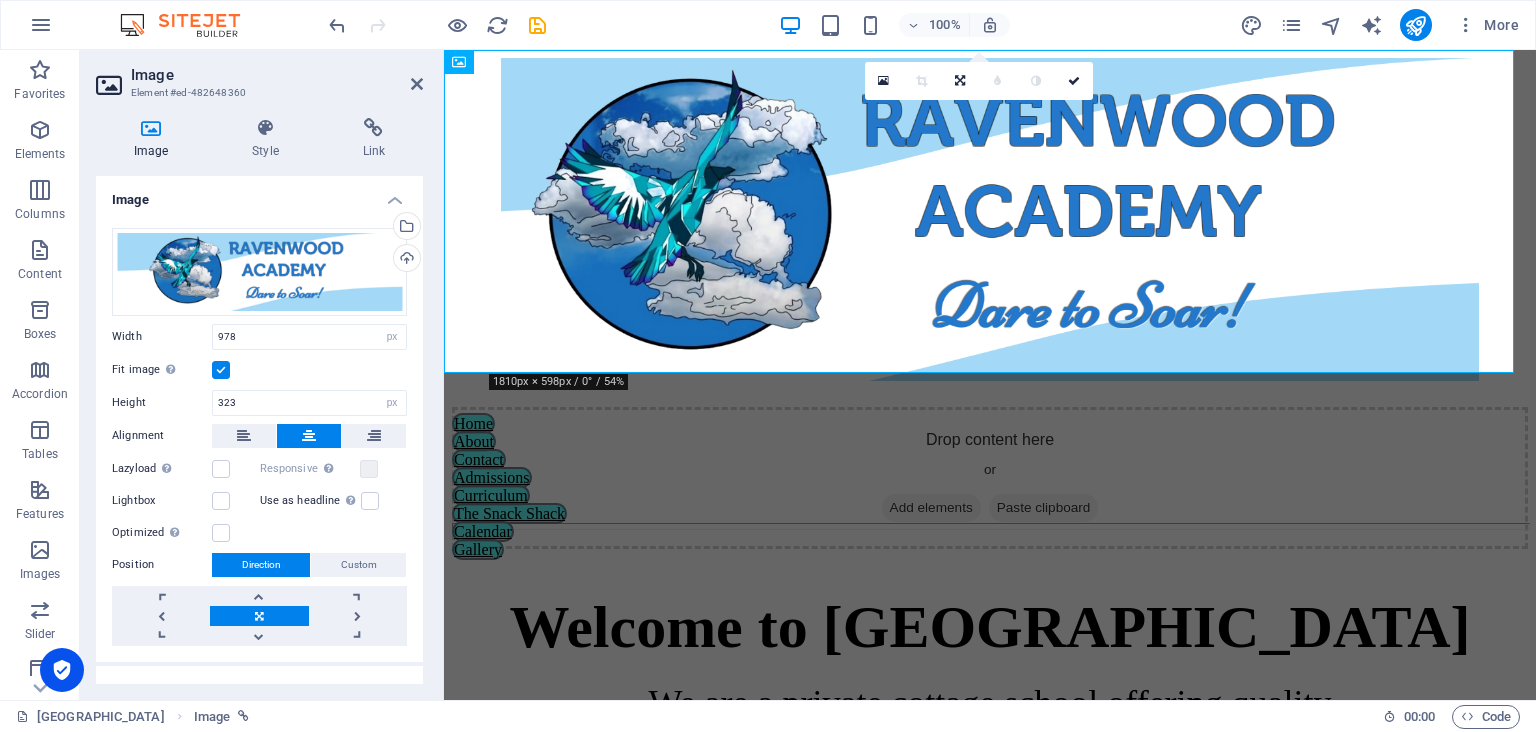 click on "Image" at bounding box center (277, 75) 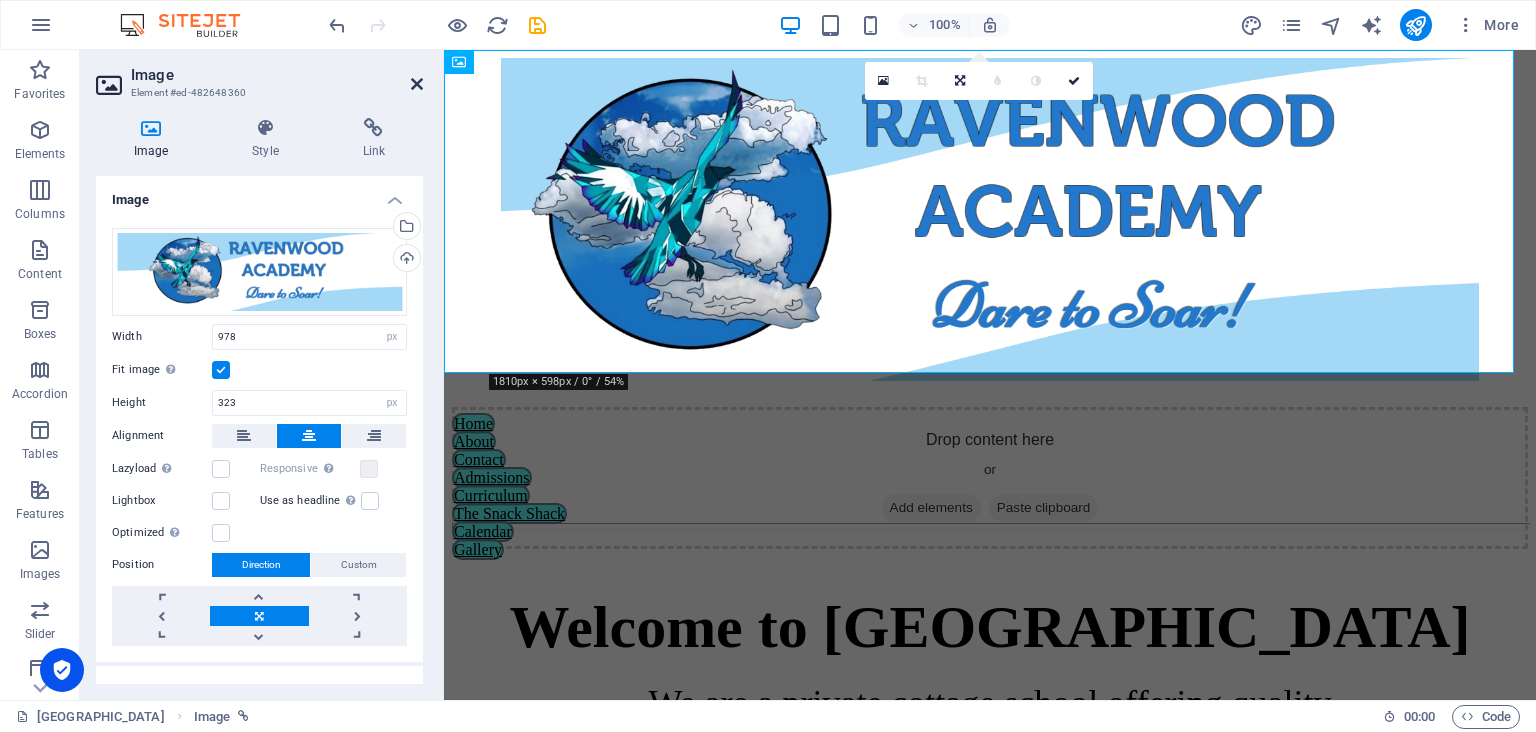 click at bounding box center (417, 84) 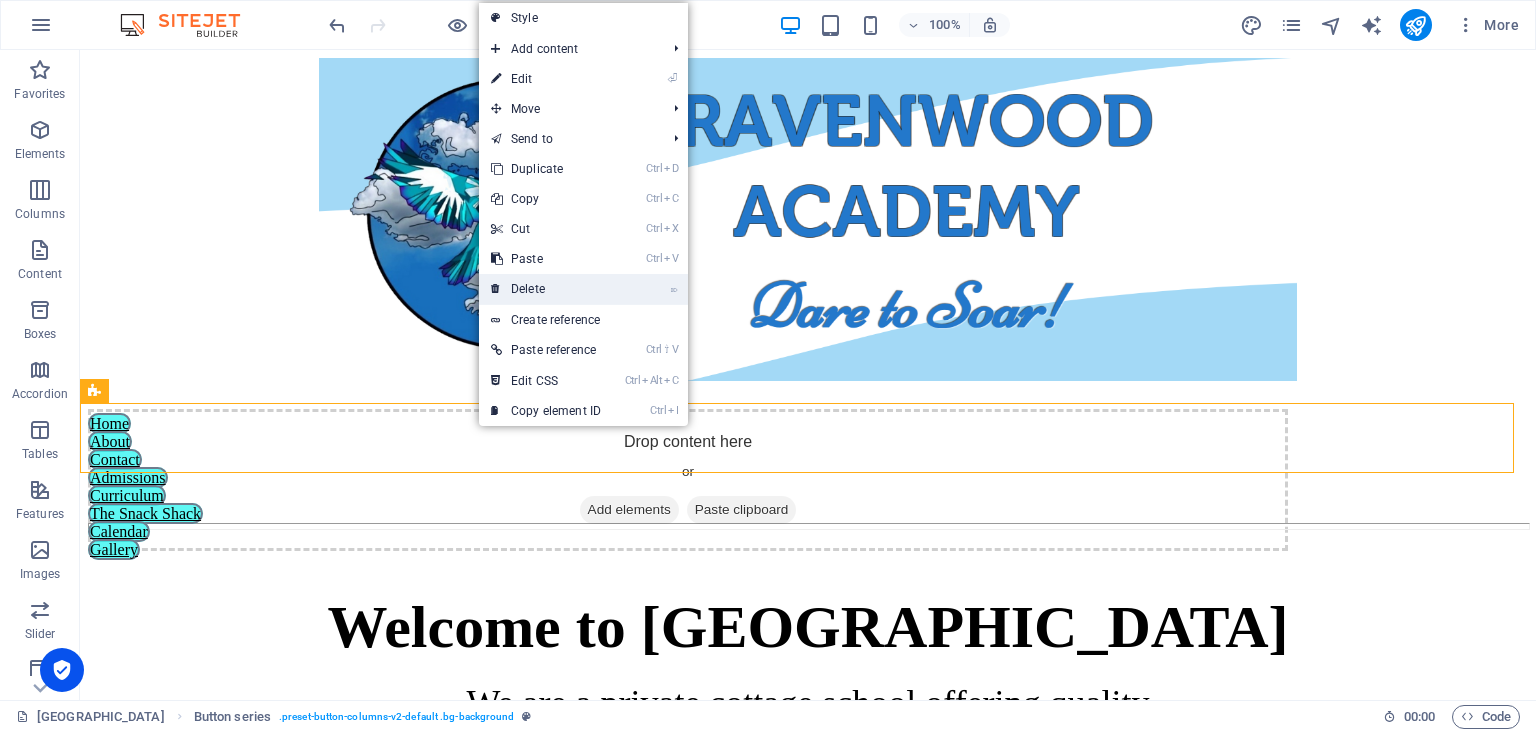 click on "⌦  Delete" at bounding box center (546, 289) 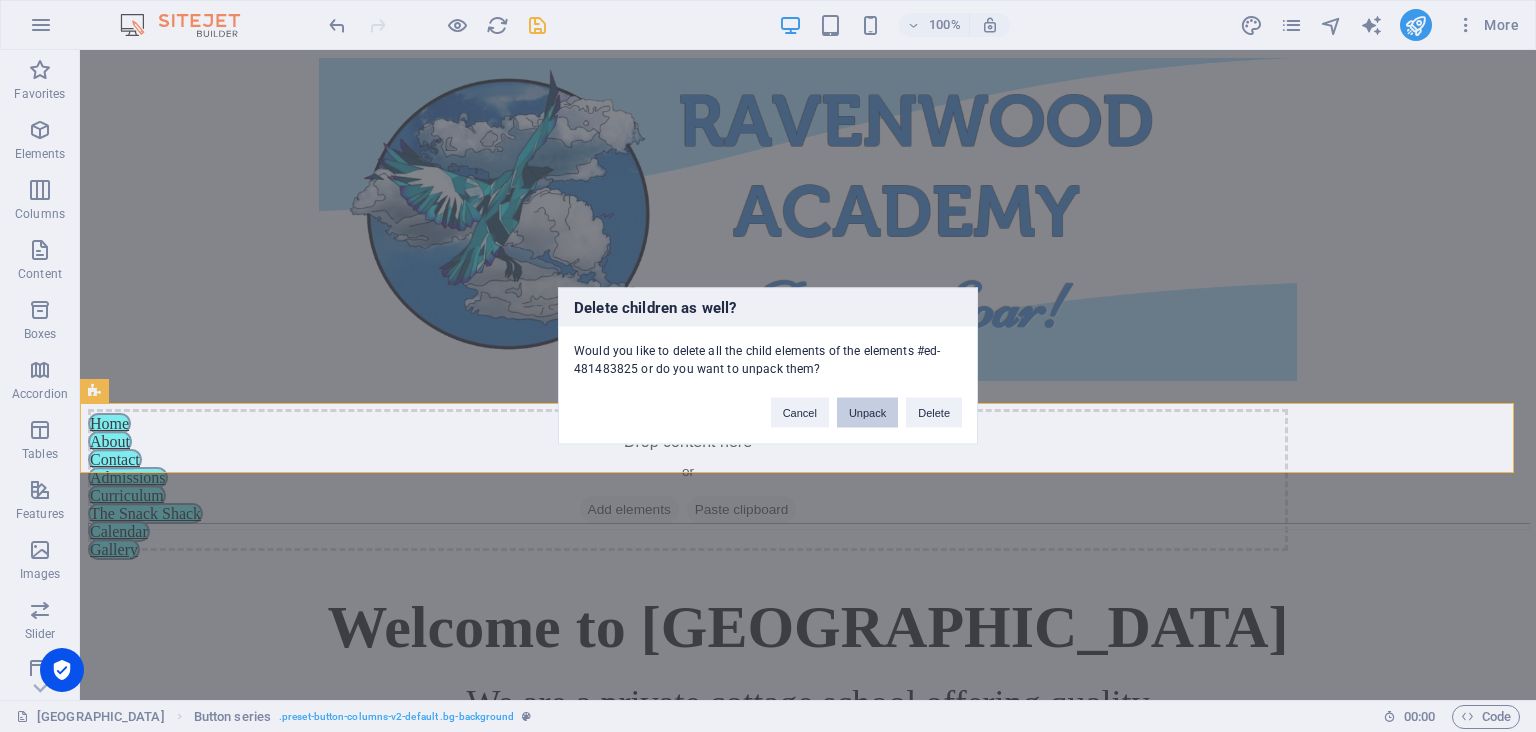 click on "Unpack" at bounding box center [867, 413] 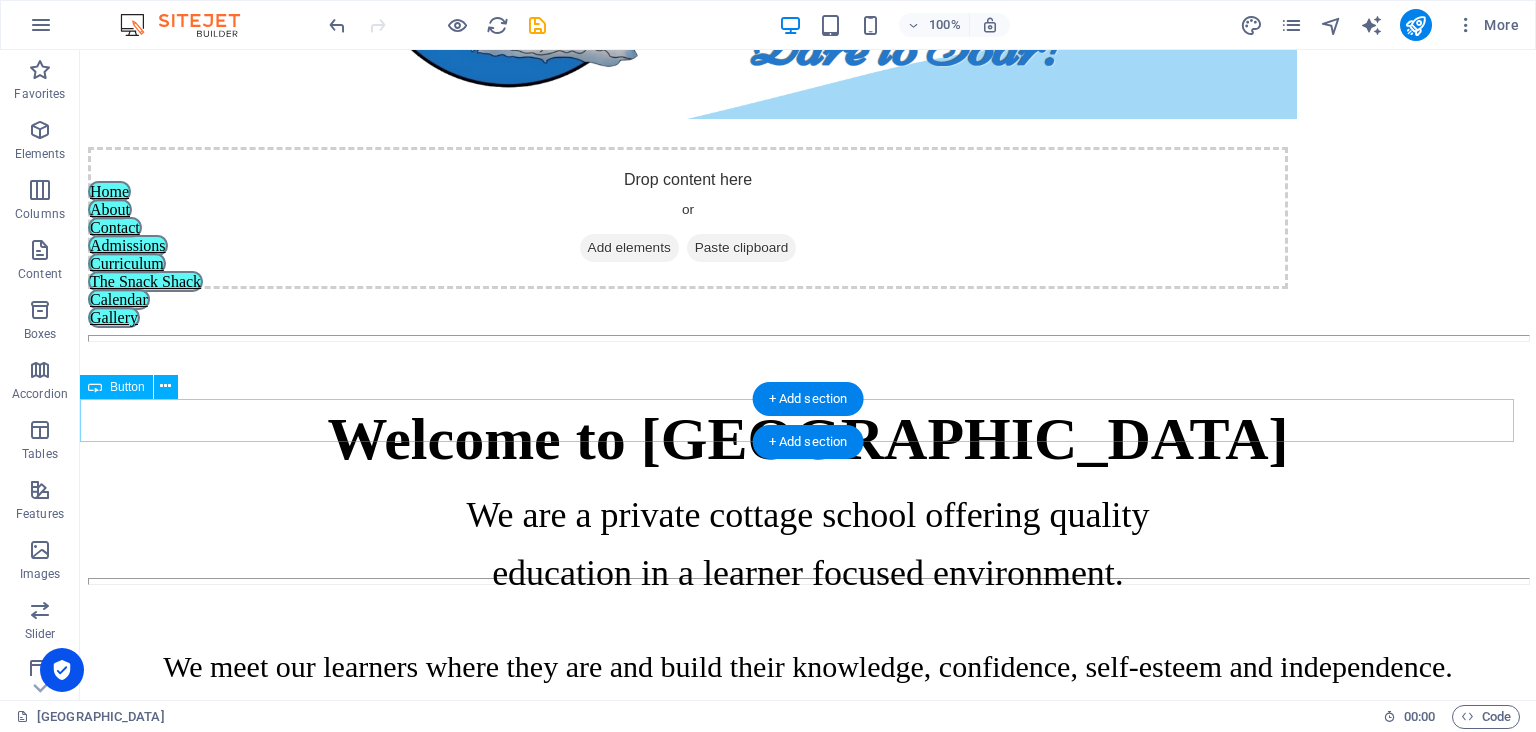 scroll, scrollTop: 300, scrollLeft: 0, axis: vertical 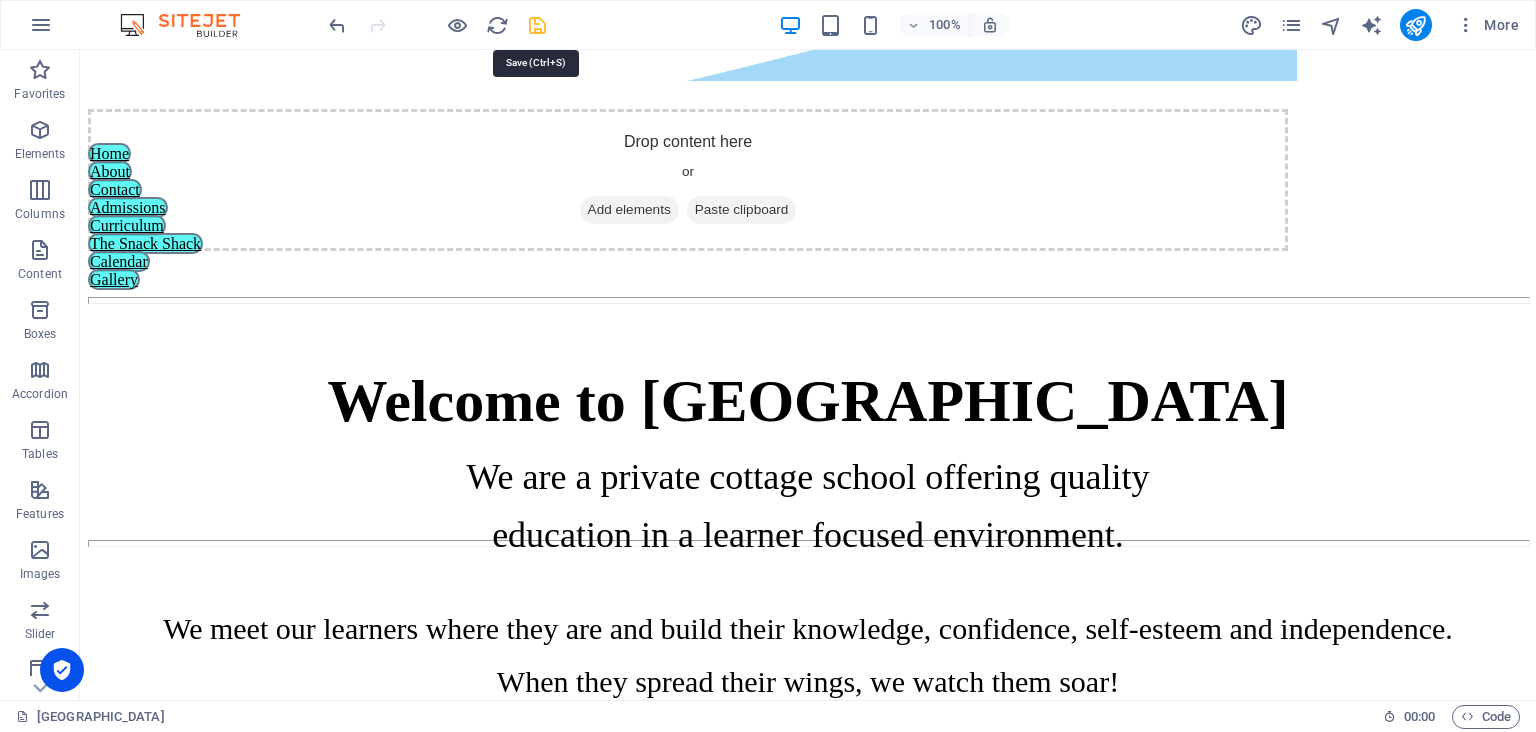 click at bounding box center (537, 25) 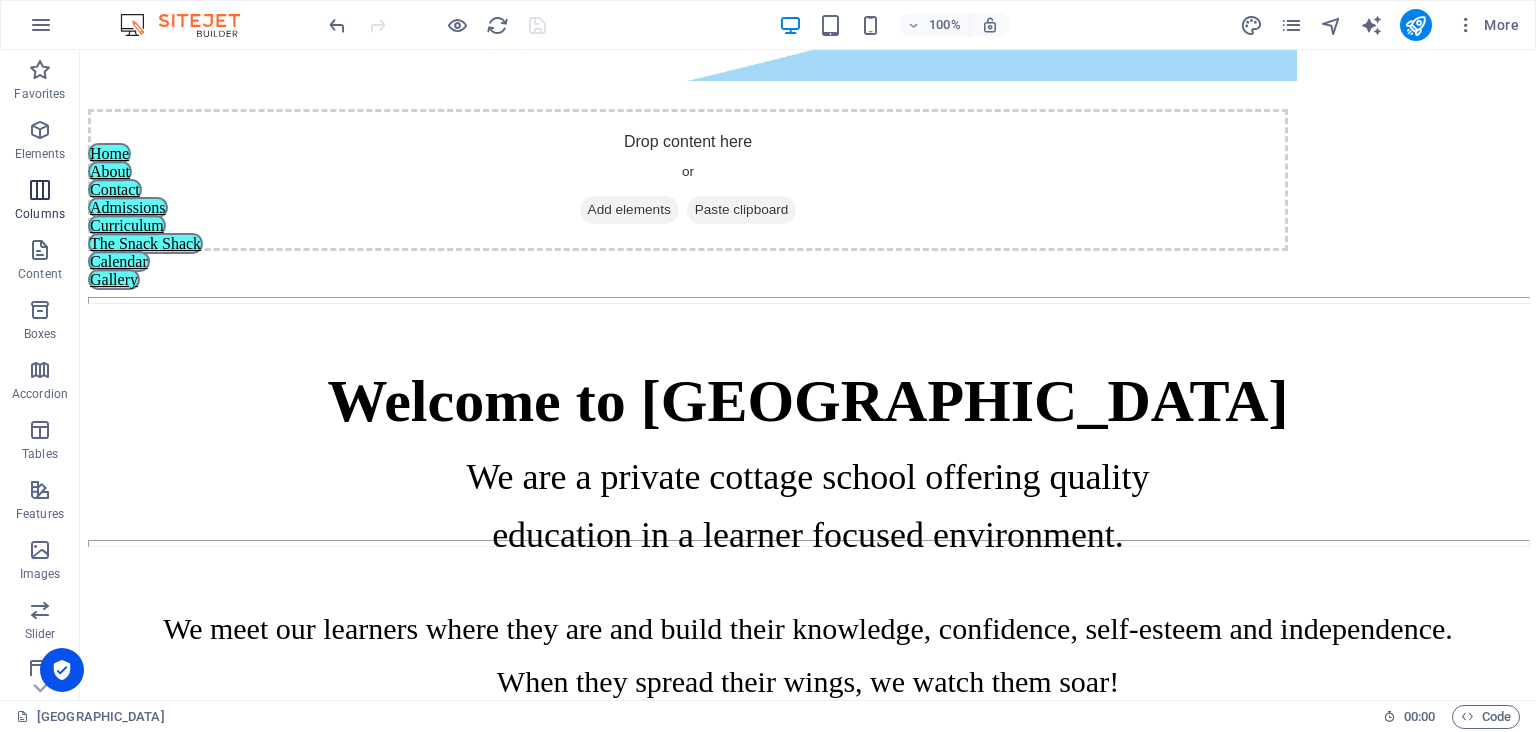 click at bounding box center (40, 190) 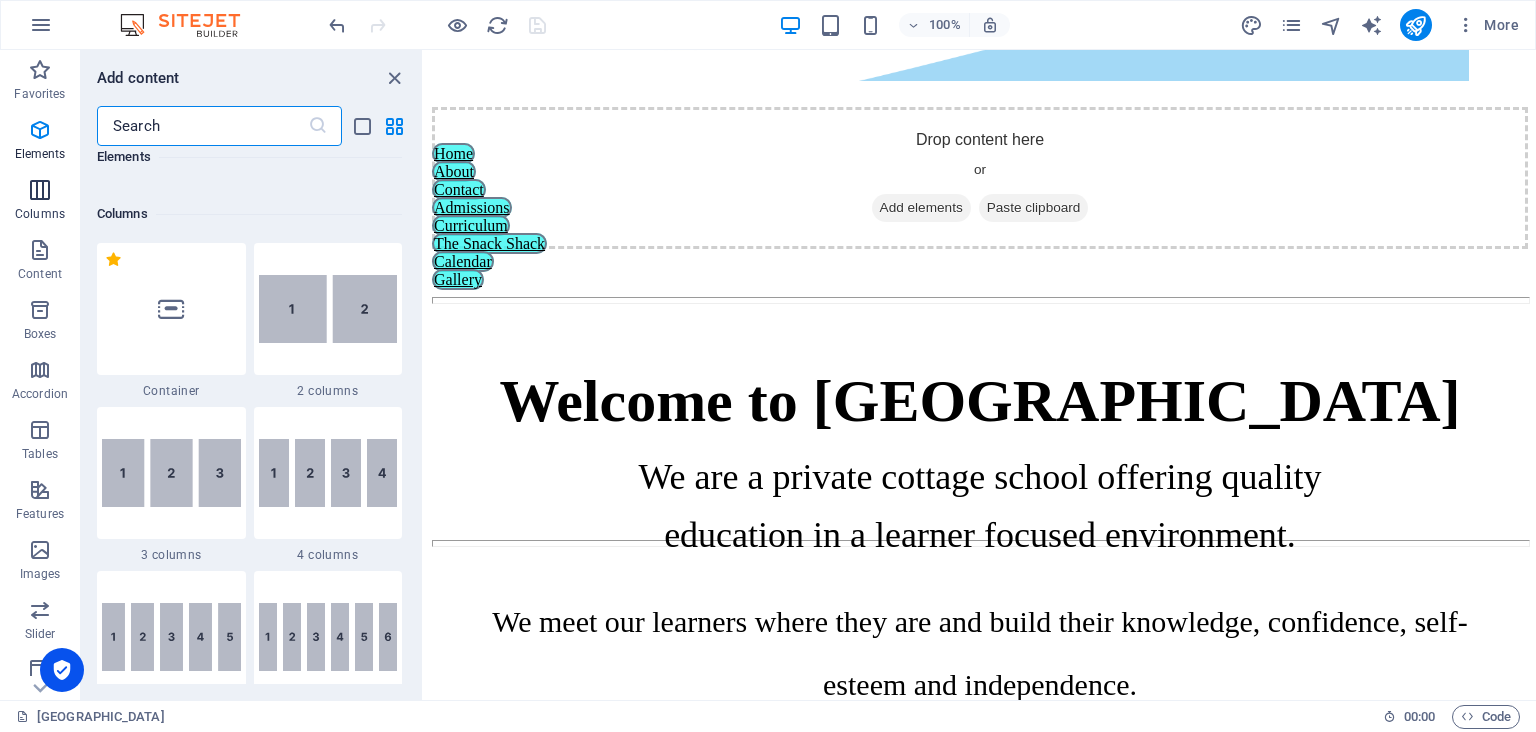 scroll, scrollTop: 990, scrollLeft: 0, axis: vertical 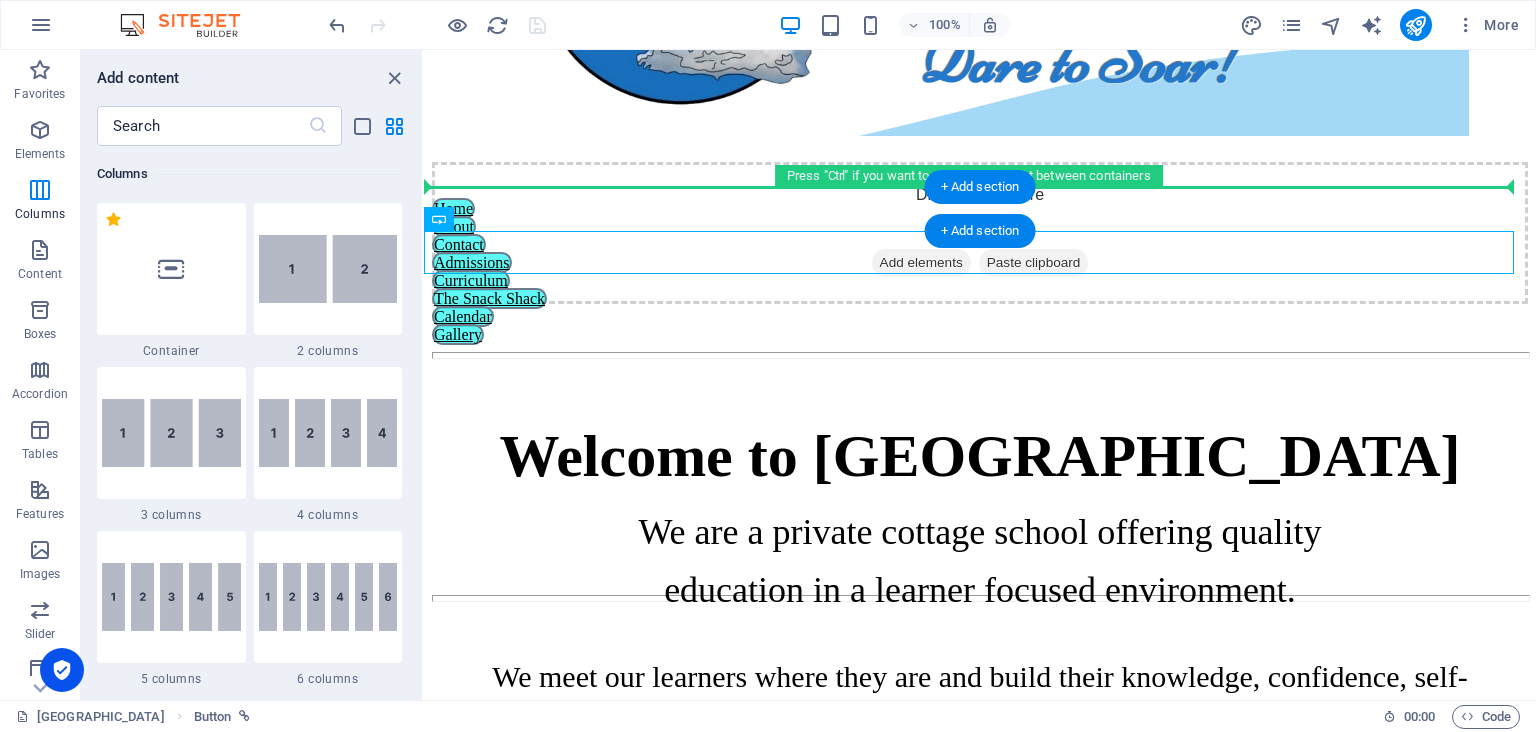 drag, startPoint x: 476, startPoint y: 193, endPoint x: 932, endPoint y: 203, distance: 456.10965 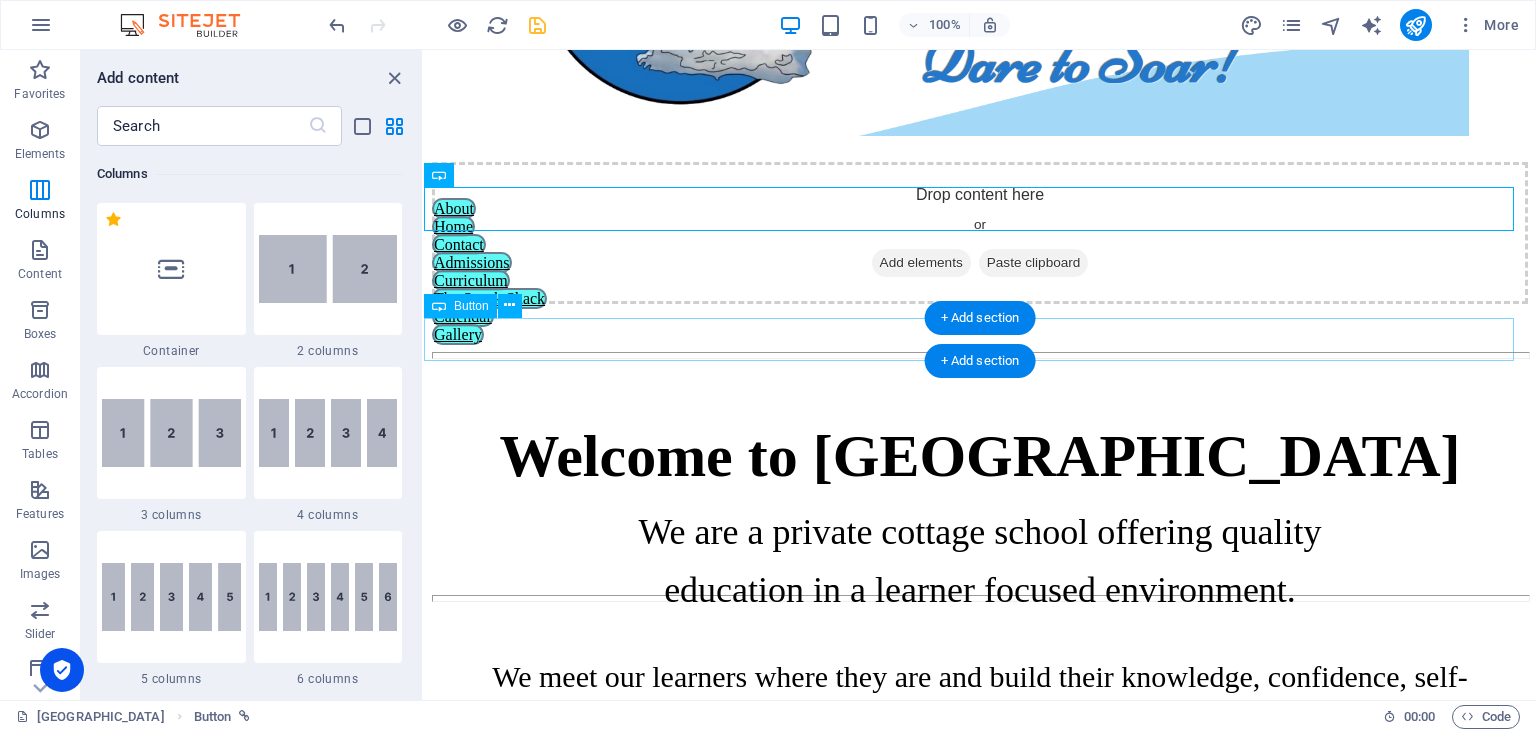 click on "Admissions" at bounding box center (980, 263) 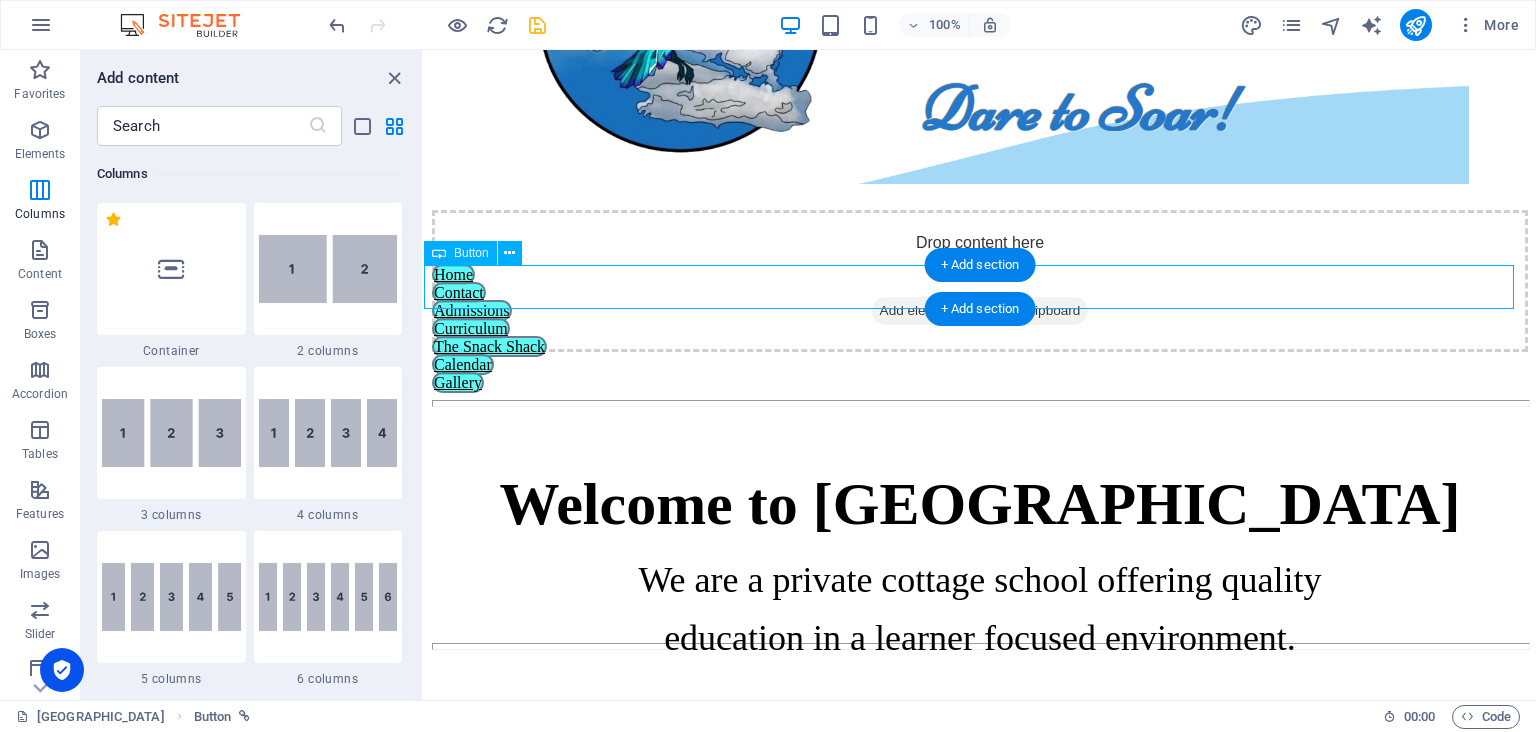scroll, scrollTop: 300, scrollLeft: 0, axis: vertical 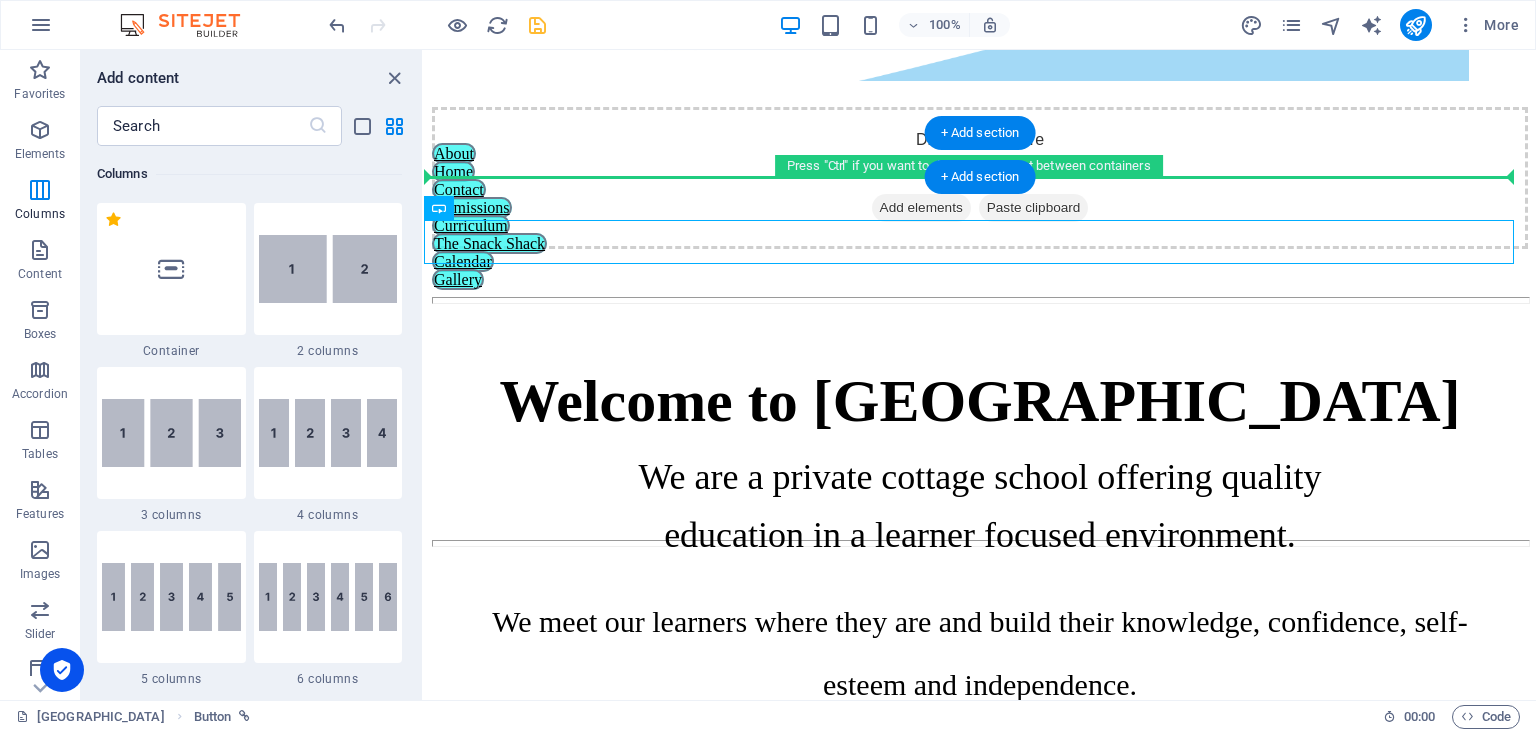 drag, startPoint x: 890, startPoint y: 248, endPoint x: 641, endPoint y: 159, distance: 264.42767 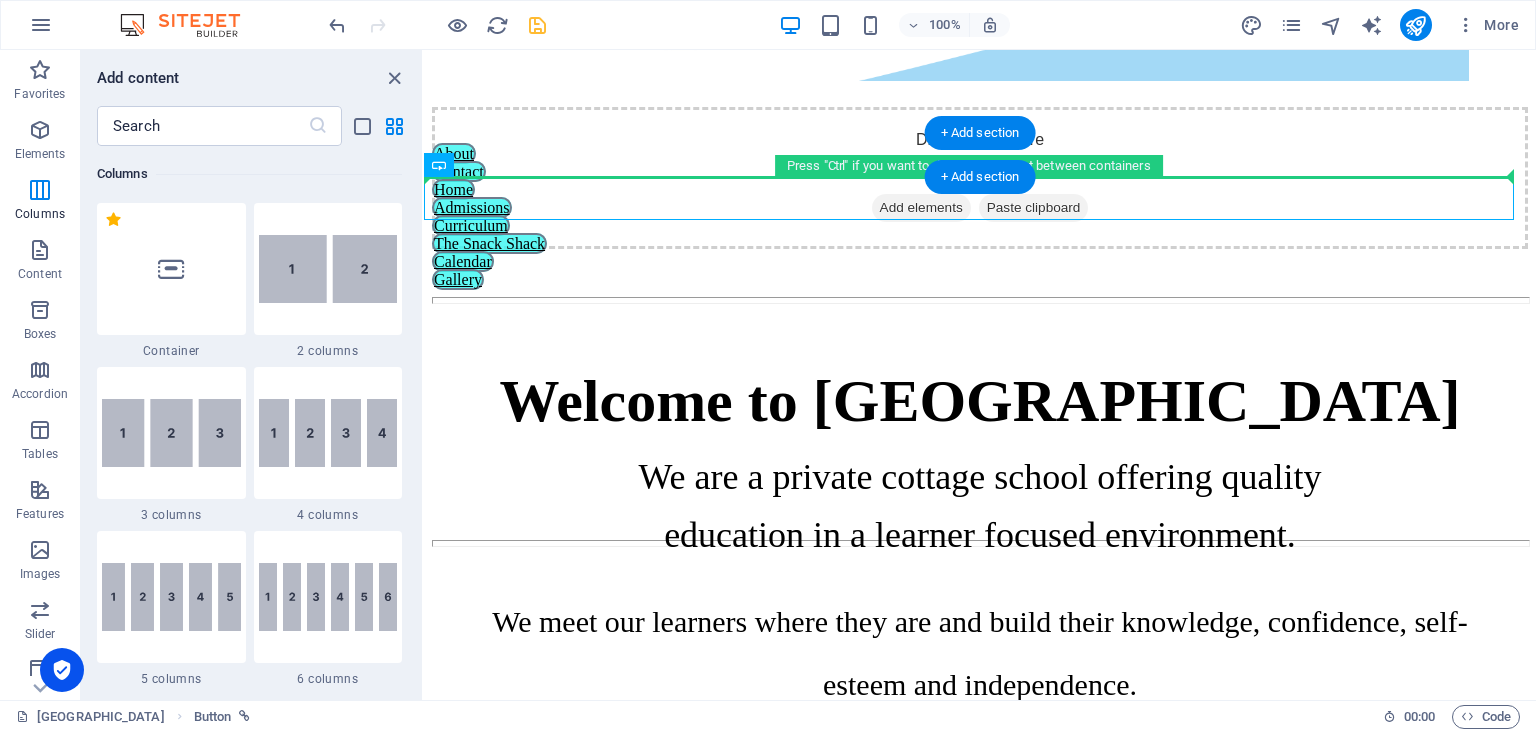 drag, startPoint x: 483, startPoint y: 195, endPoint x: 640, endPoint y: 168, distance: 159.30473 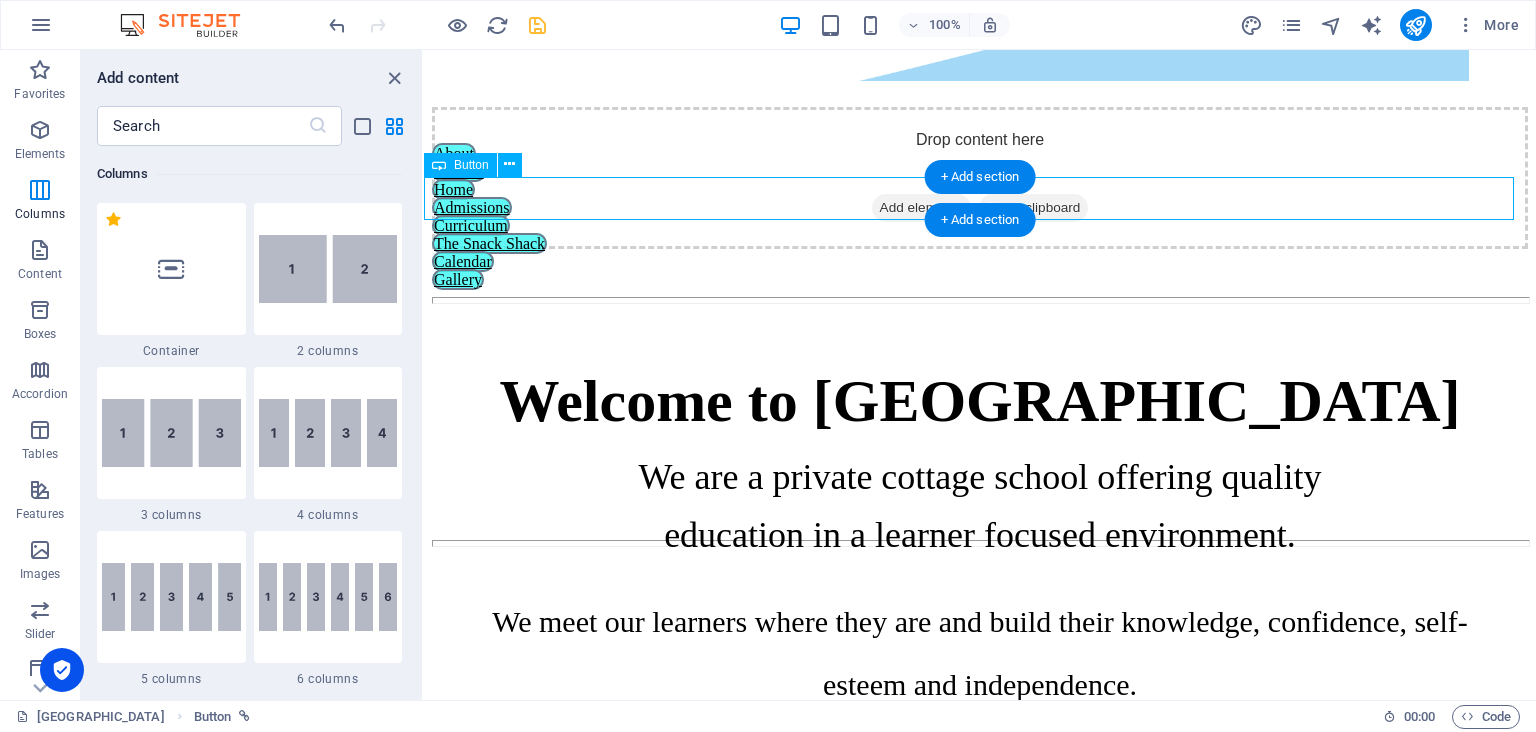drag, startPoint x: 481, startPoint y: 207, endPoint x: 740, endPoint y: 180, distance: 260.40353 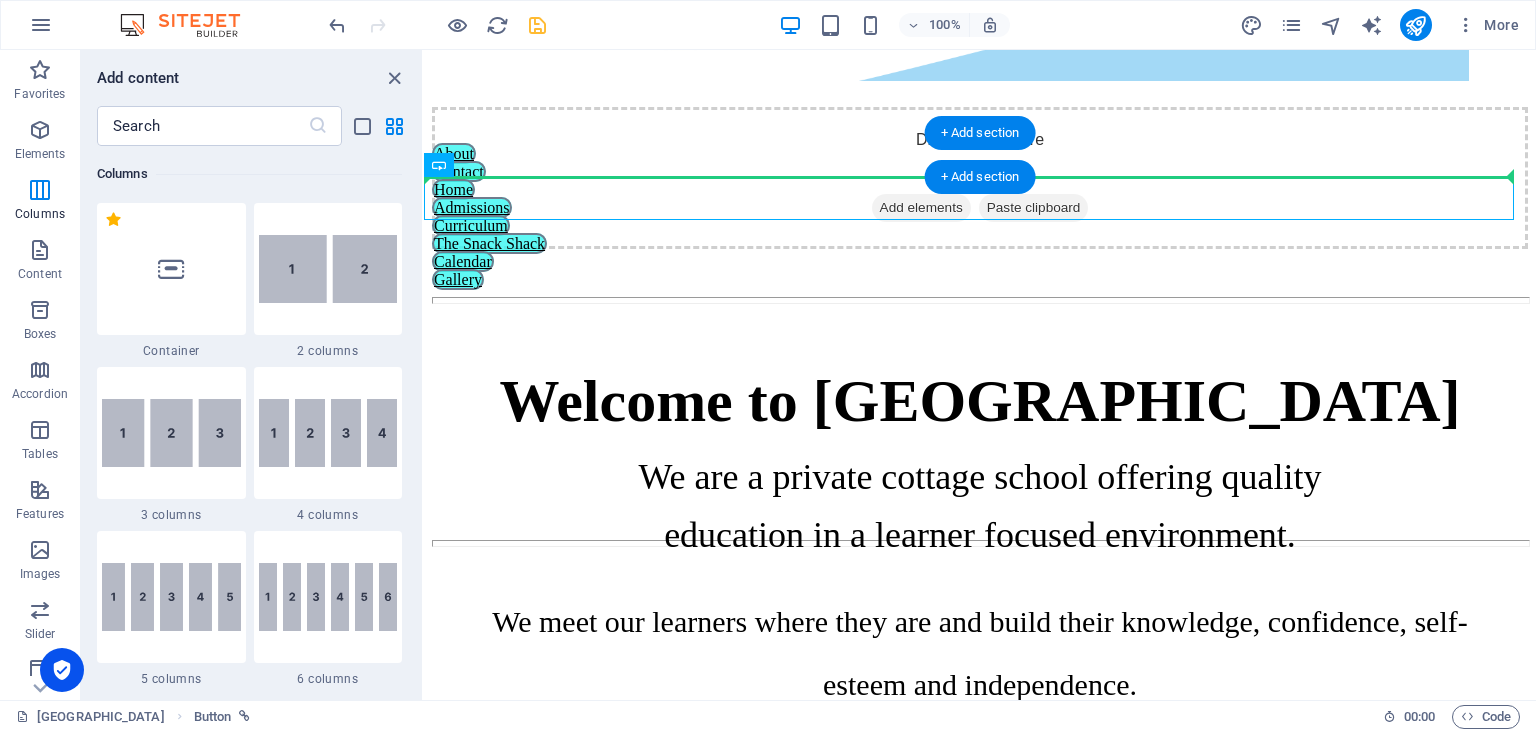 drag, startPoint x: 495, startPoint y: 195, endPoint x: 772, endPoint y: 174, distance: 277.7949 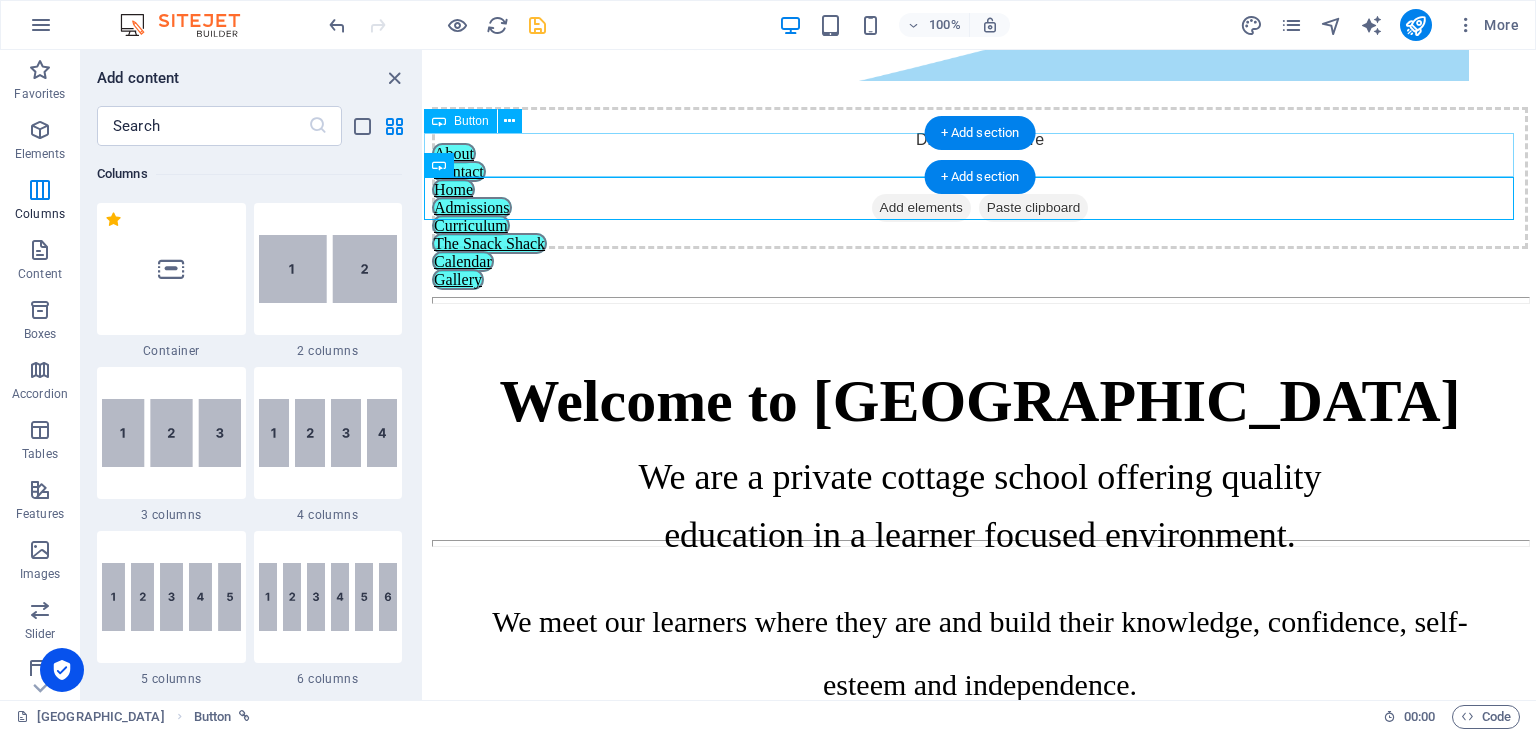 click on "About" at bounding box center [980, 154] 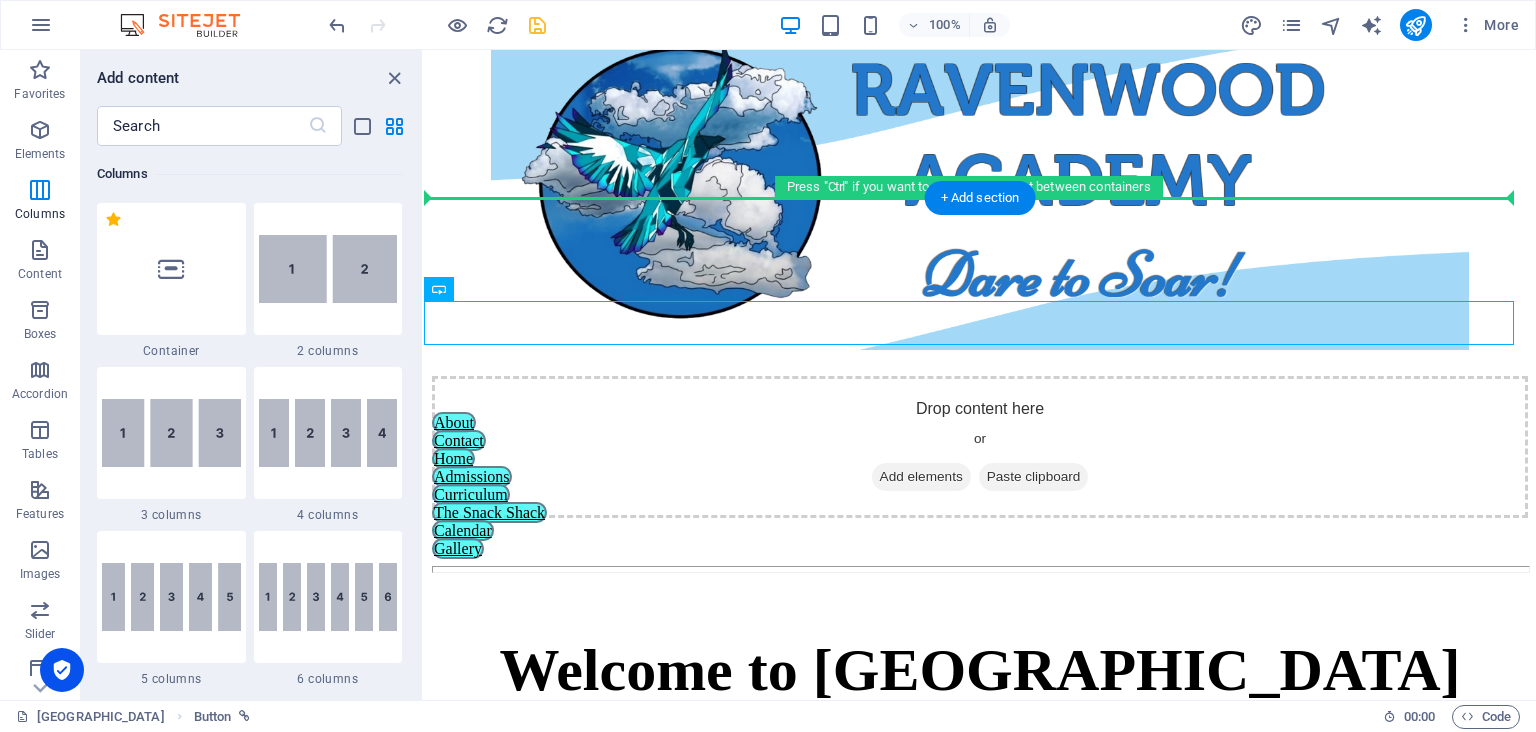 scroll, scrollTop: 0, scrollLeft: 0, axis: both 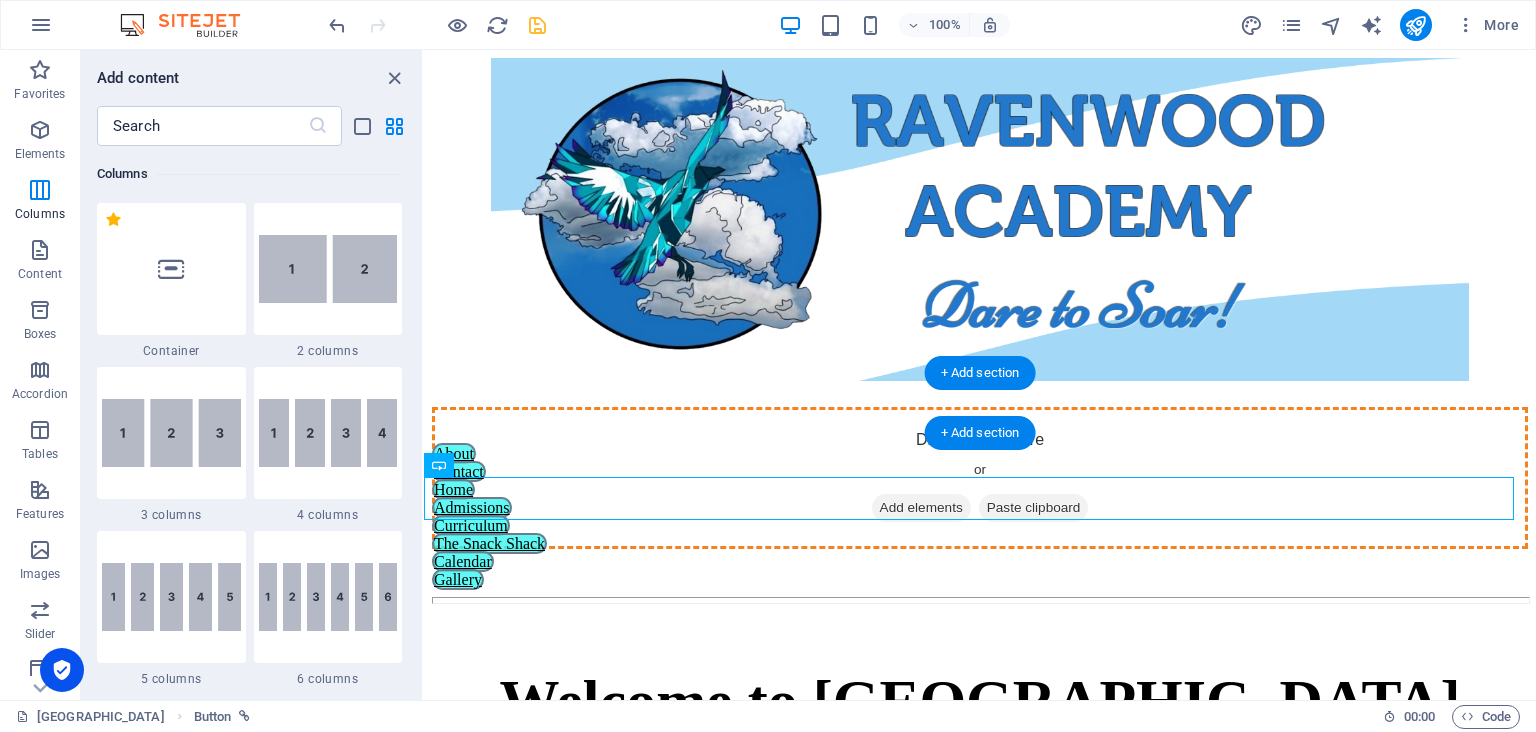 drag, startPoint x: 496, startPoint y: 198, endPoint x: 848, endPoint y: 411, distance: 411.428 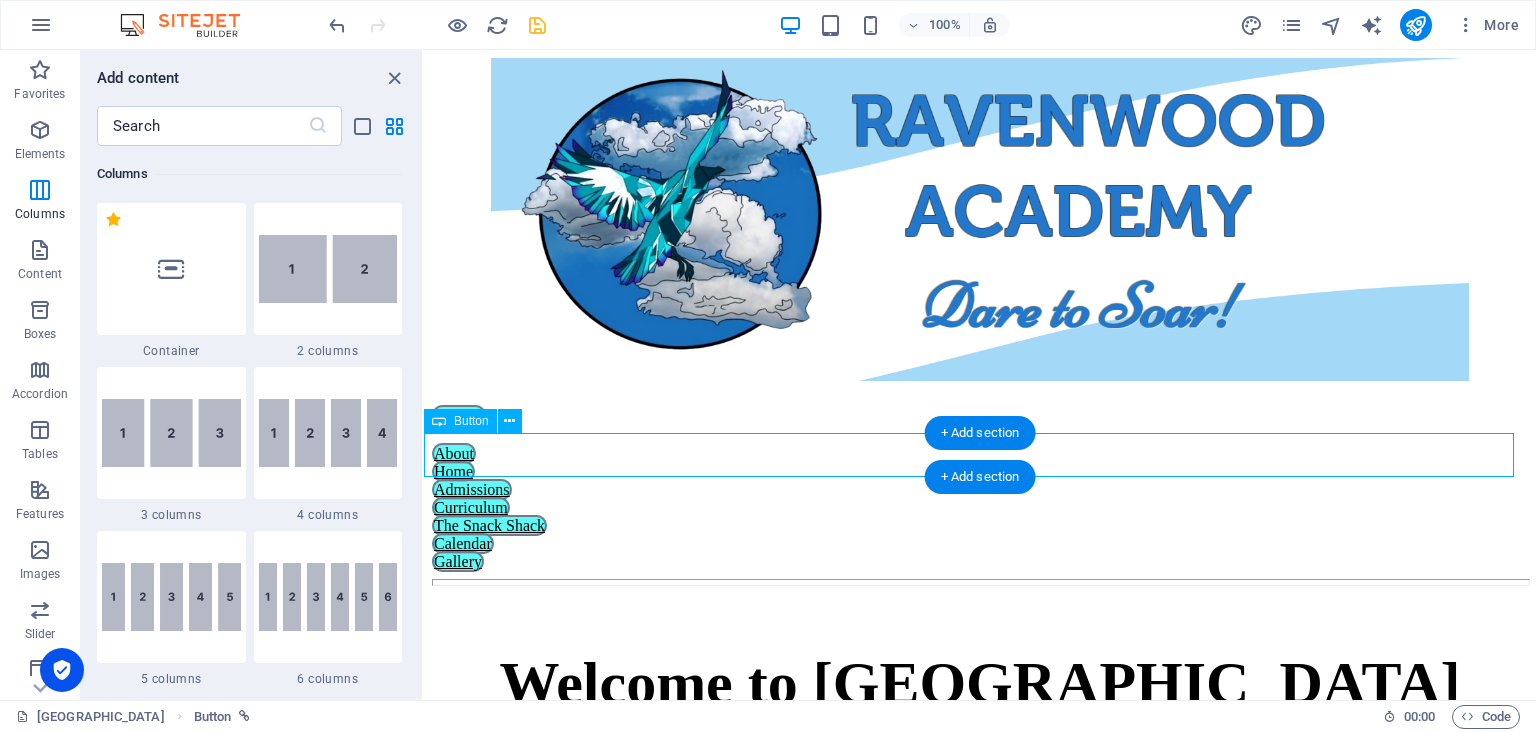 click on "About" at bounding box center [980, 454] 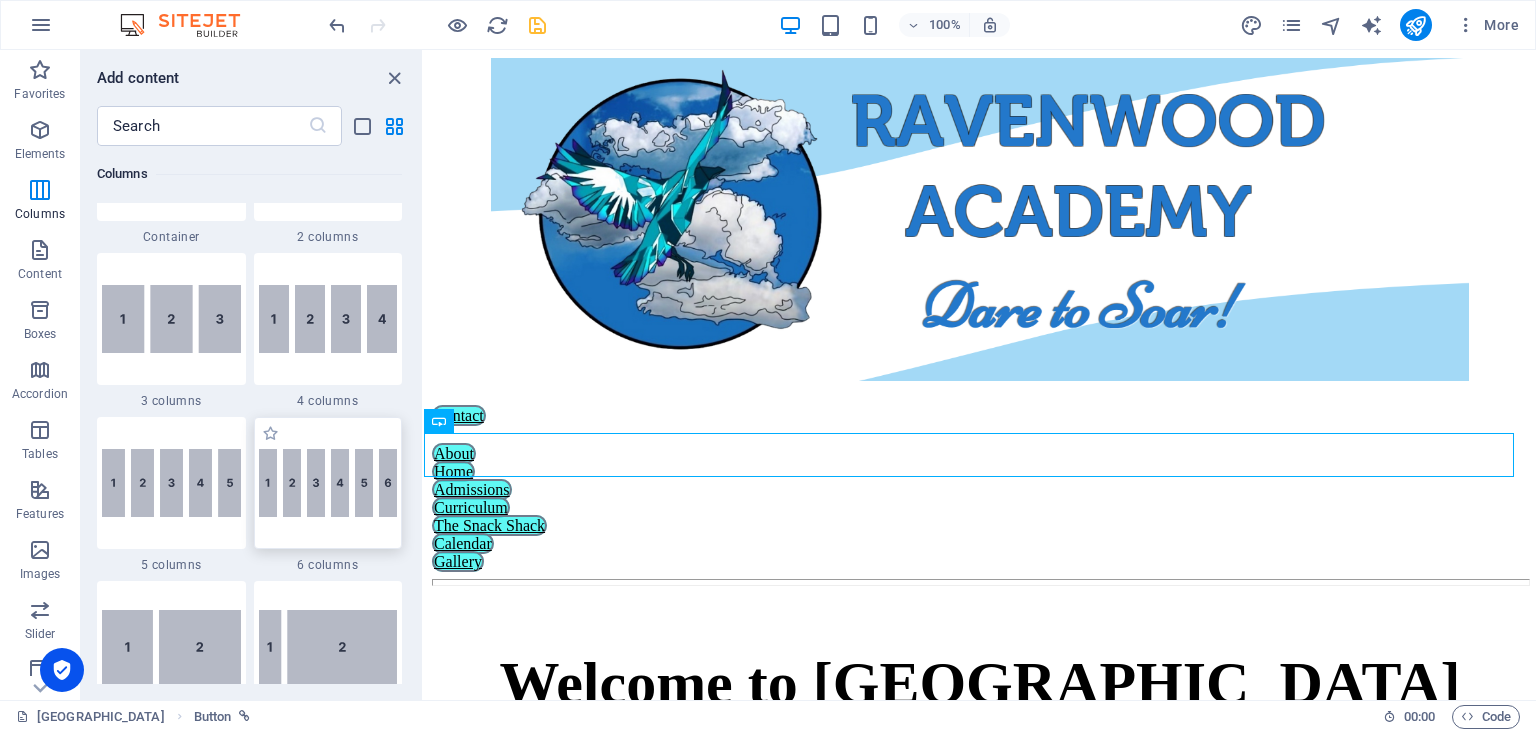 scroll, scrollTop: 1140, scrollLeft: 0, axis: vertical 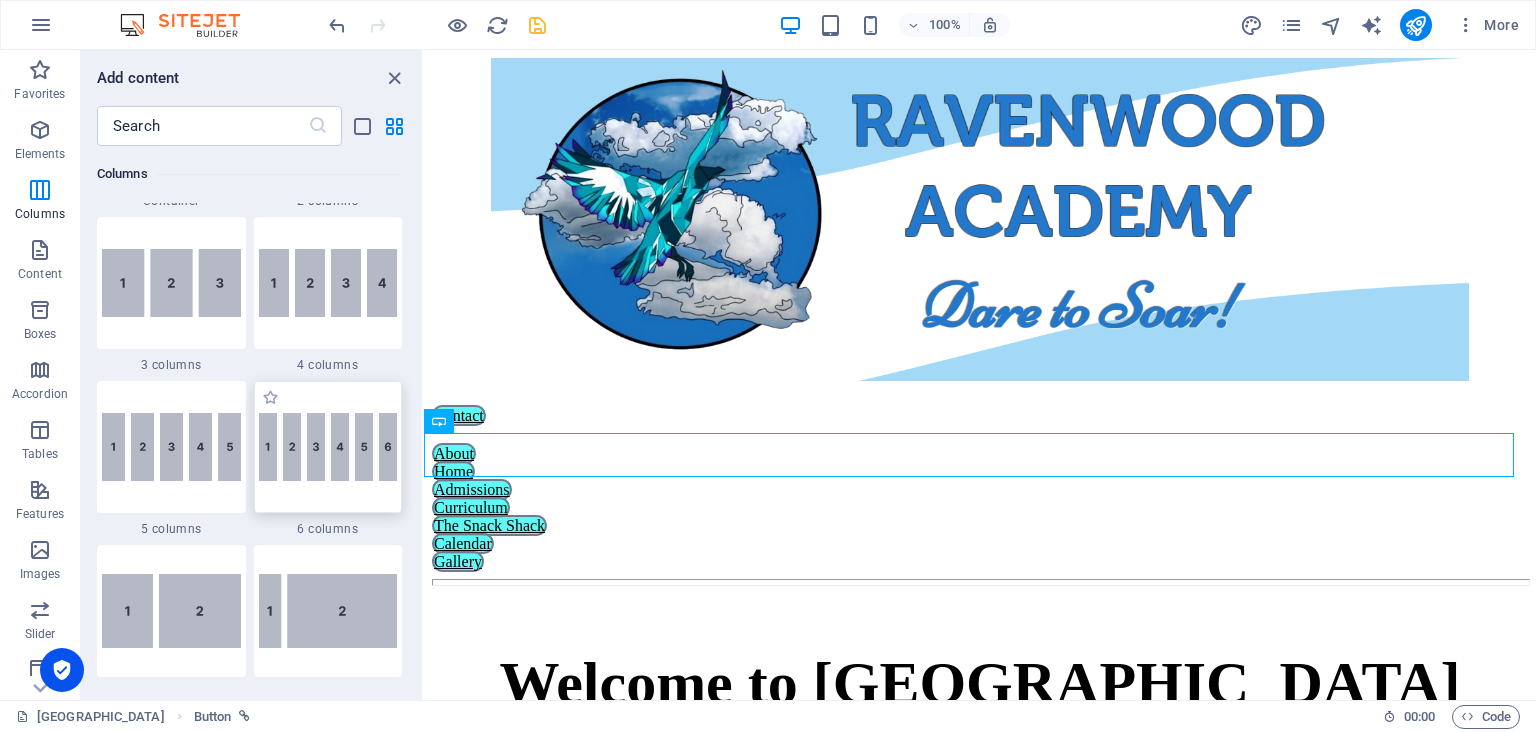 click at bounding box center [328, 447] 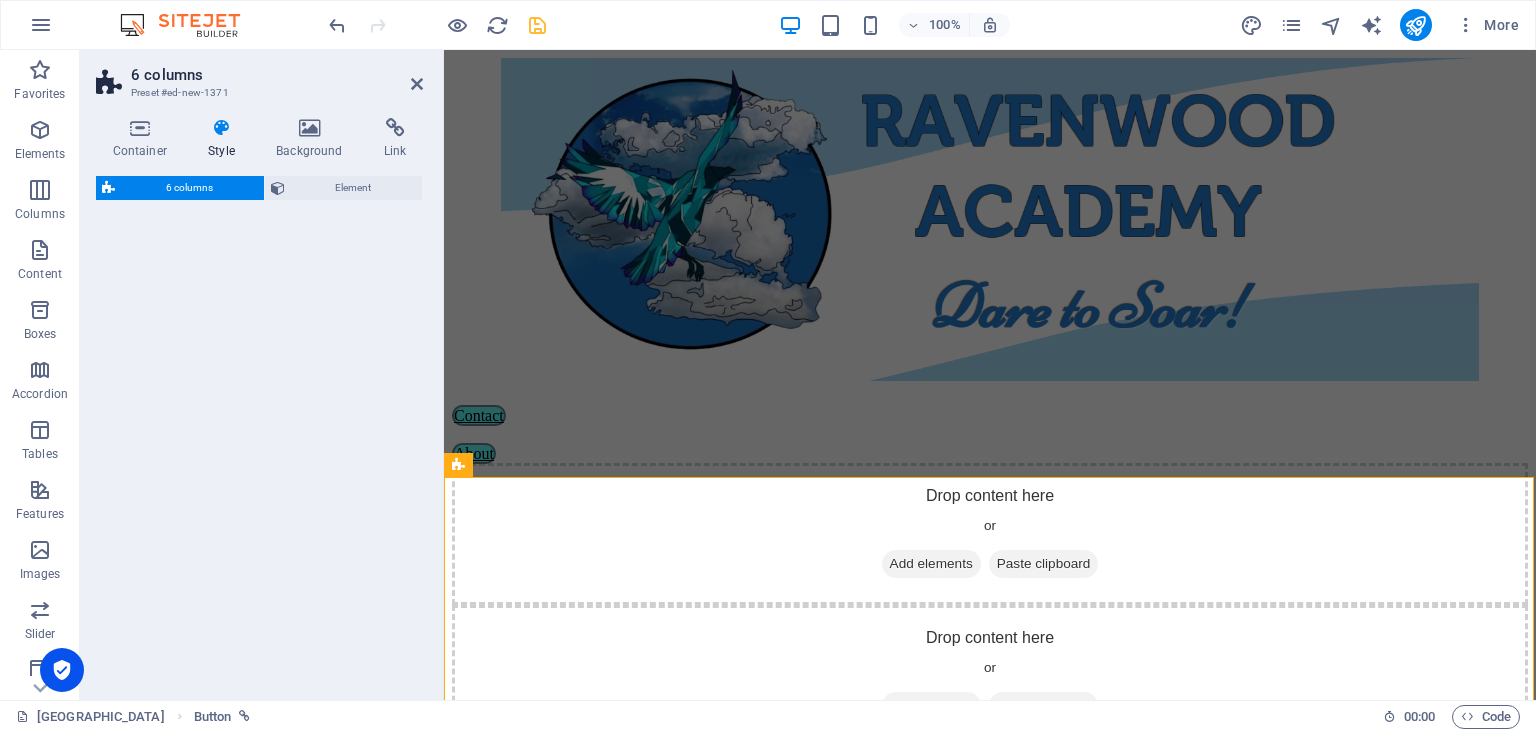select on "rem" 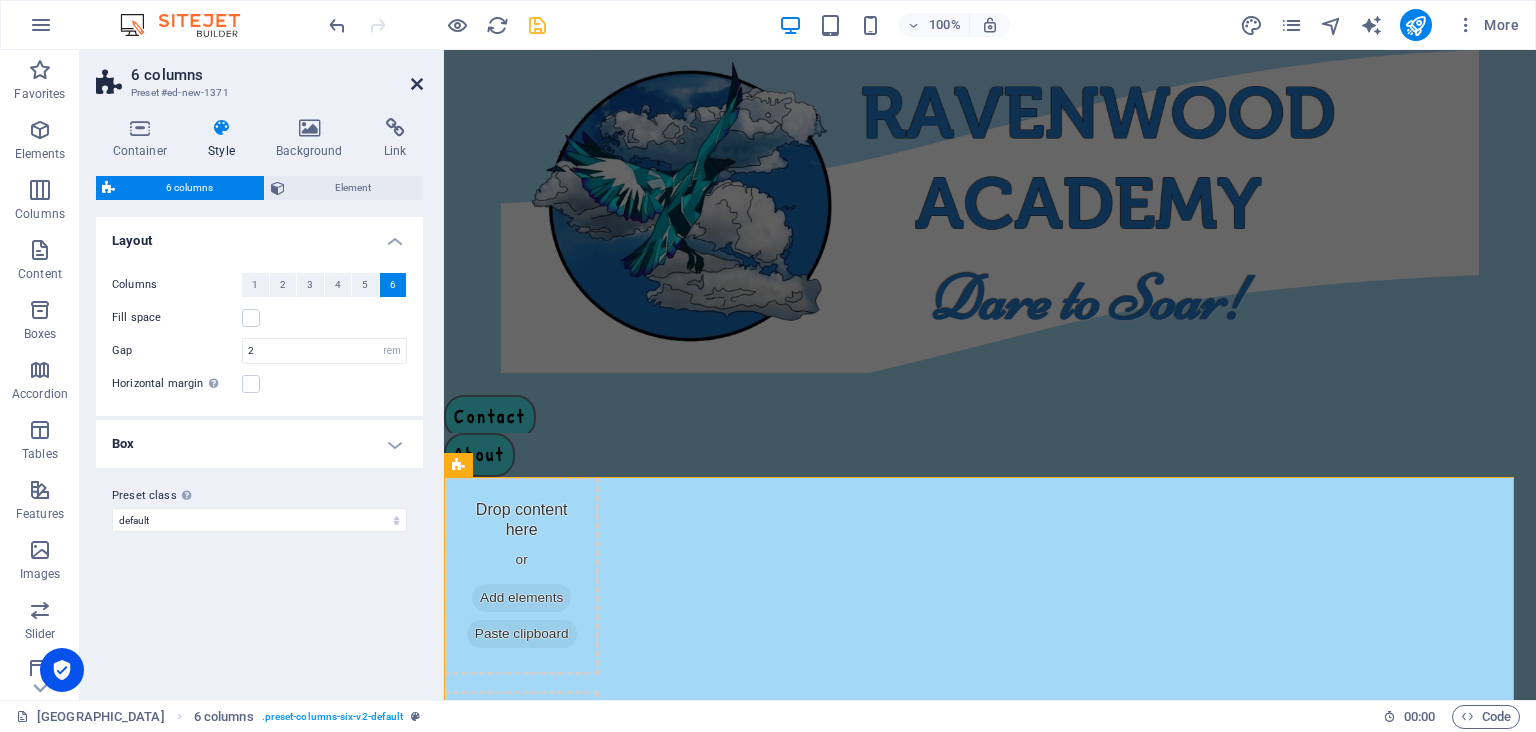 click at bounding box center [417, 84] 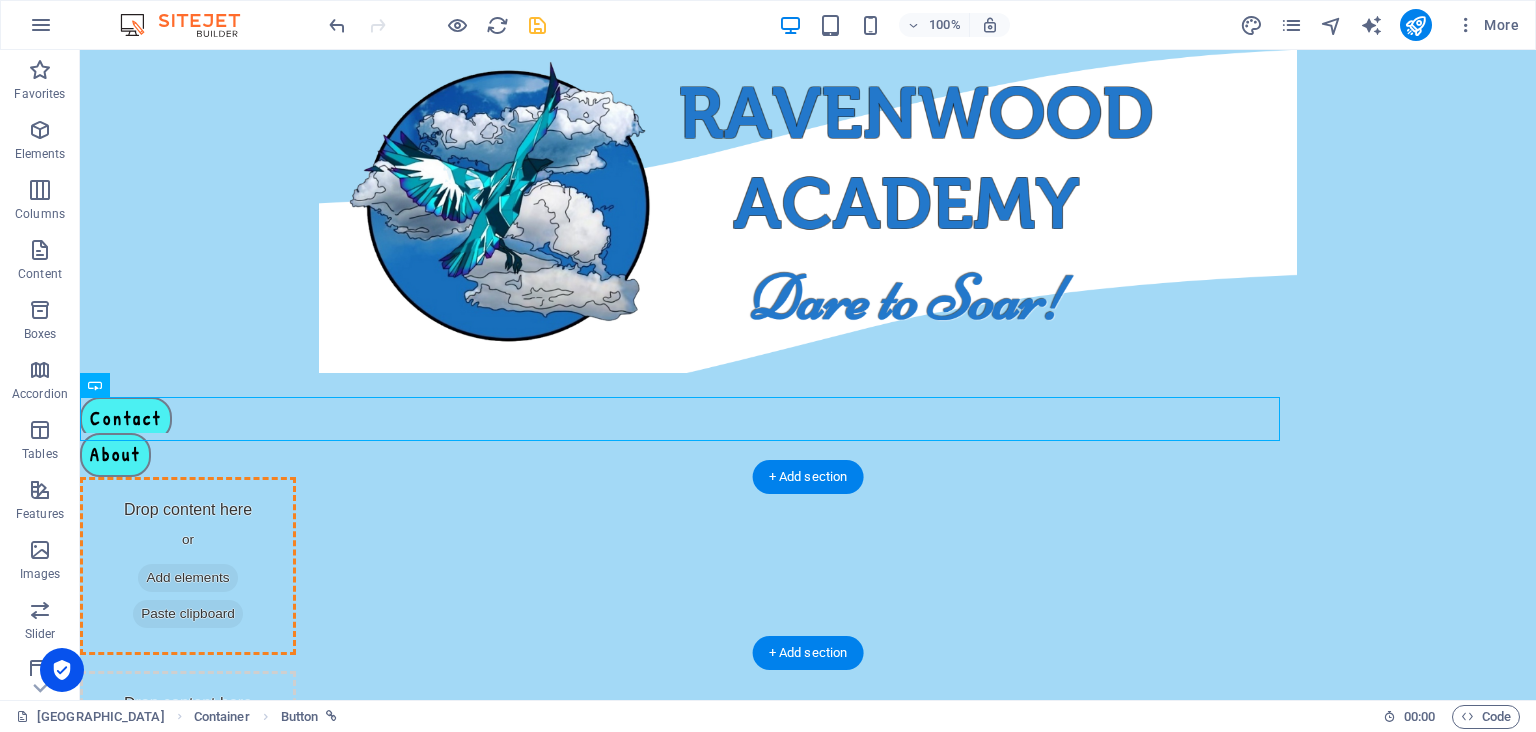 drag, startPoint x: 142, startPoint y: 403, endPoint x: 176, endPoint y: 520, distance: 121.84006 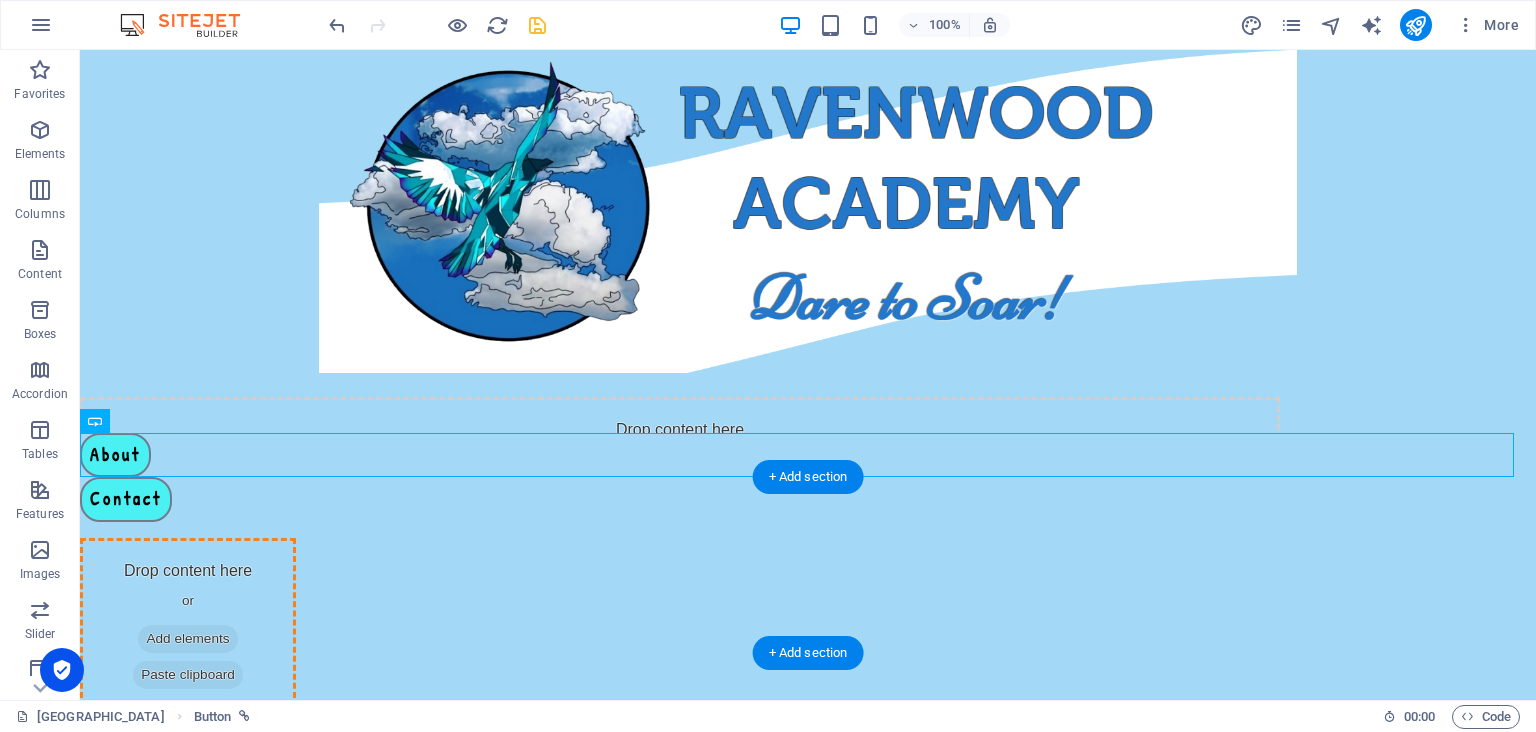 drag, startPoint x: 122, startPoint y: 448, endPoint x: 491, endPoint y: 531, distance: 378.2195 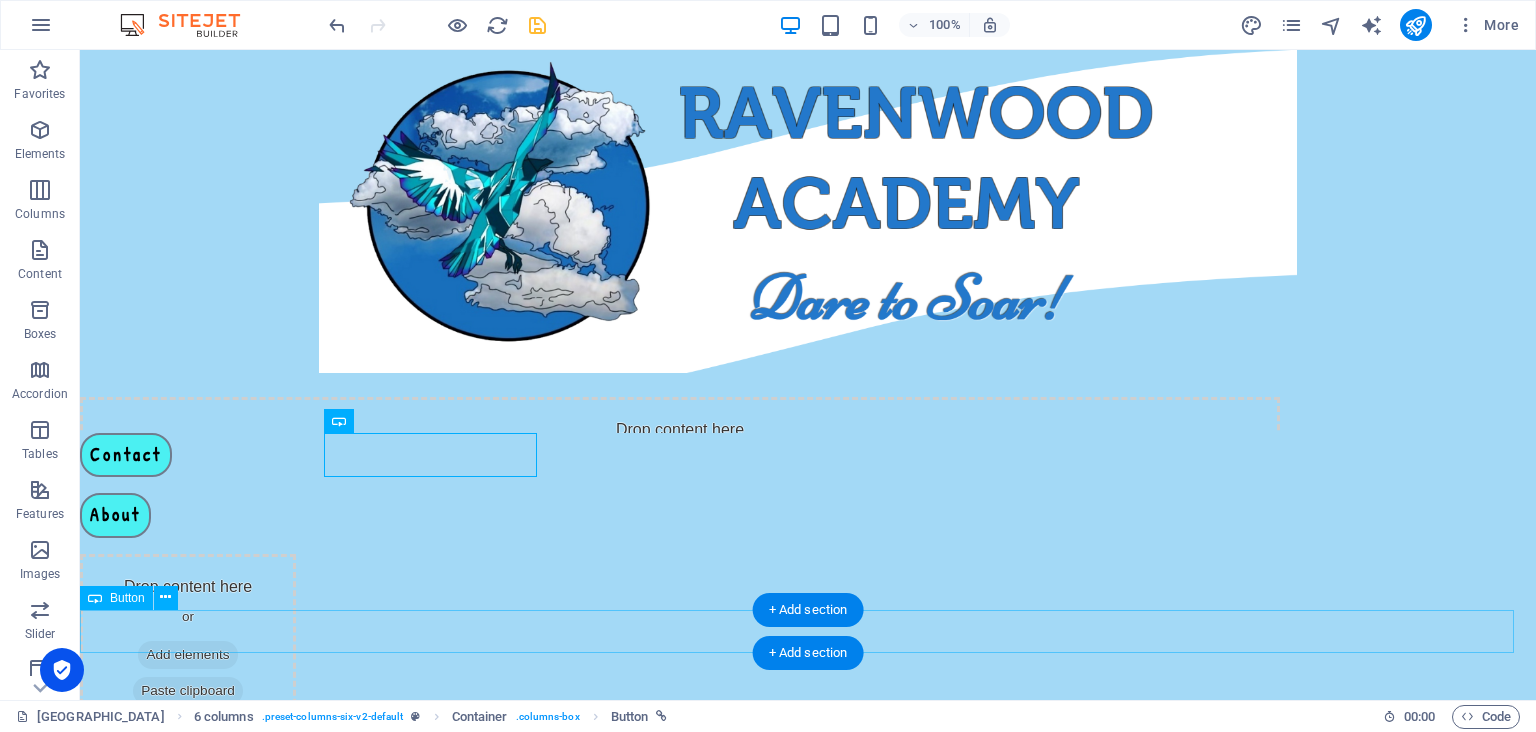 click on "Home" at bounding box center (808, 1336) 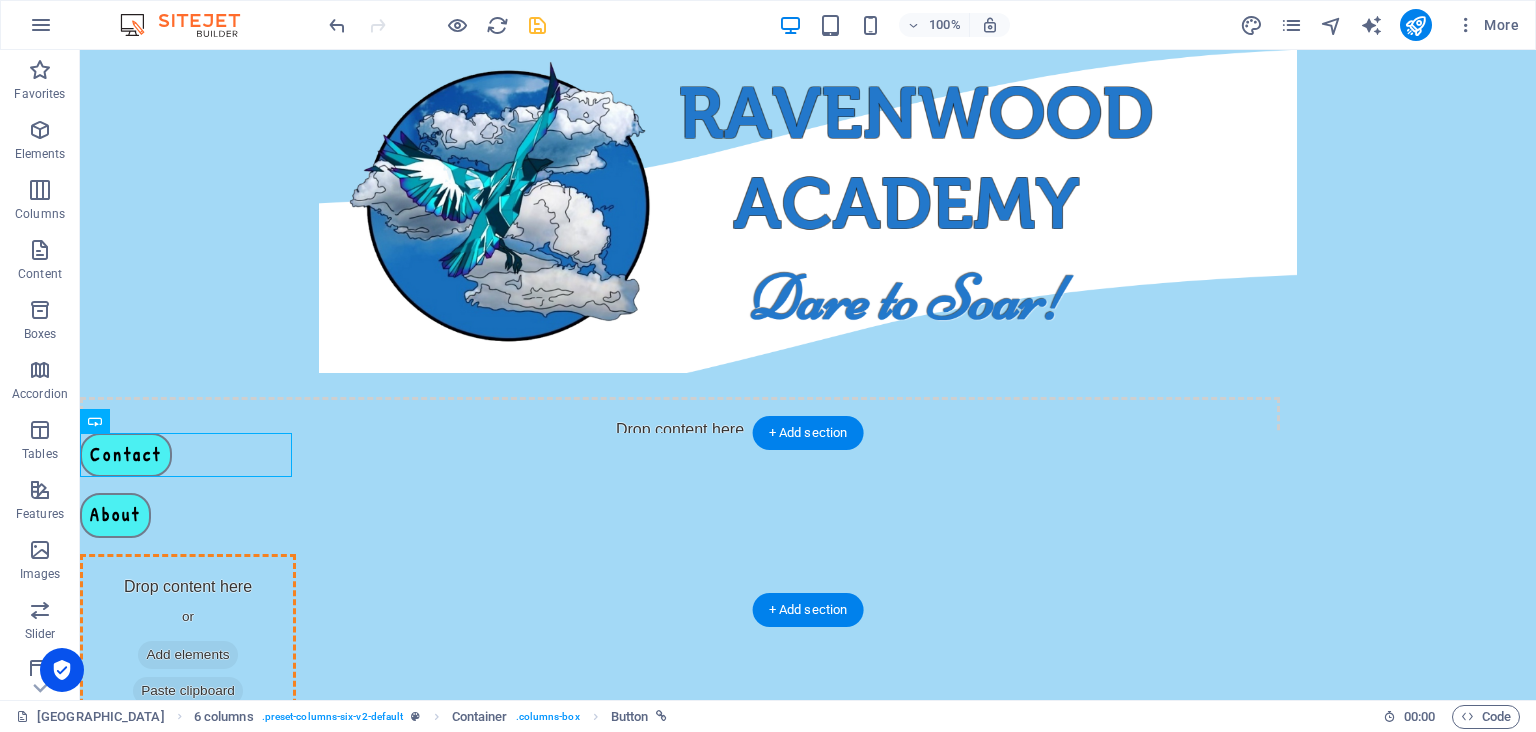 drag, startPoint x: 124, startPoint y: 461, endPoint x: 667, endPoint y: 451, distance: 543.0921 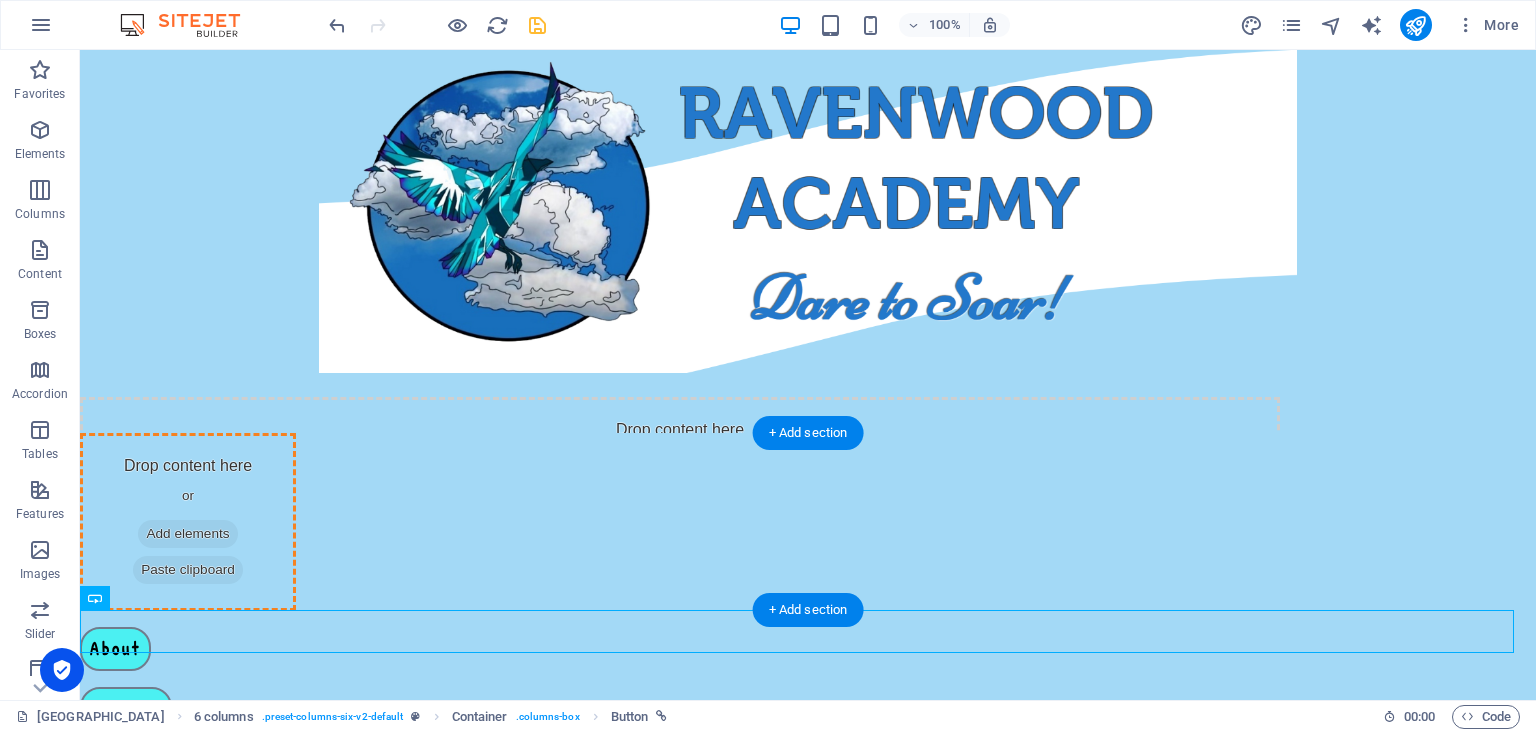 scroll, scrollTop: 8, scrollLeft: 0, axis: vertical 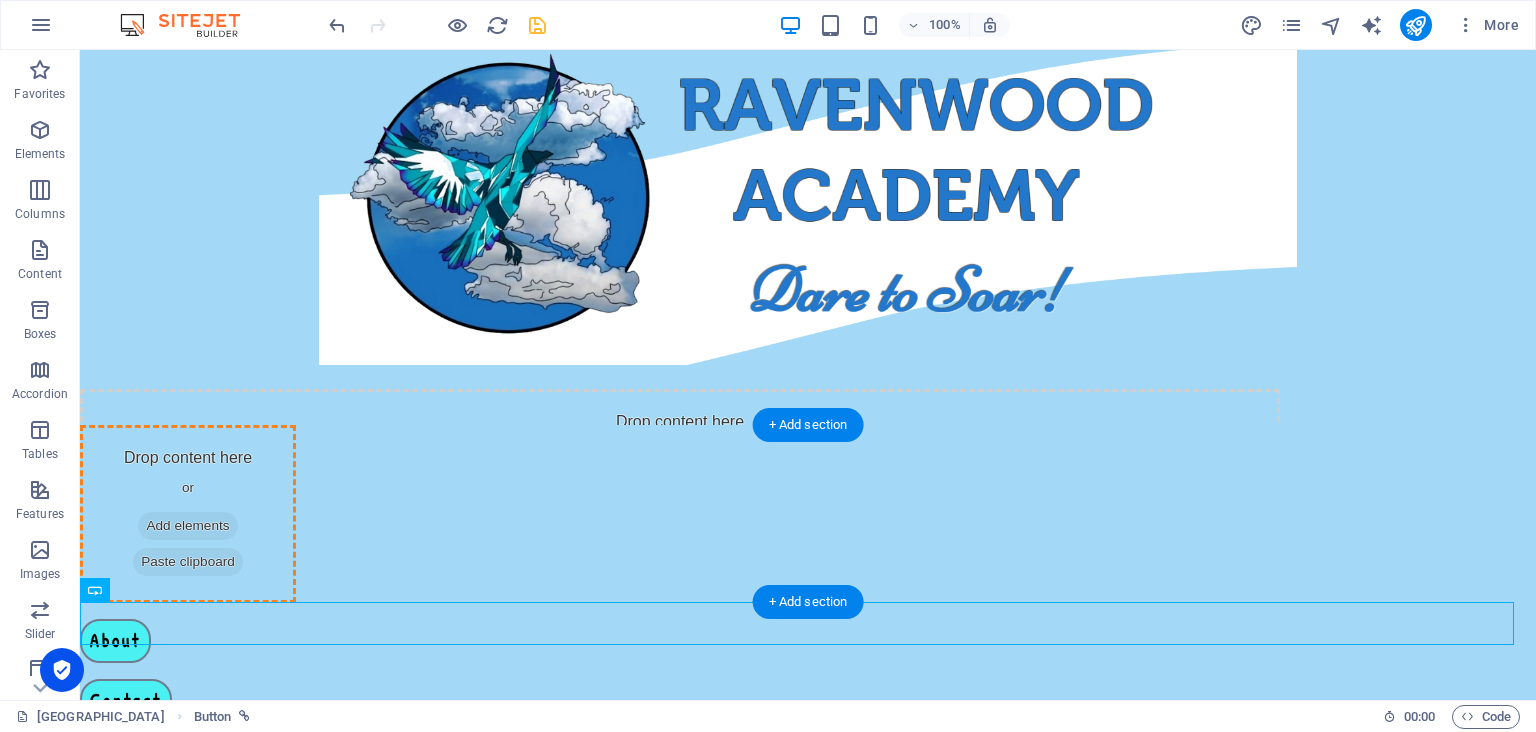 drag, startPoint x: 109, startPoint y: 626, endPoint x: 126, endPoint y: 487, distance: 140.0357 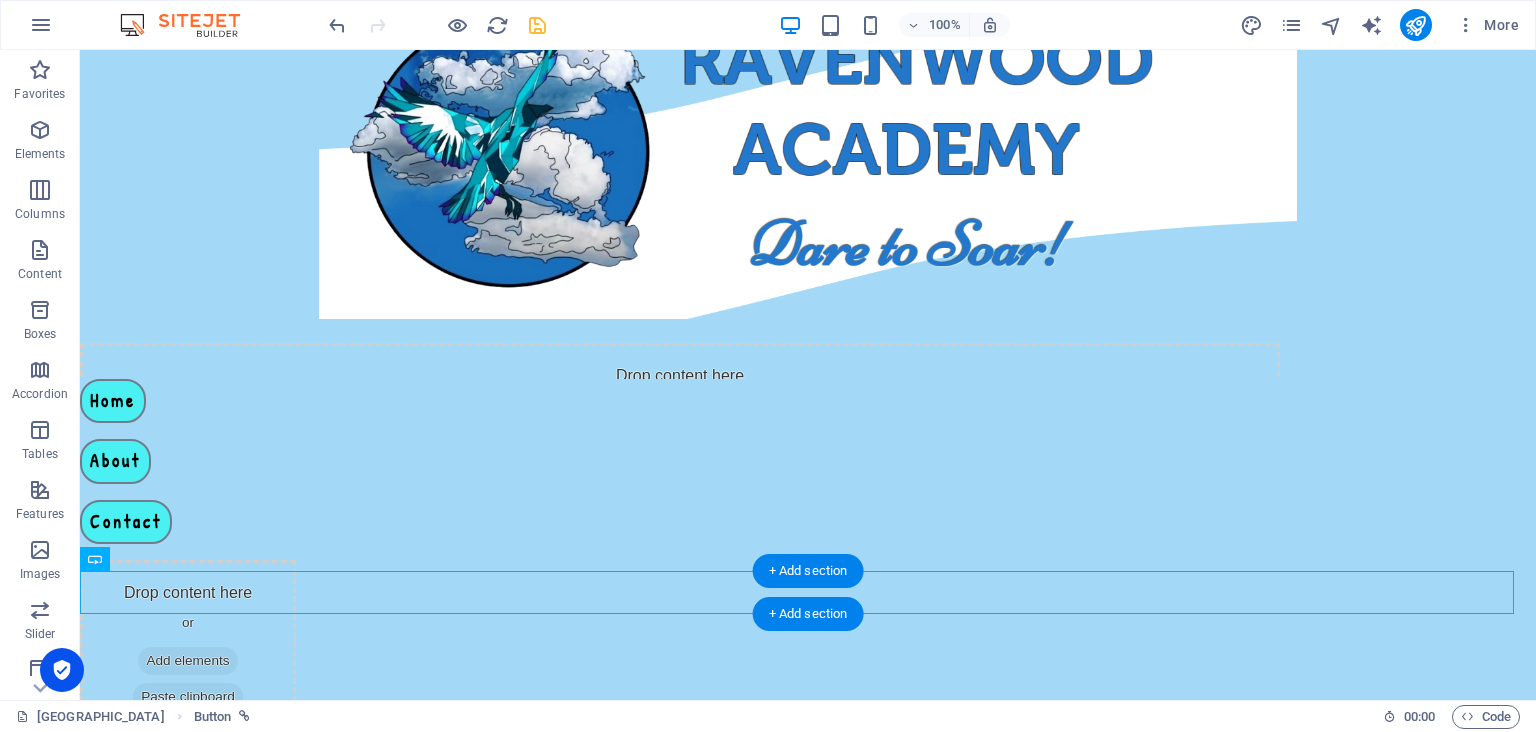 scroll, scrollTop: 59, scrollLeft: 0, axis: vertical 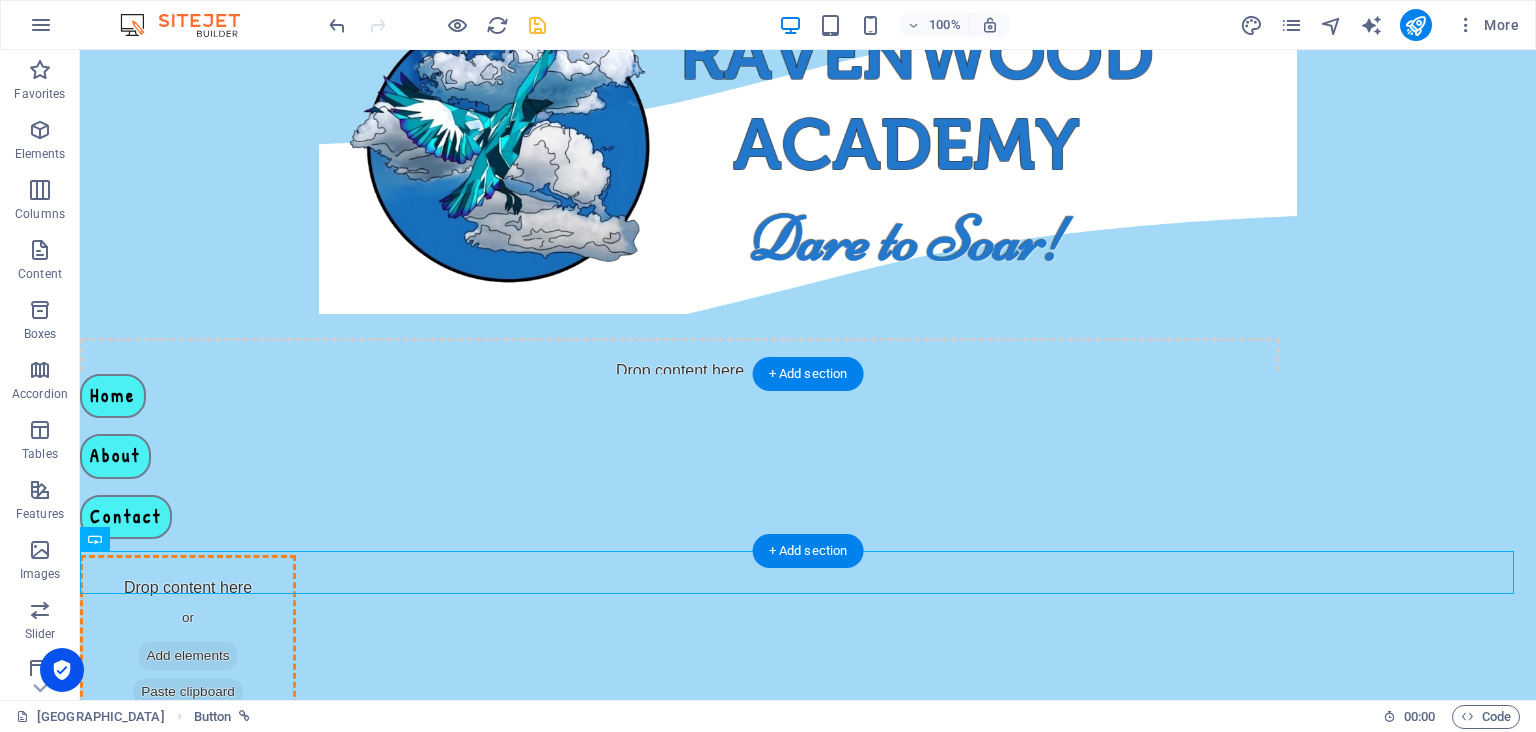 drag, startPoint x: 140, startPoint y: 625, endPoint x: 926, endPoint y: 393, distance: 819.52423 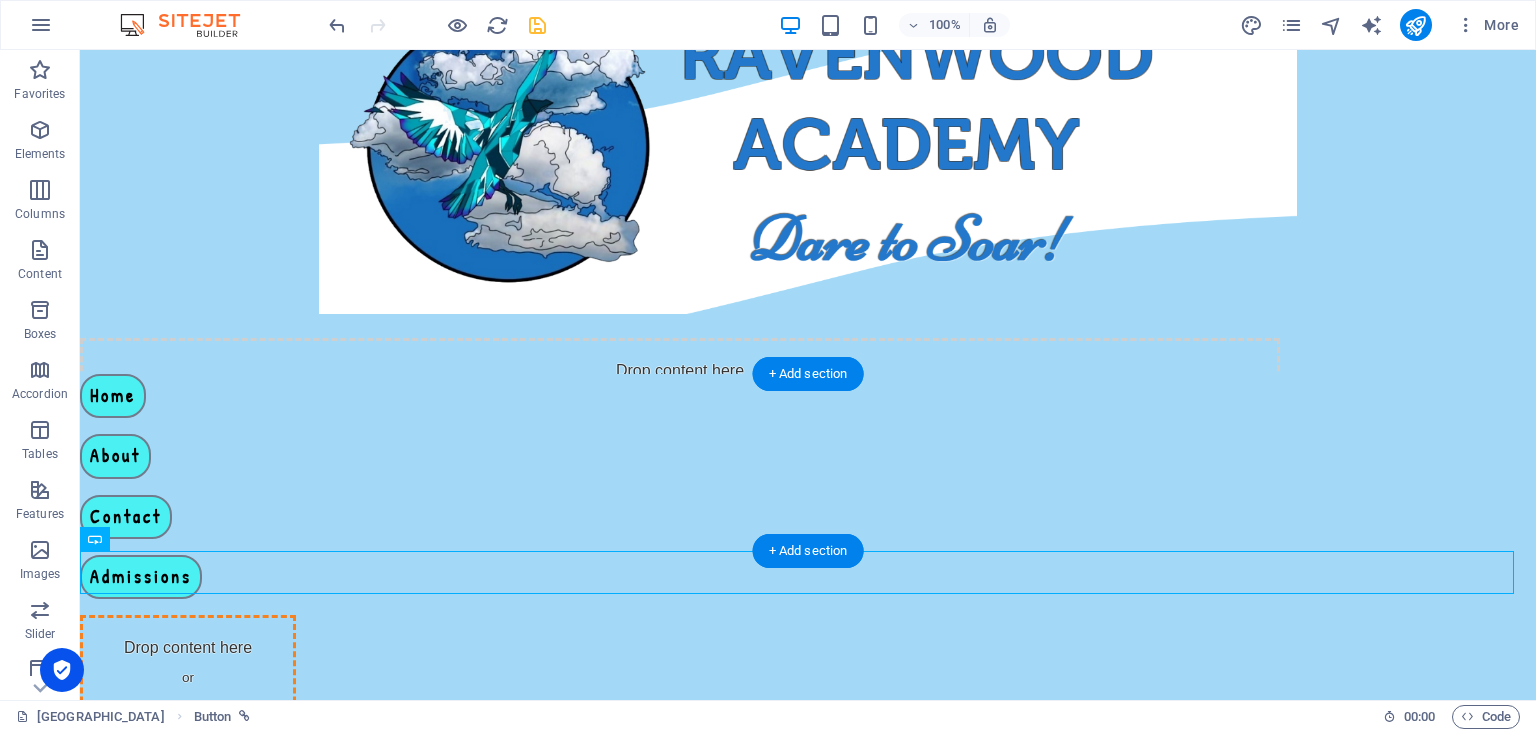 drag, startPoint x: 169, startPoint y: 562, endPoint x: 1168, endPoint y: 394, distance: 1013.02765 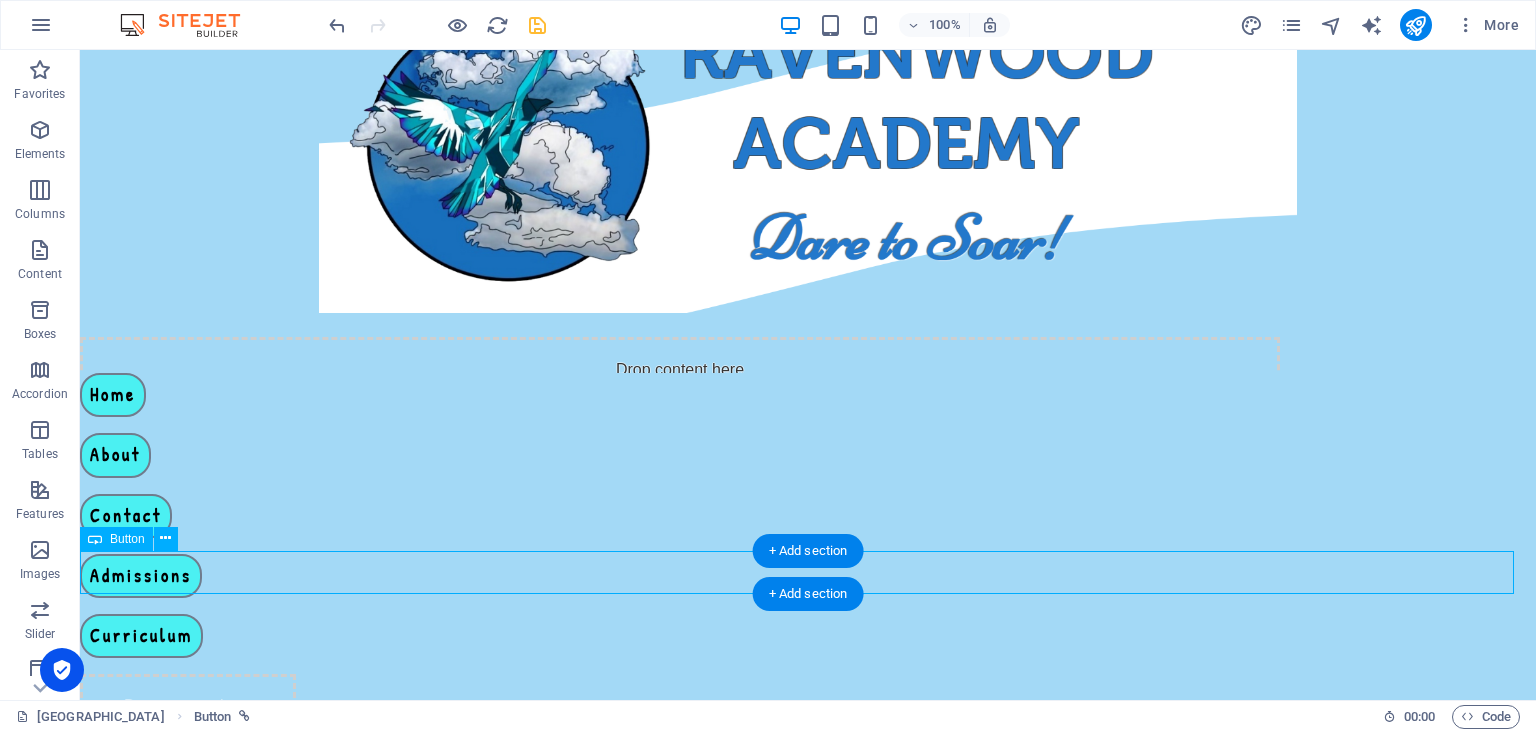 scroll, scrollTop: 62, scrollLeft: 0, axis: vertical 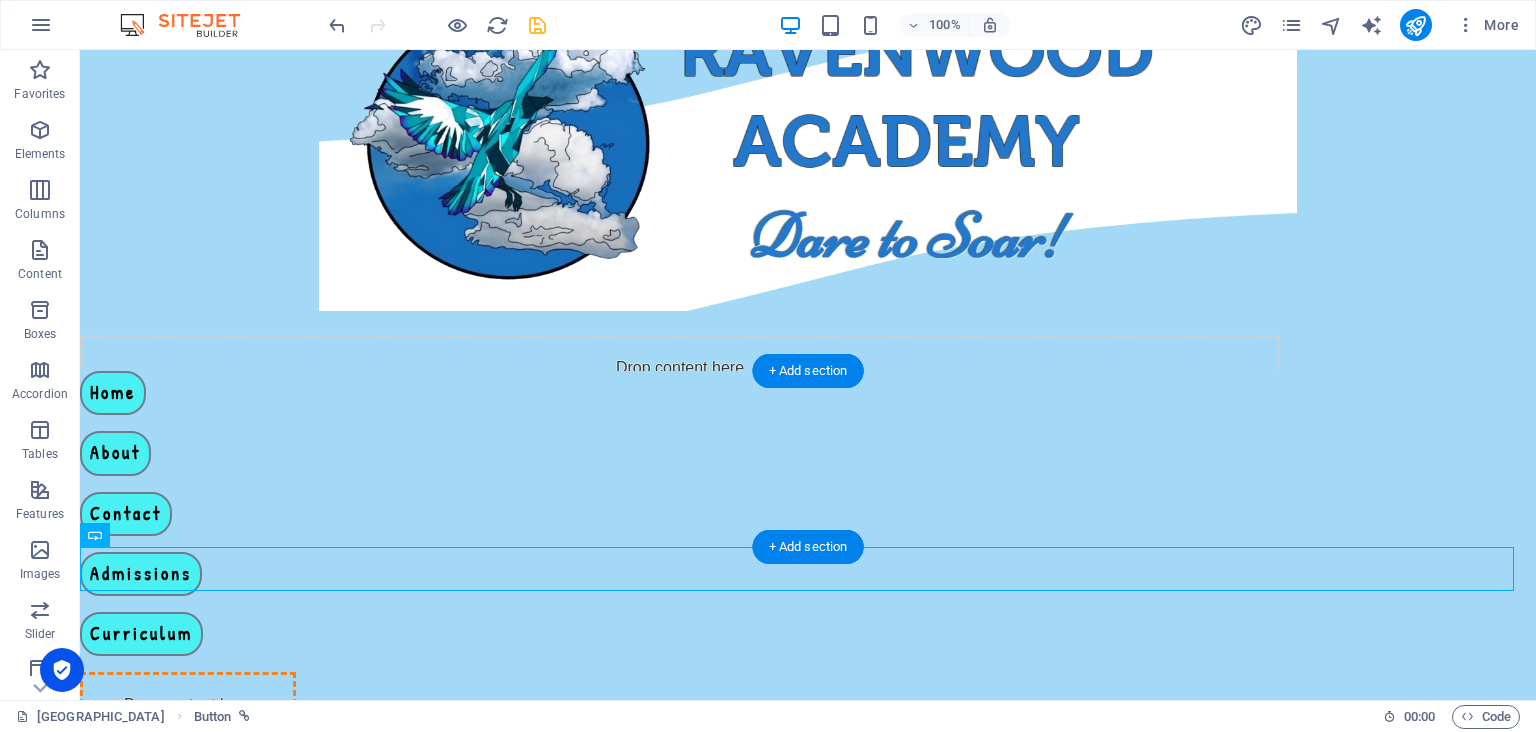 drag, startPoint x: 196, startPoint y: 568, endPoint x: 1408, endPoint y: 395, distance: 1224.2847 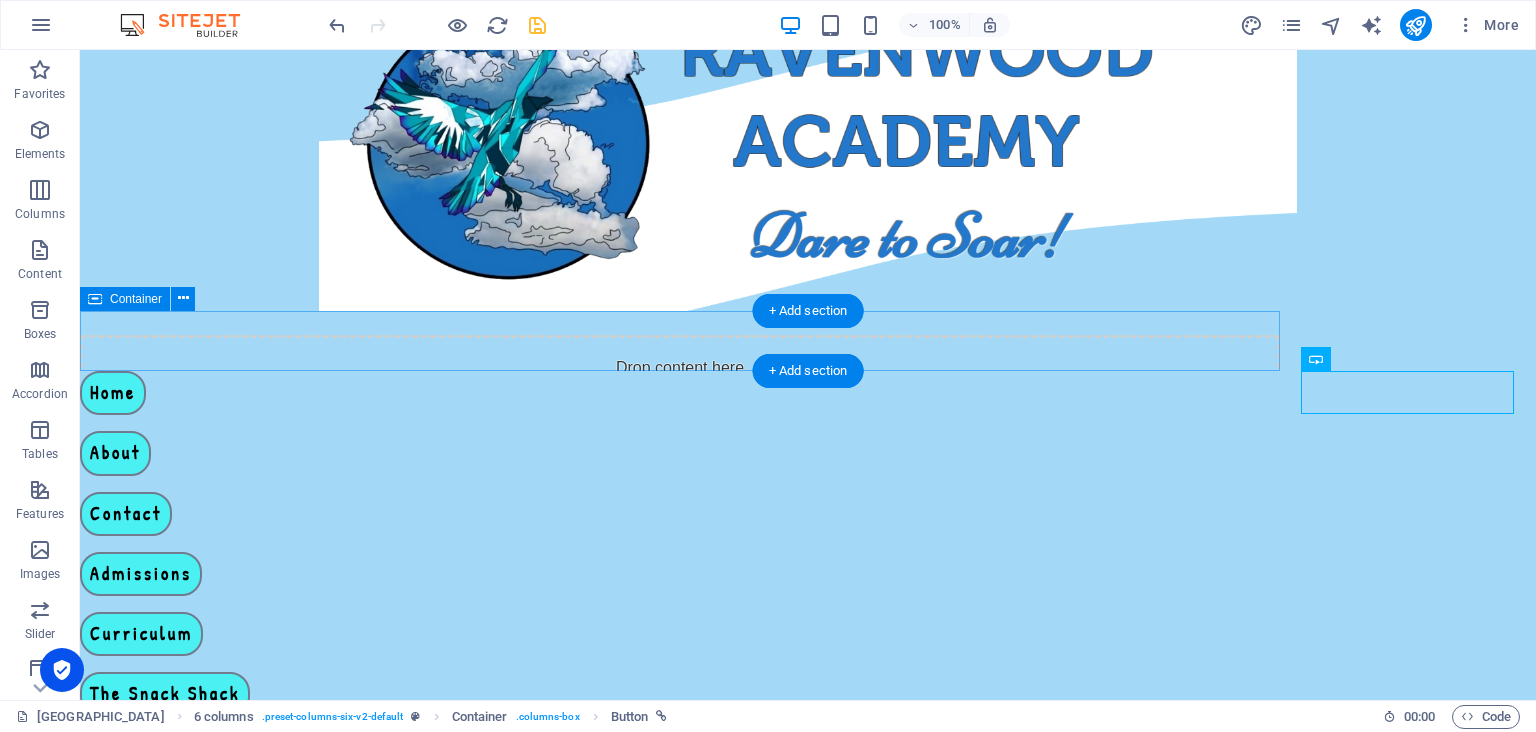 click on "Drop content here or  Add elements  Paste clipboard" at bounding box center (680, 406) 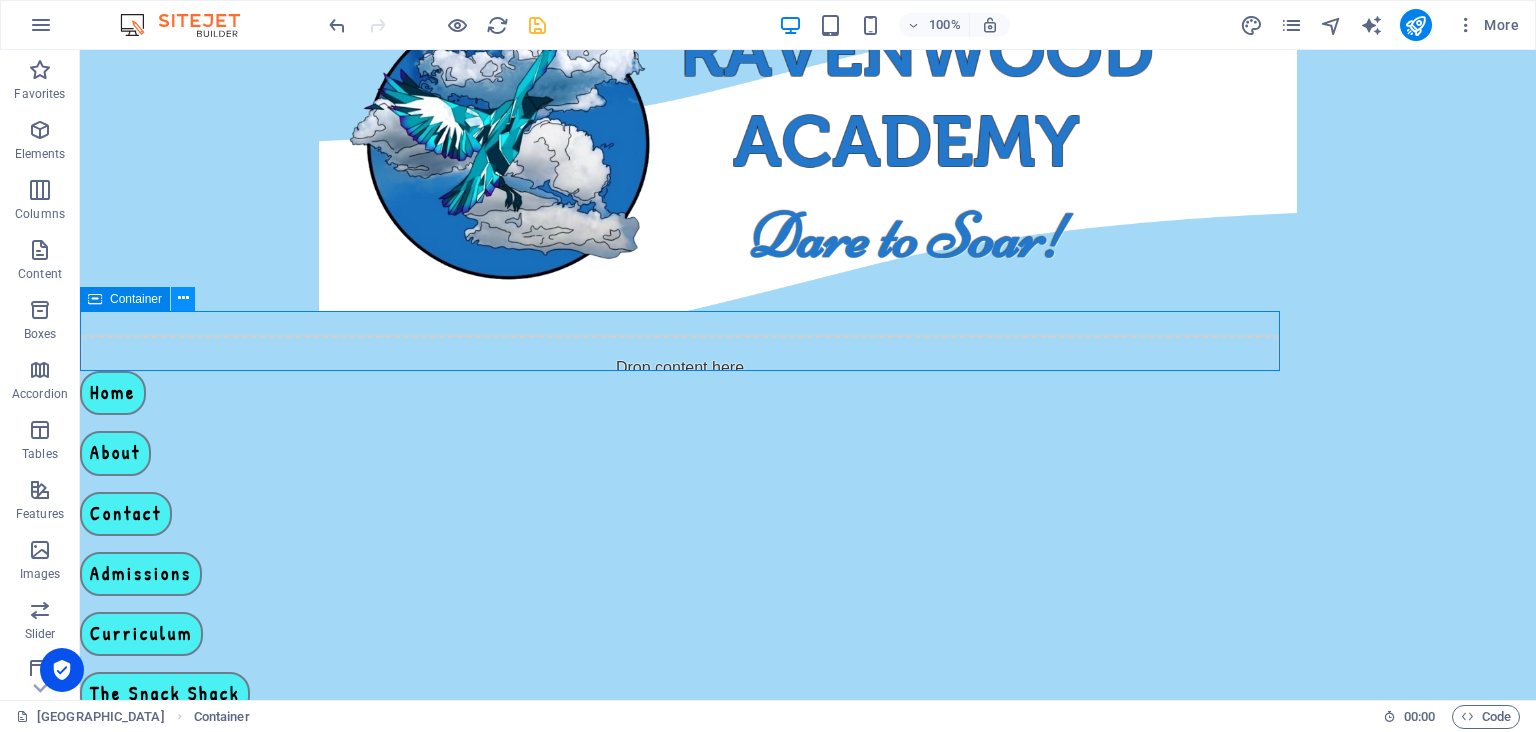 click at bounding box center (183, 298) 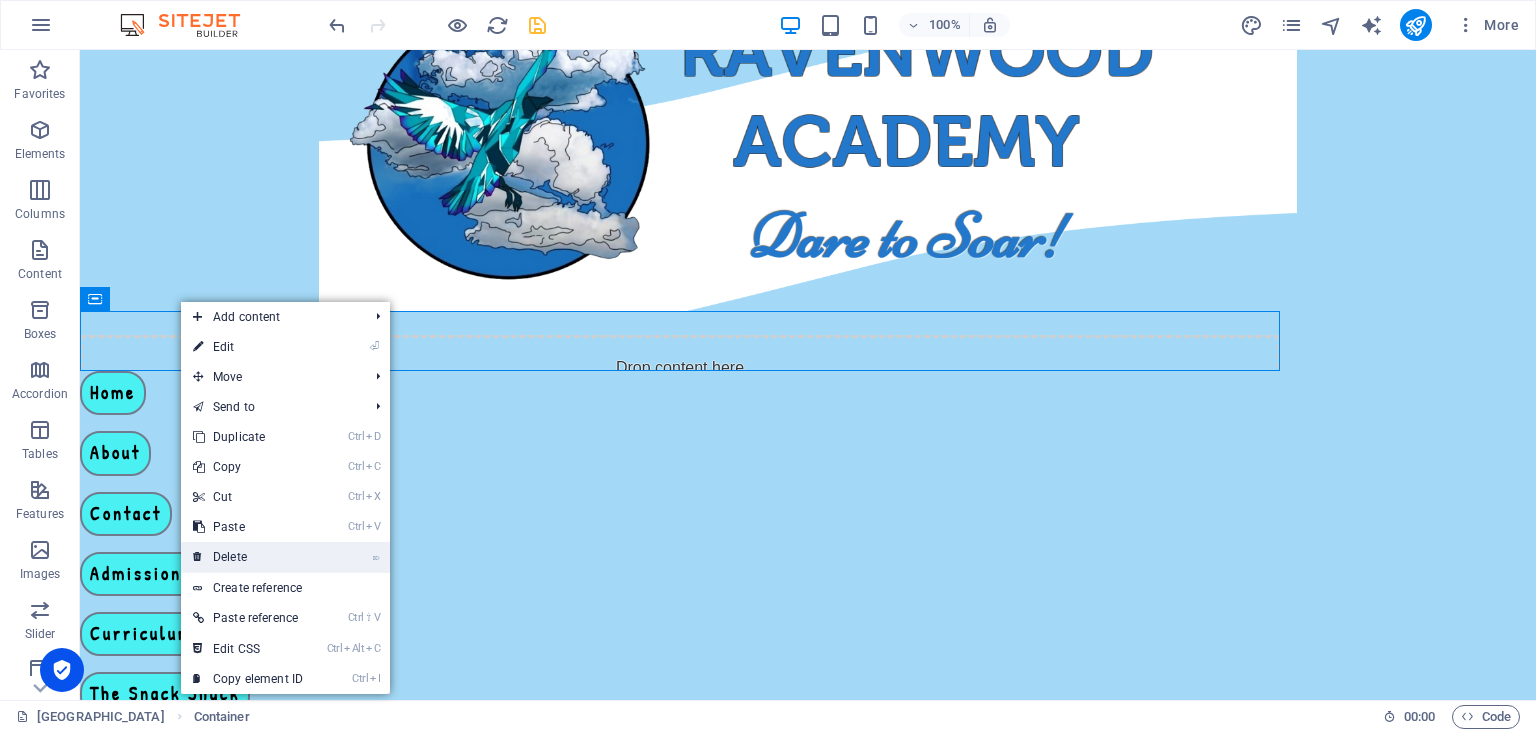 click on "⌦  Delete" at bounding box center [248, 557] 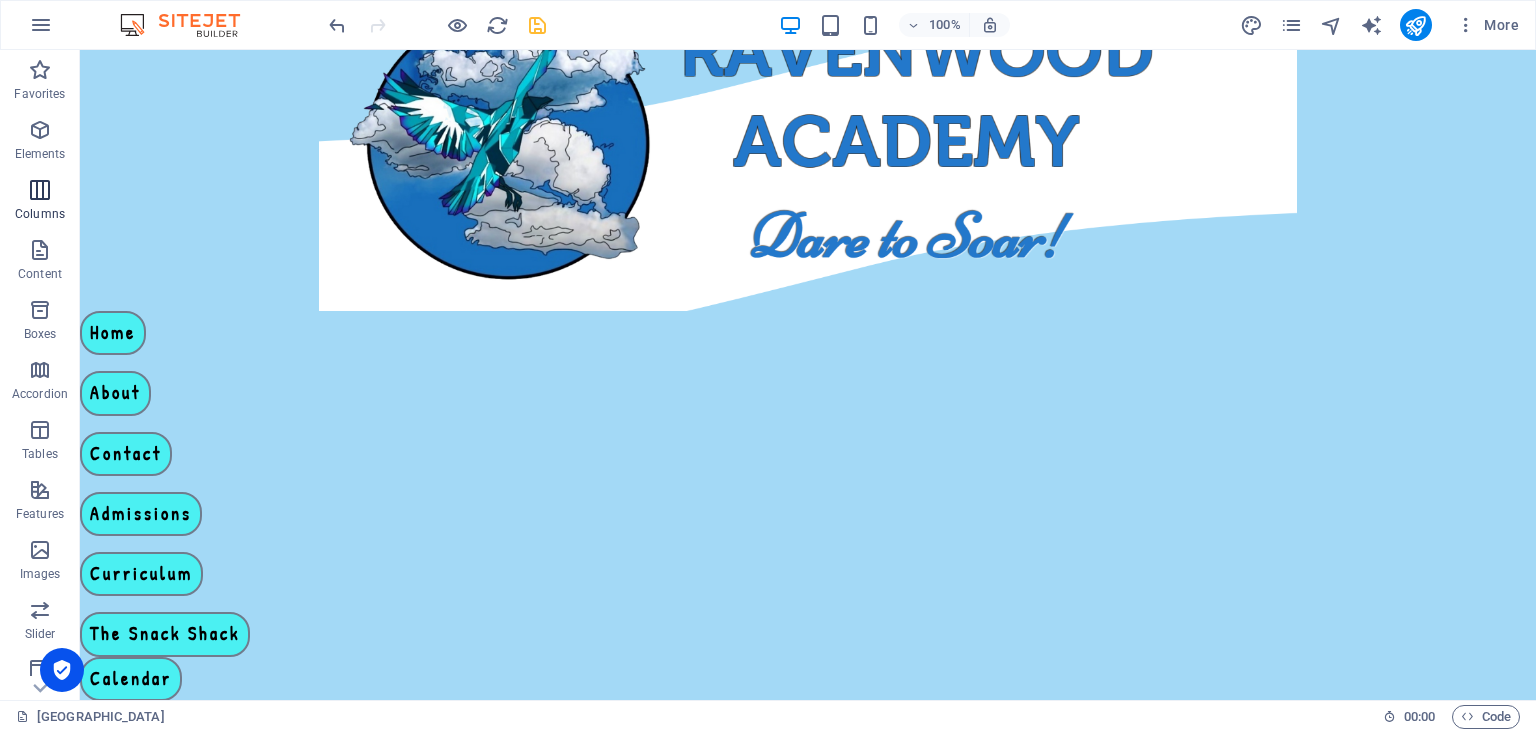 click at bounding box center (40, 190) 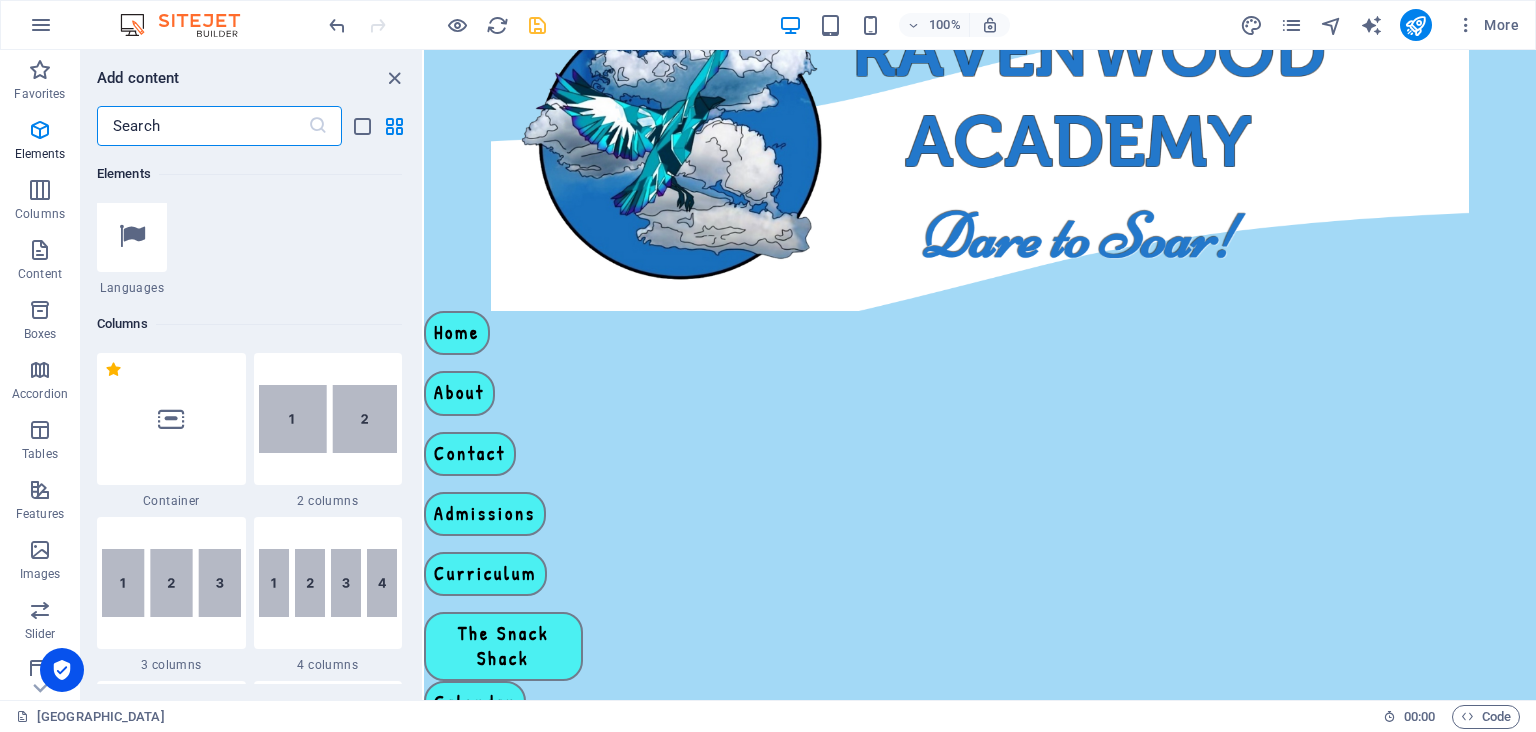 scroll, scrollTop: 990, scrollLeft: 0, axis: vertical 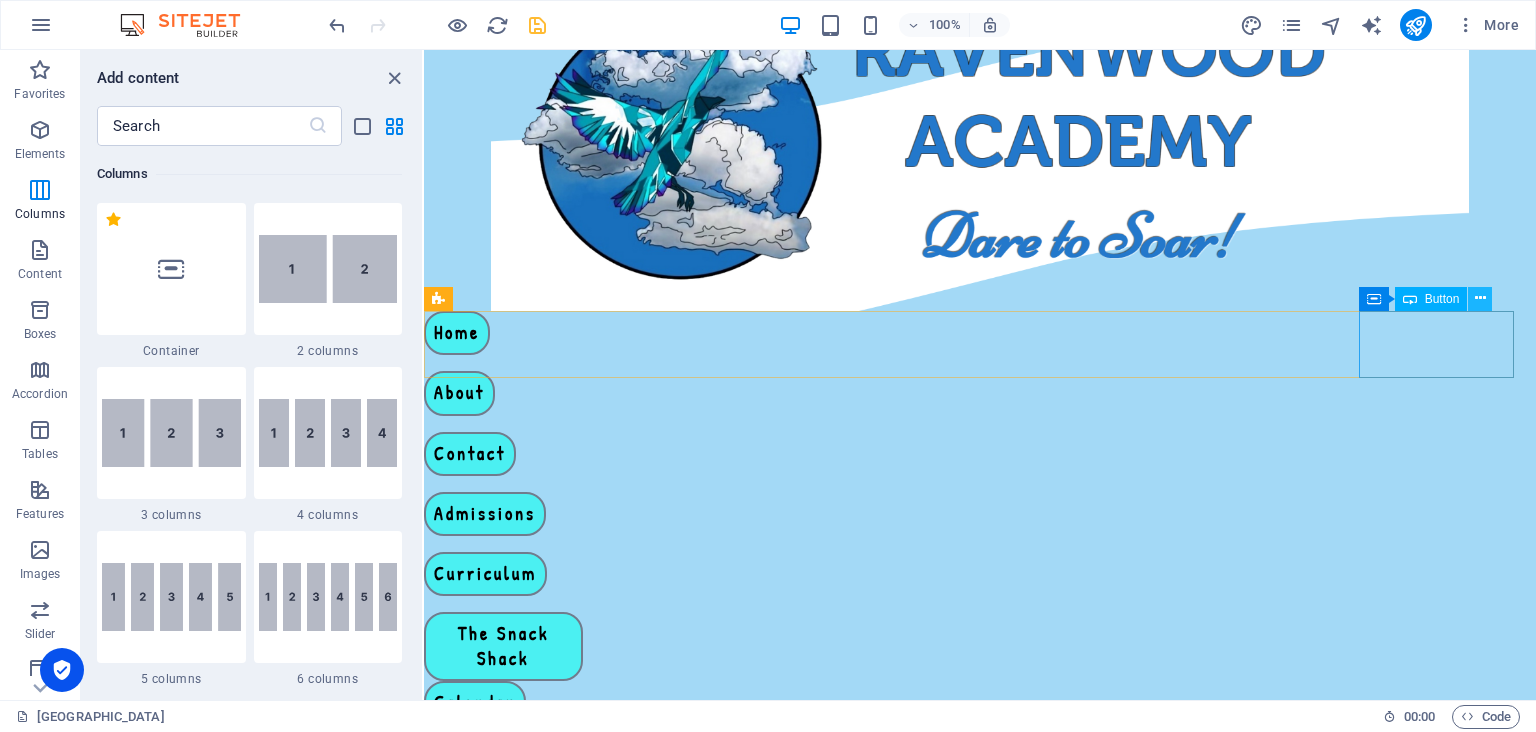 click at bounding box center (1480, 298) 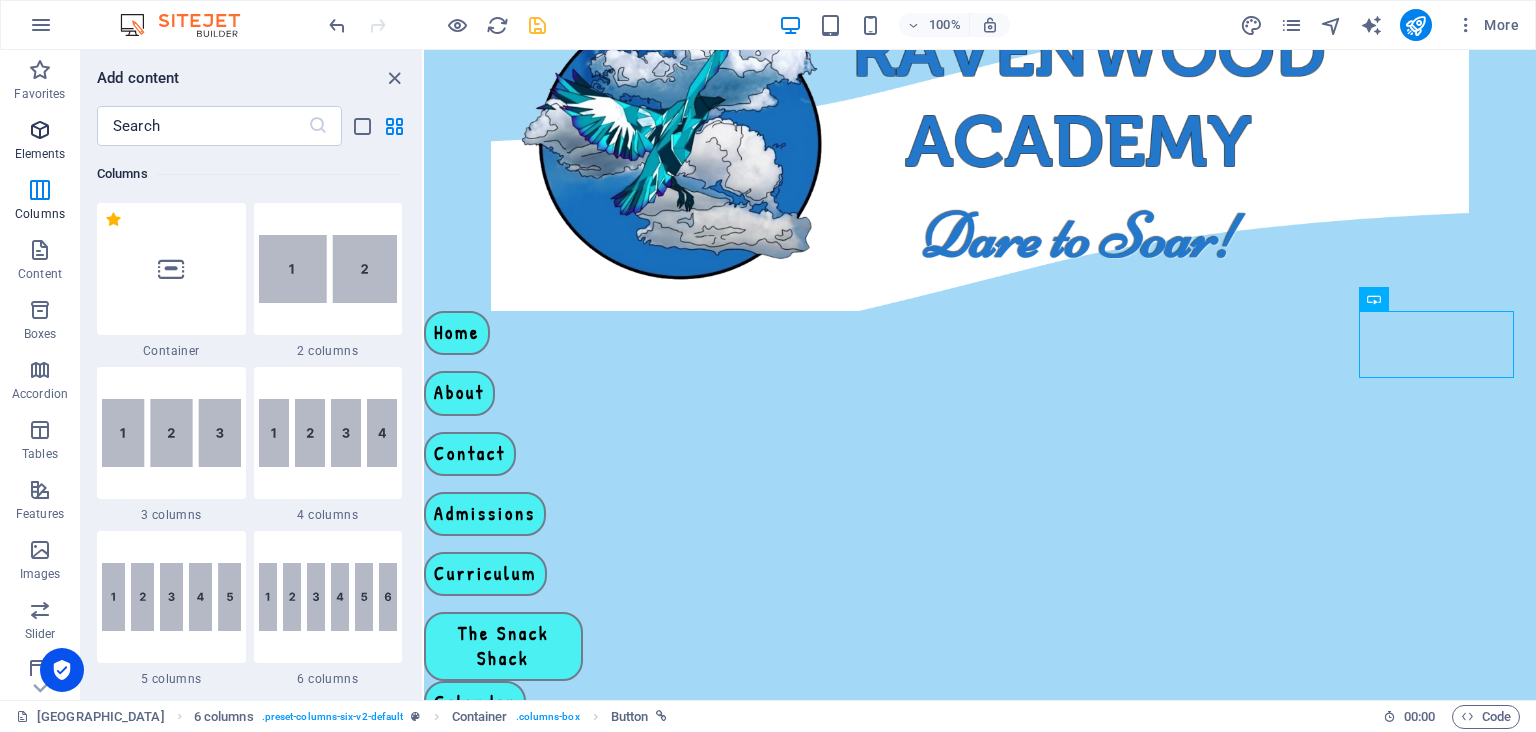 click on "Elements" at bounding box center [40, 142] 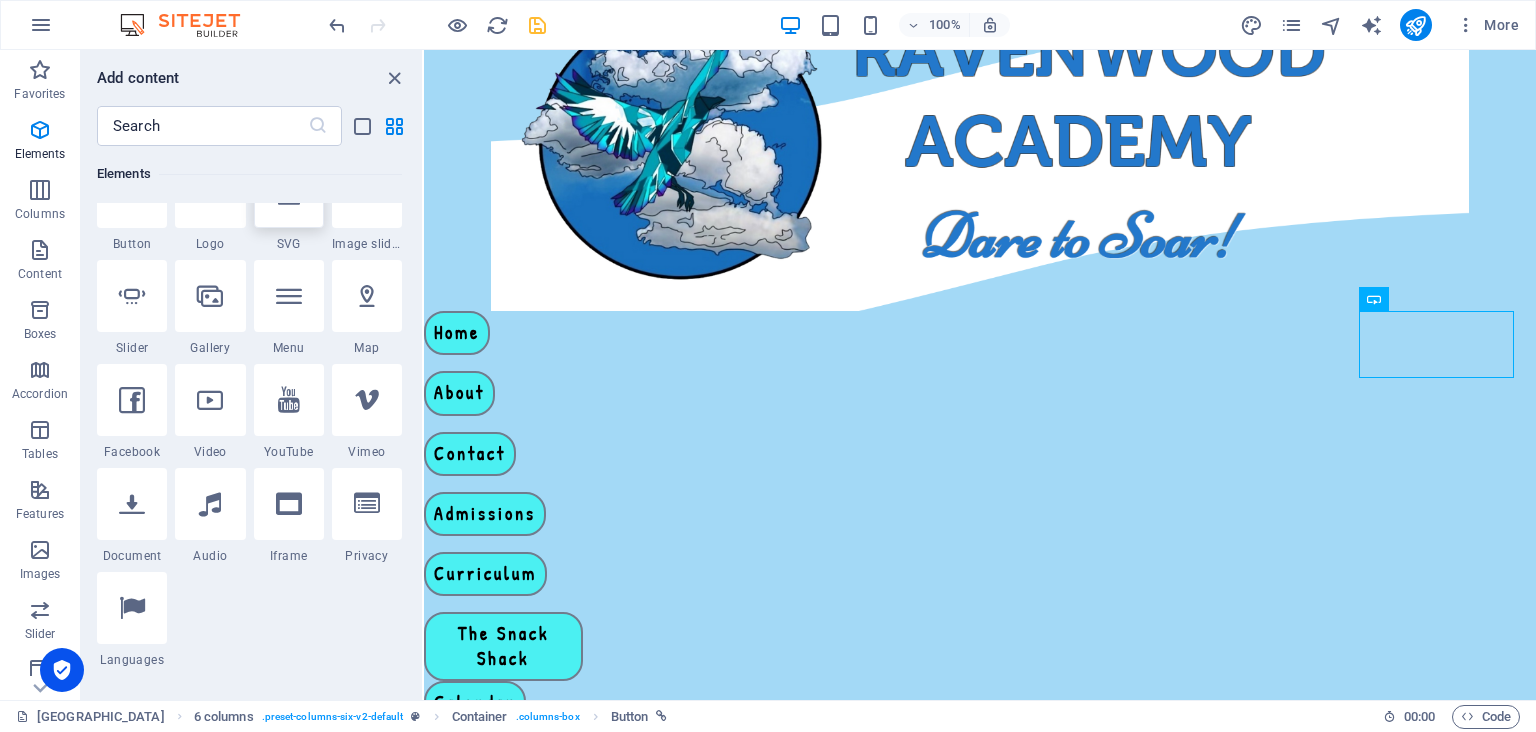 scroll, scrollTop: 513, scrollLeft: 0, axis: vertical 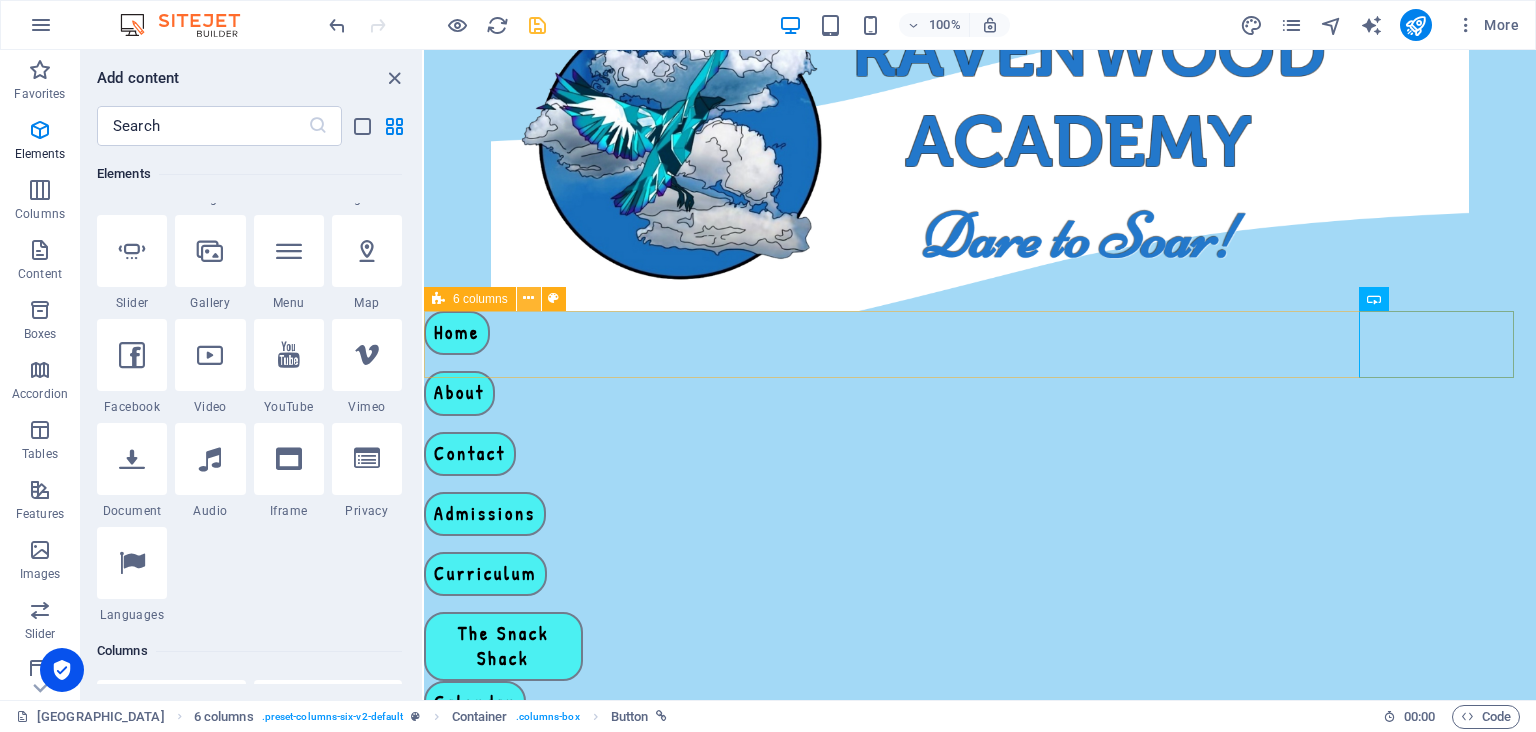 click at bounding box center [528, 298] 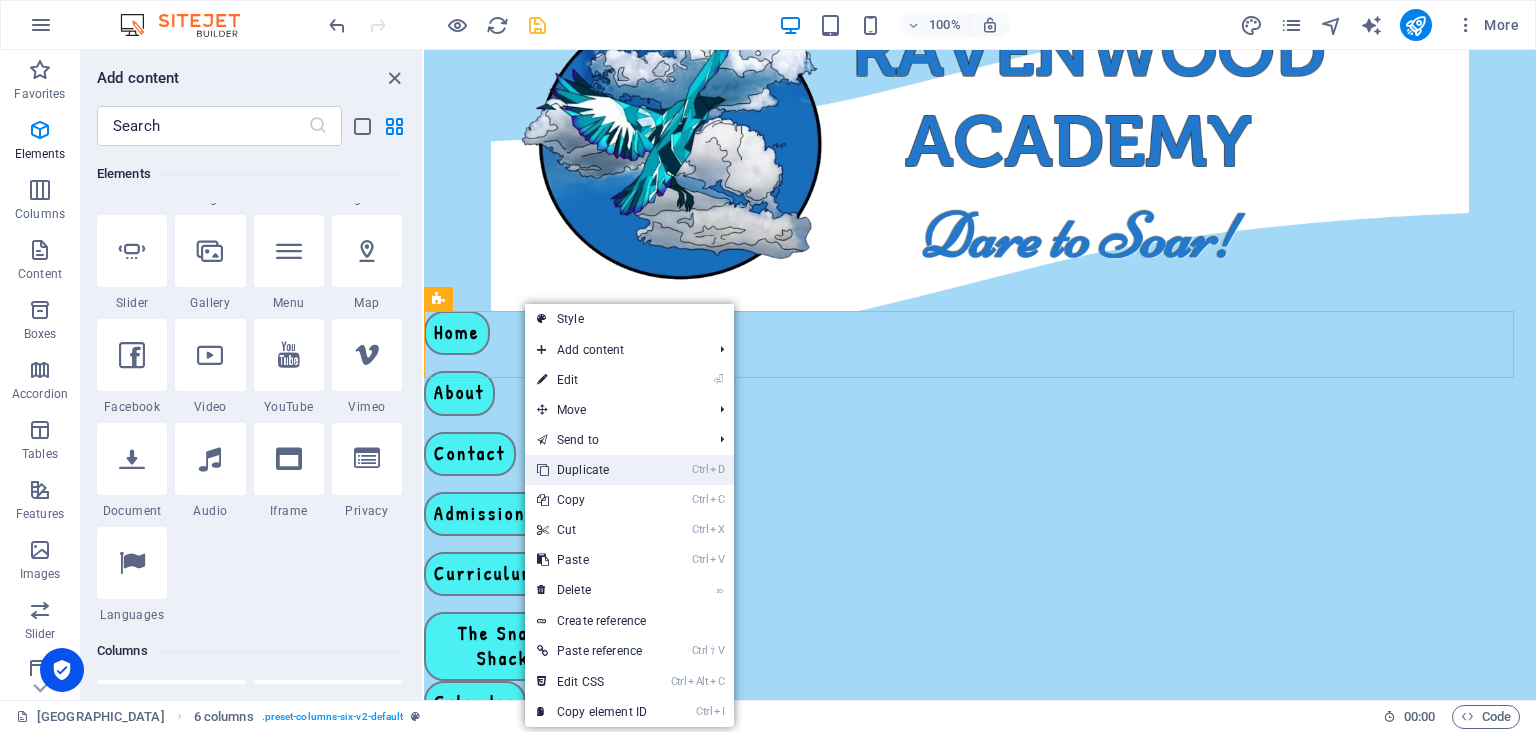 click on "Ctrl D  Duplicate" at bounding box center (592, 470) 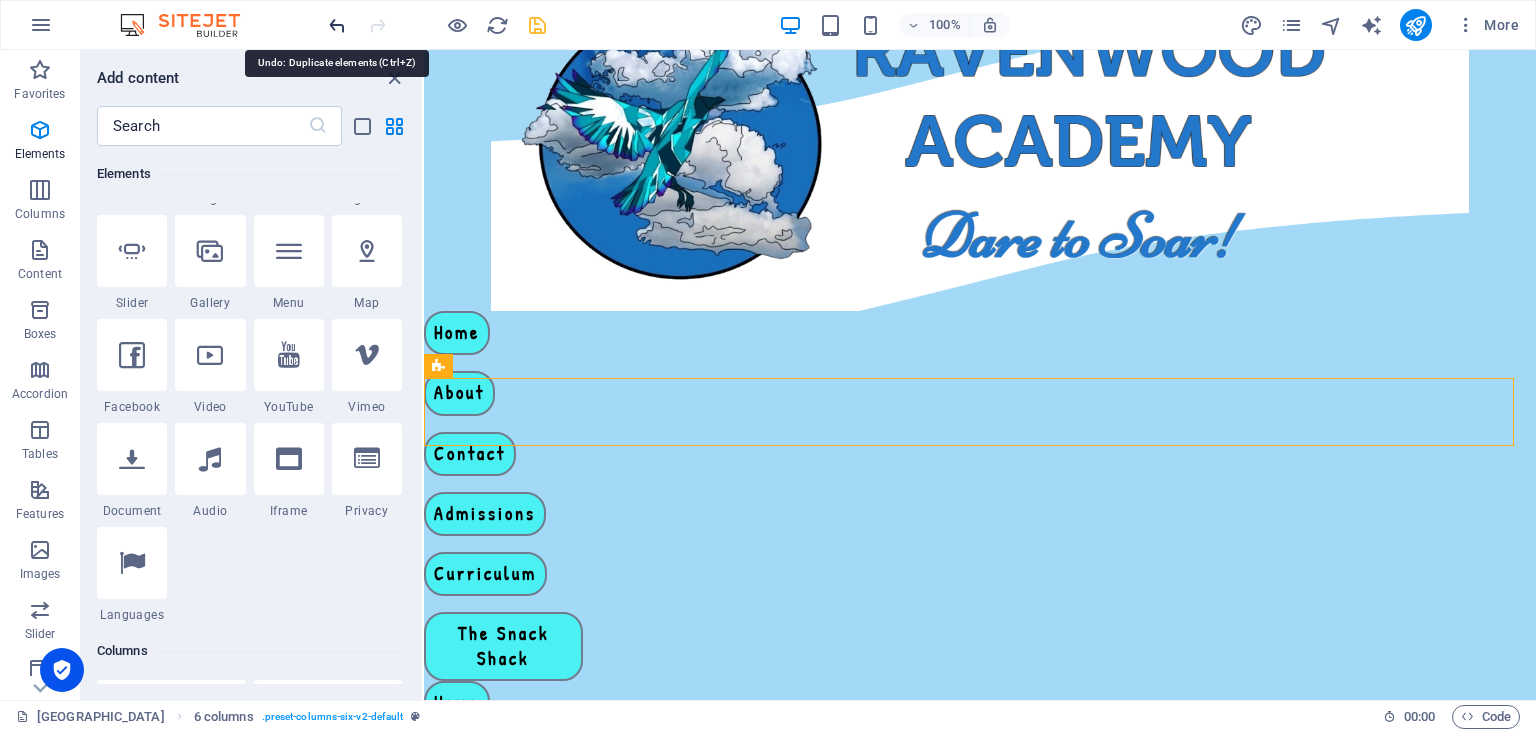 click at bounding box center [337, 25] 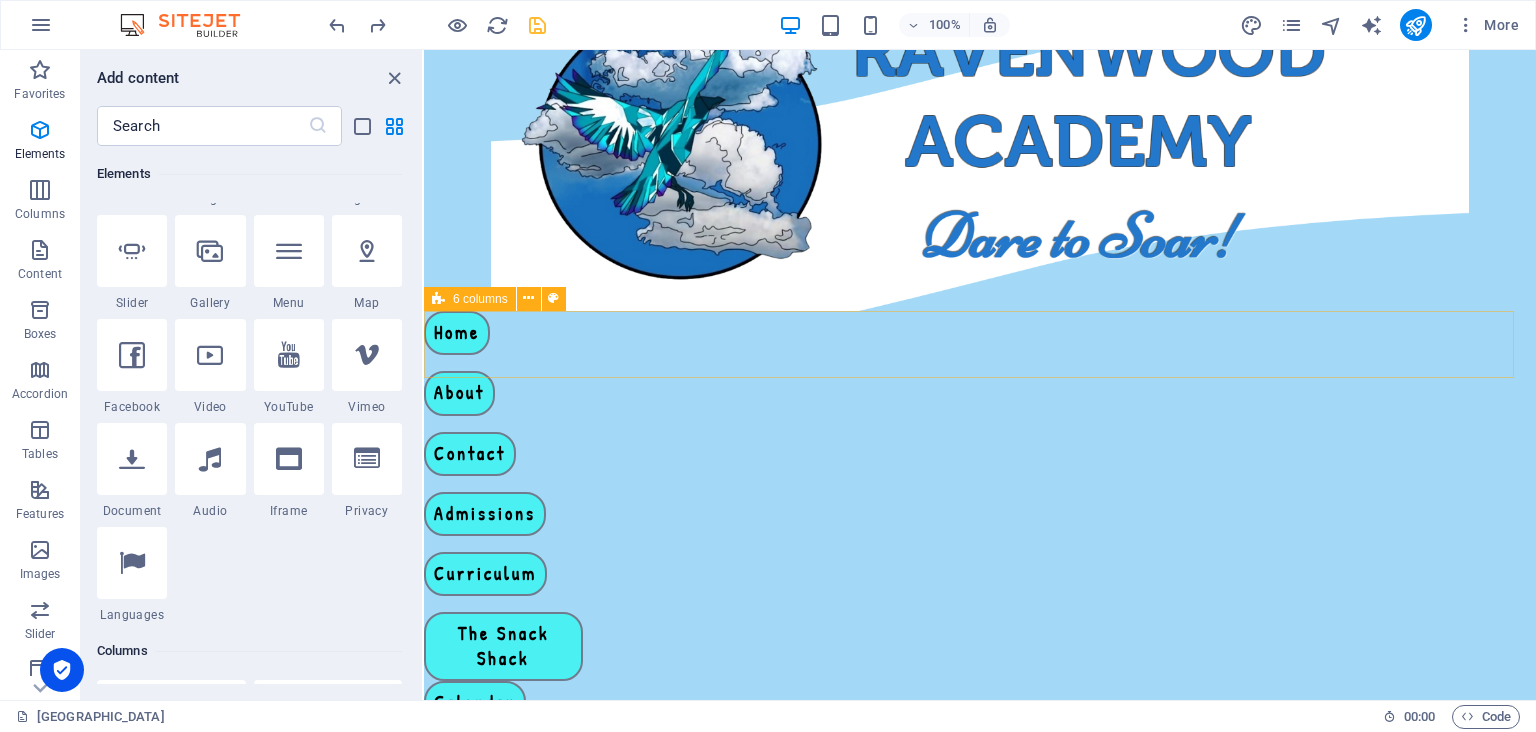 click on "6 columns" at bounding box center (480, 299) 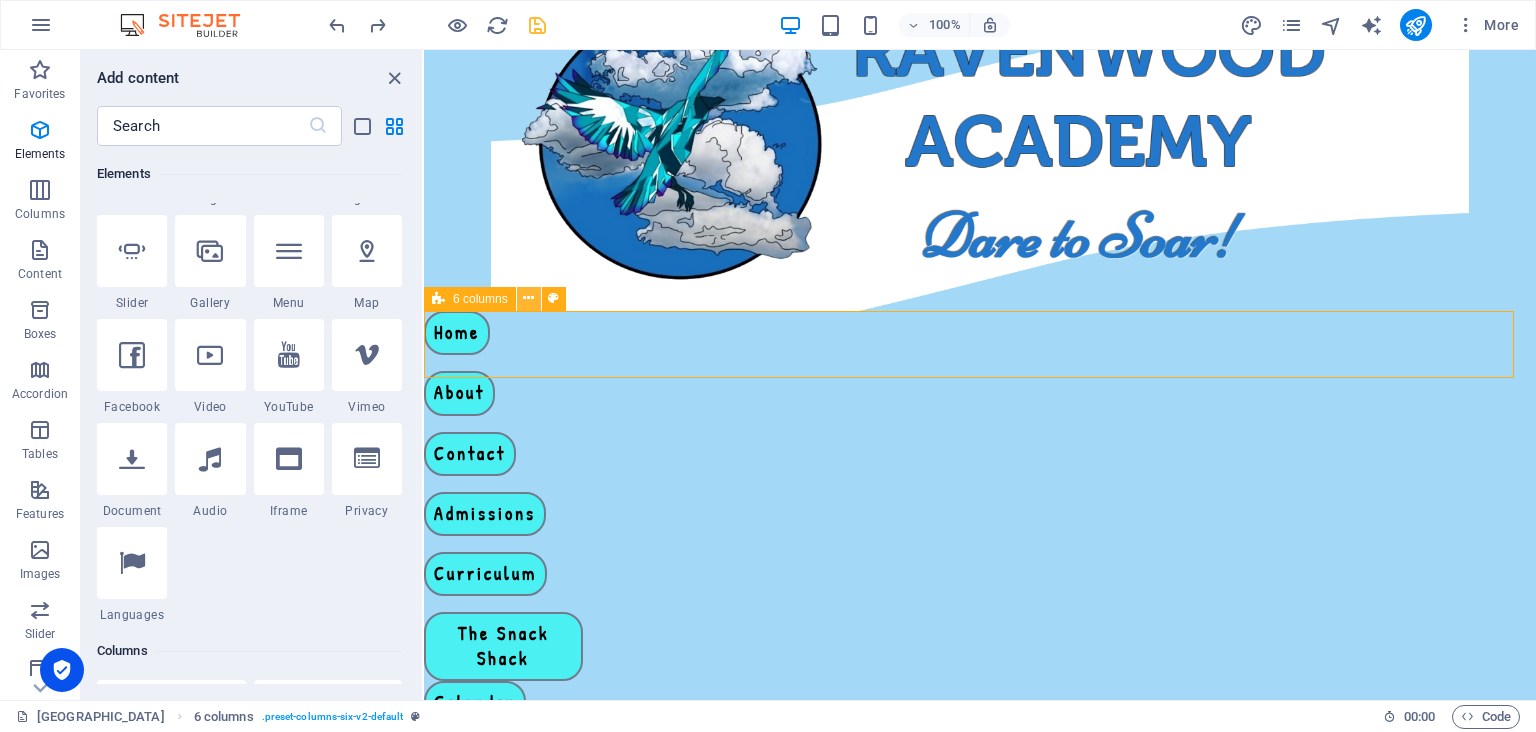 click at bounding box center [528, 298] 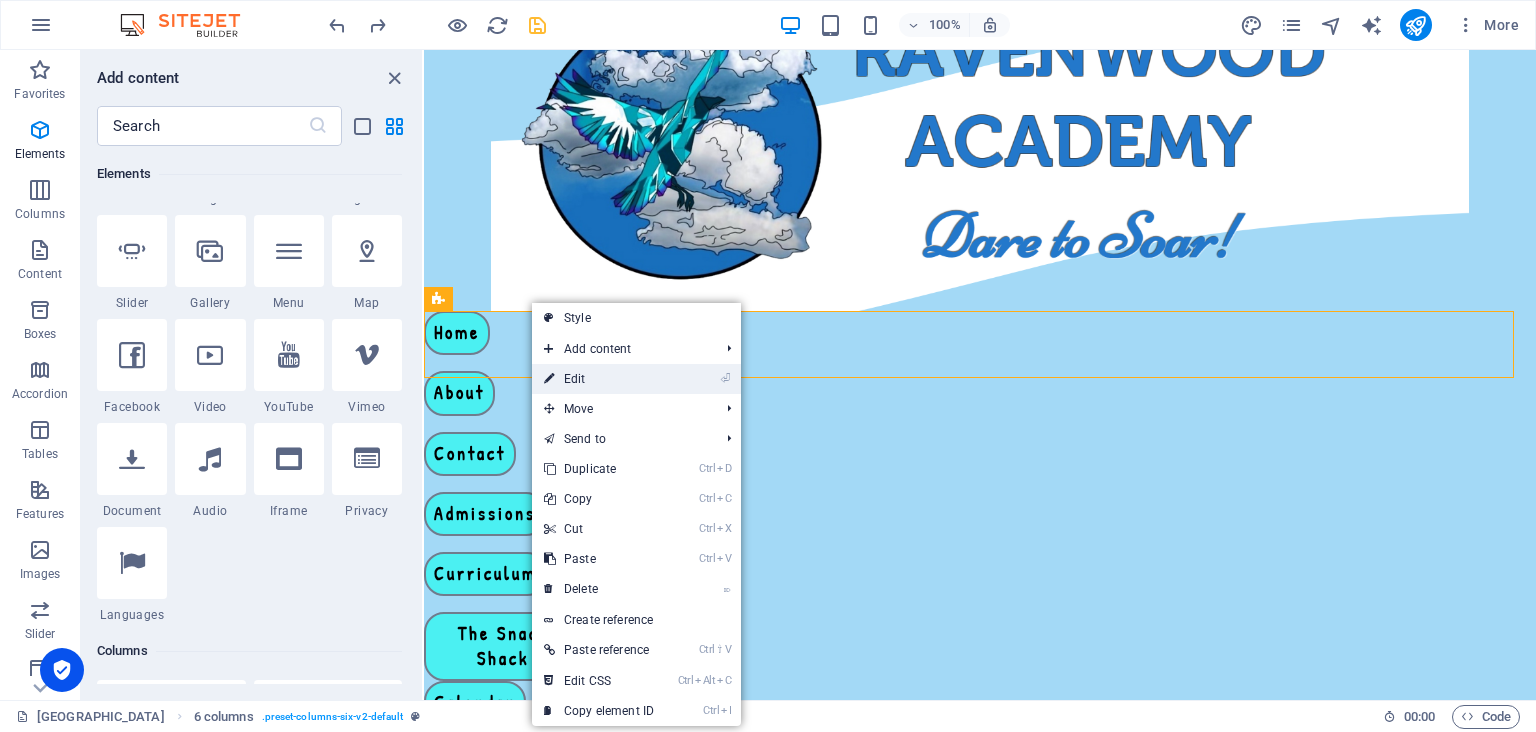 click on "⏎  Edit" at bounding box center [599, 379] 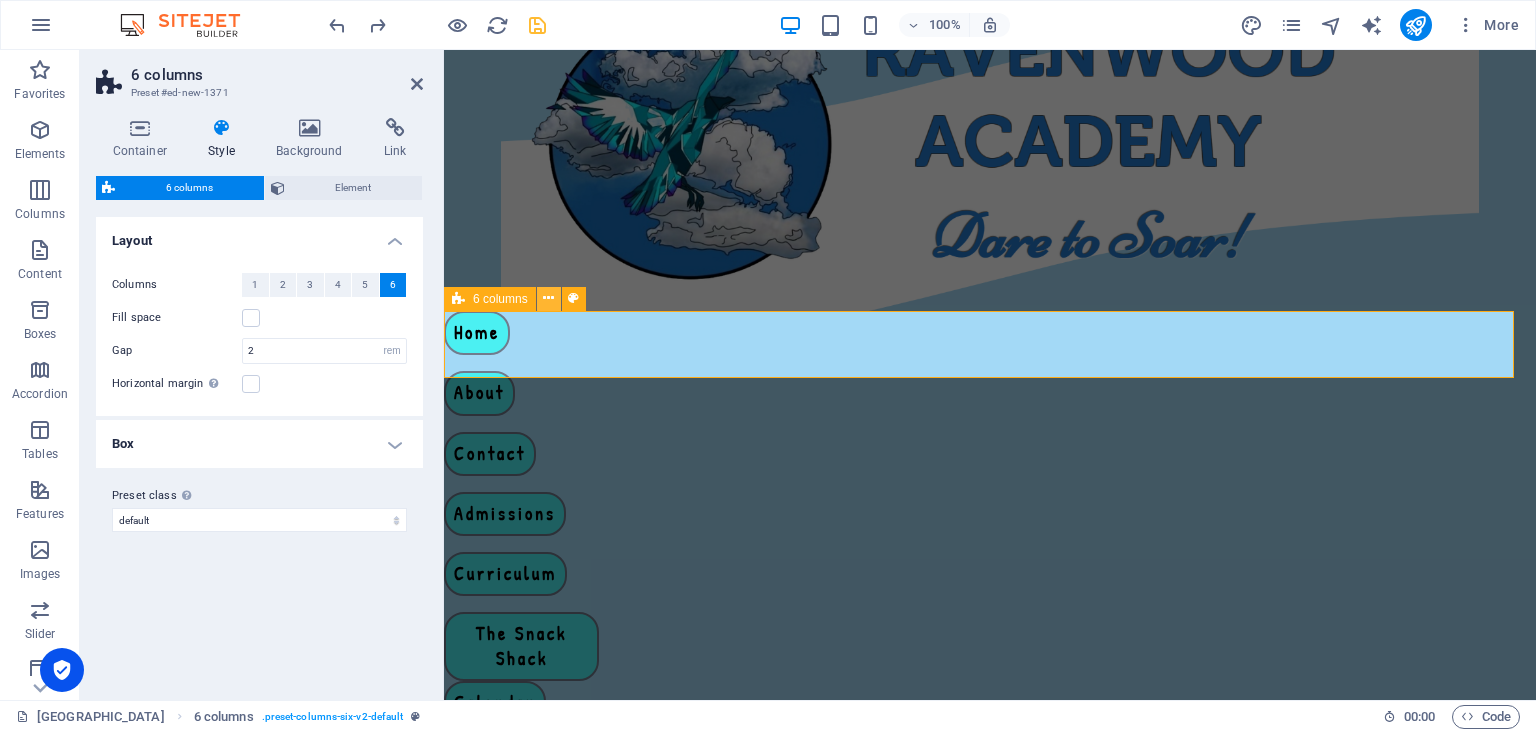 click at bounding box center [548, 298] 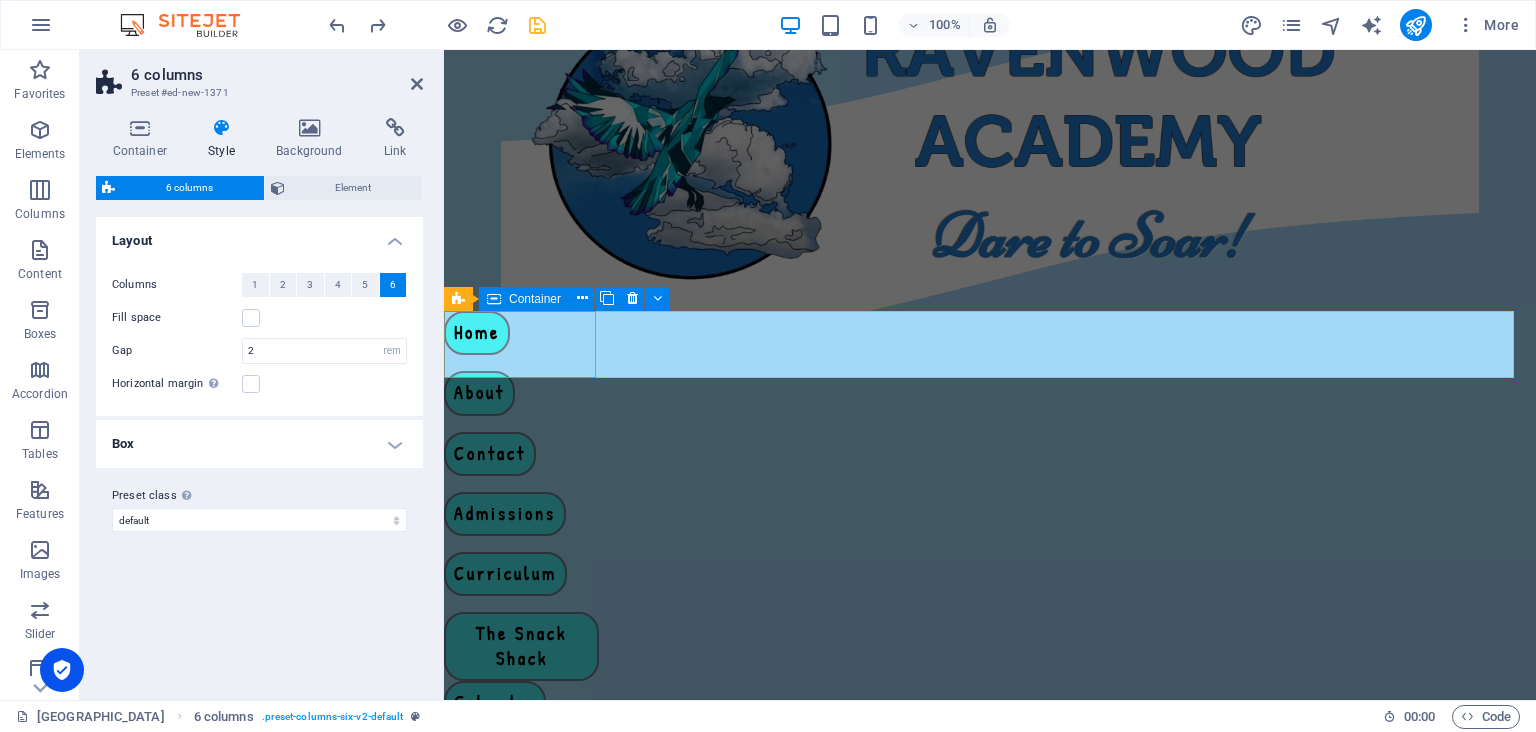 click at bounding box center (494, 299) 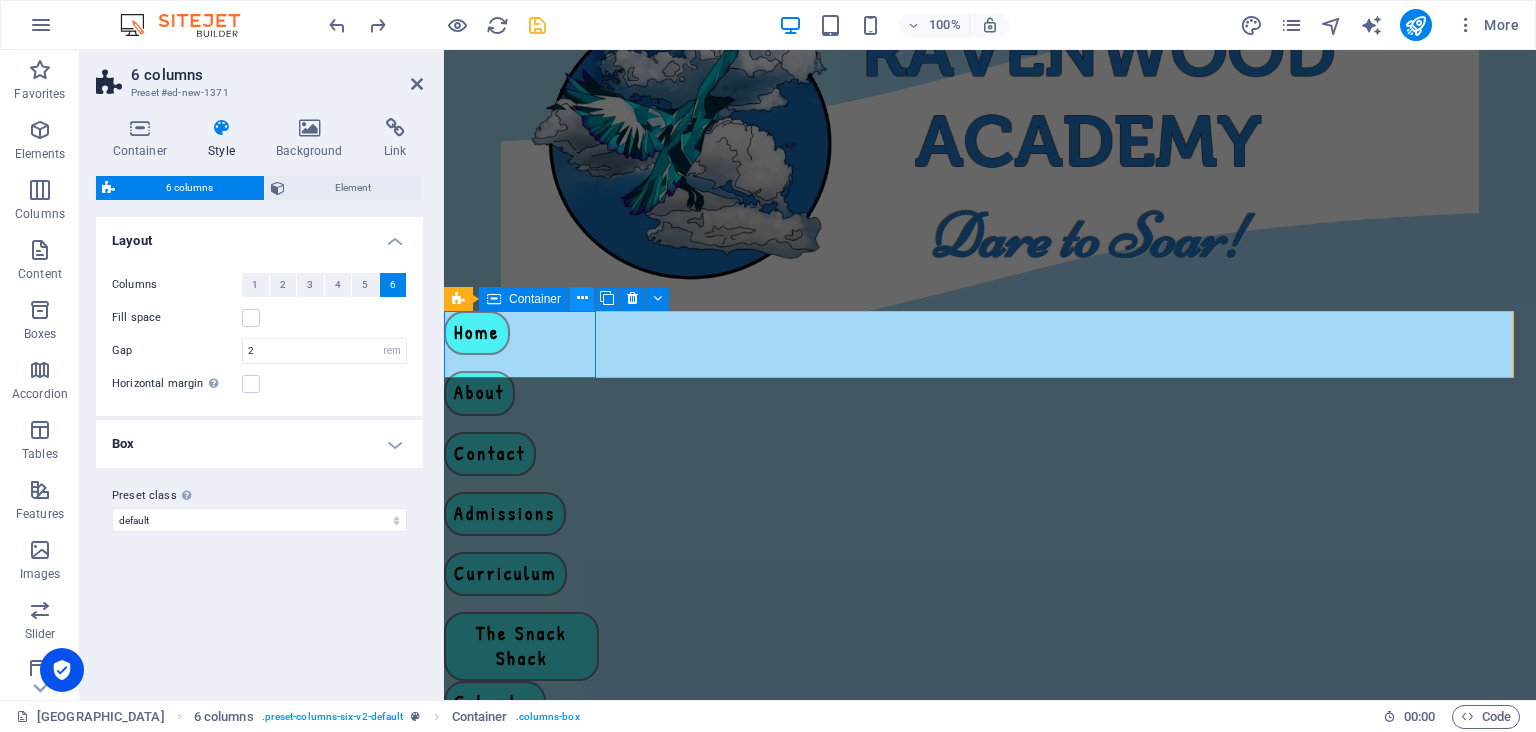 click at bounding box center [582, 298] 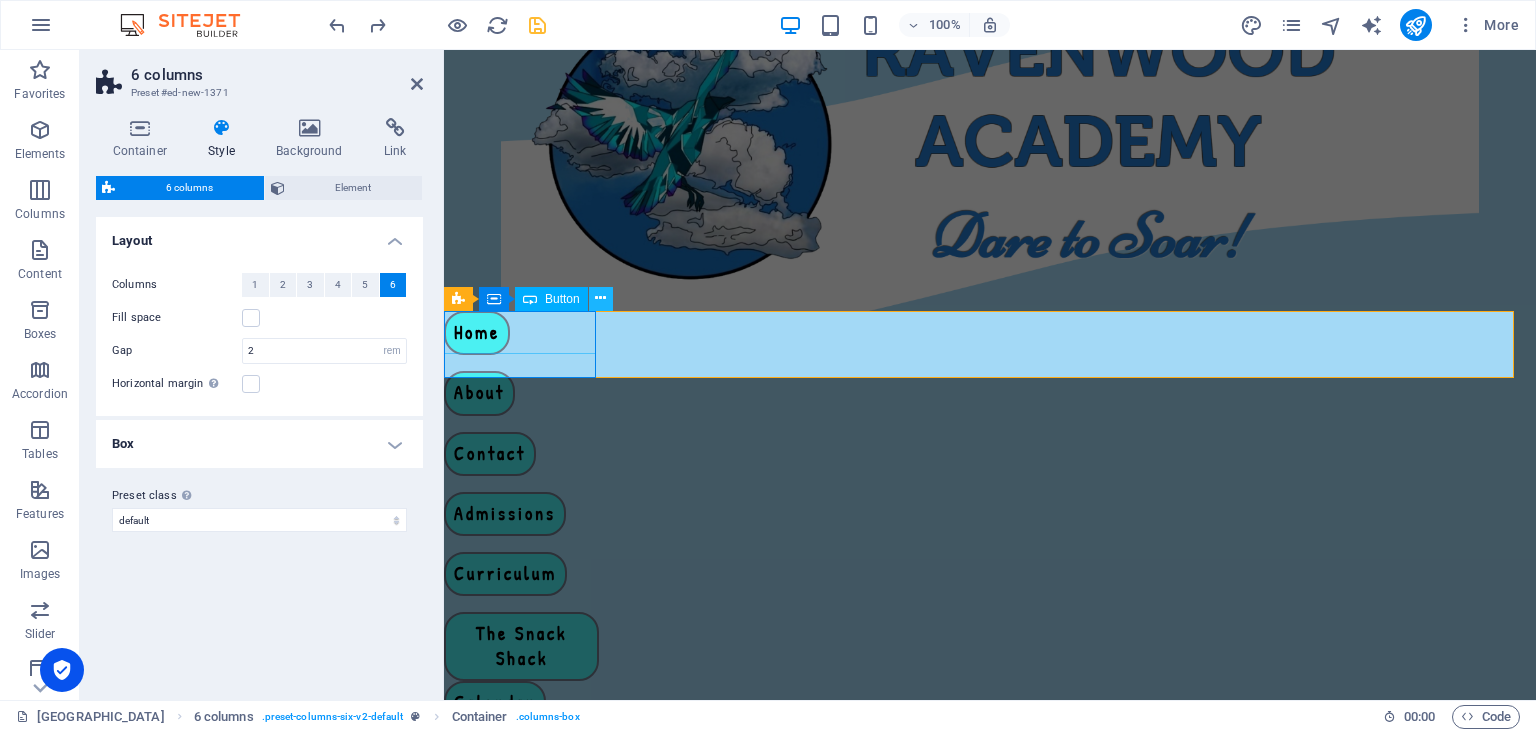 click at bounding box center [600, 298] 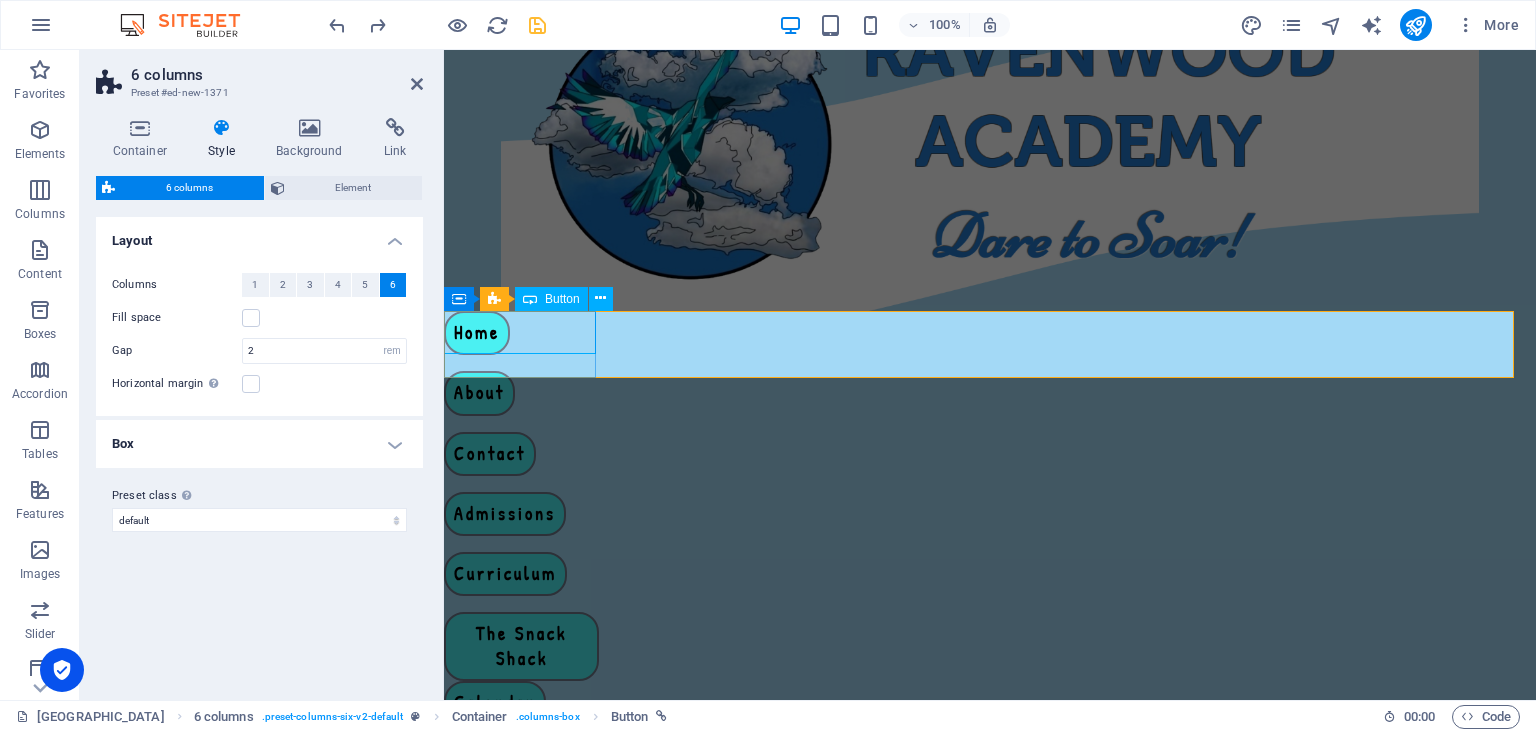 click on "Home" at bounding box center [521, 333] 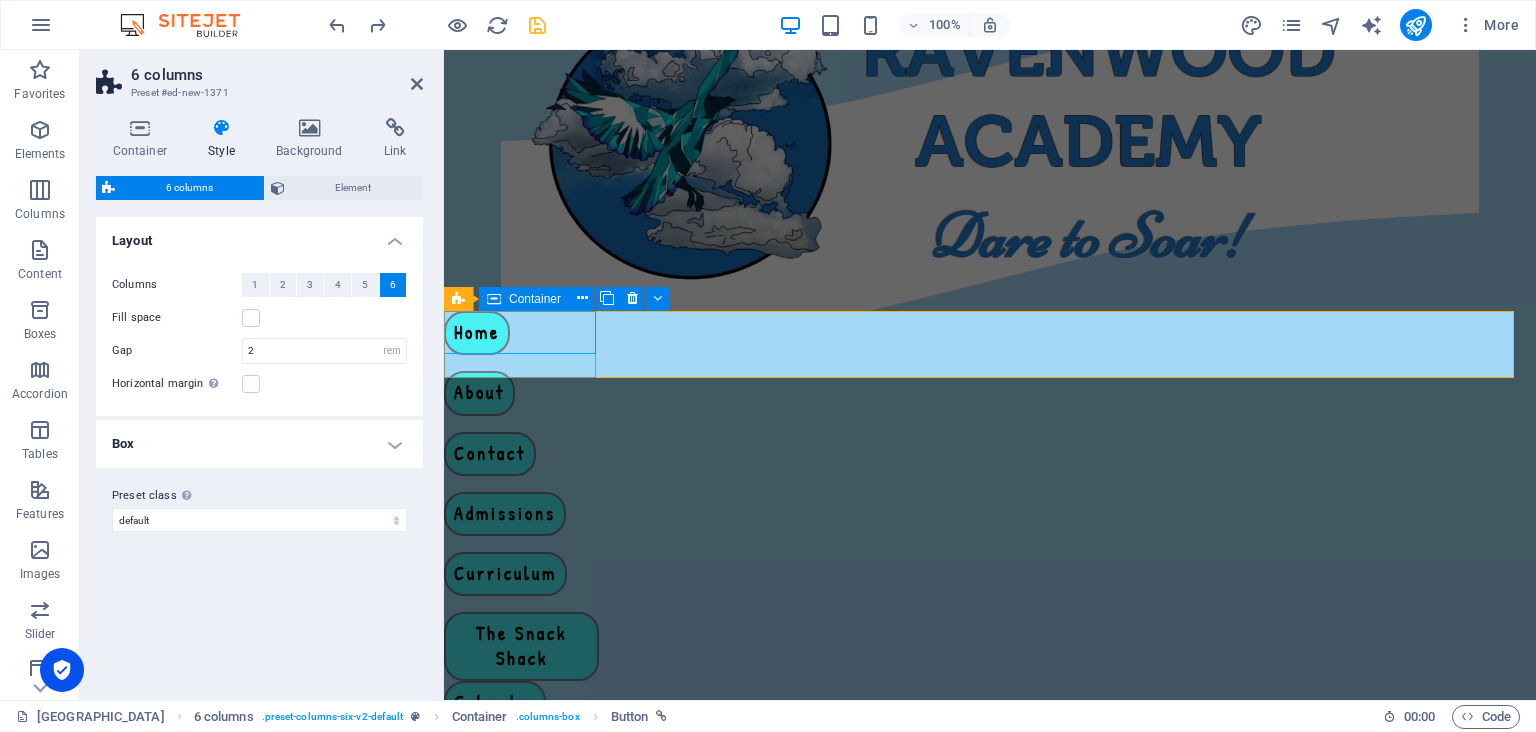 click at bounding box center (494, 299) 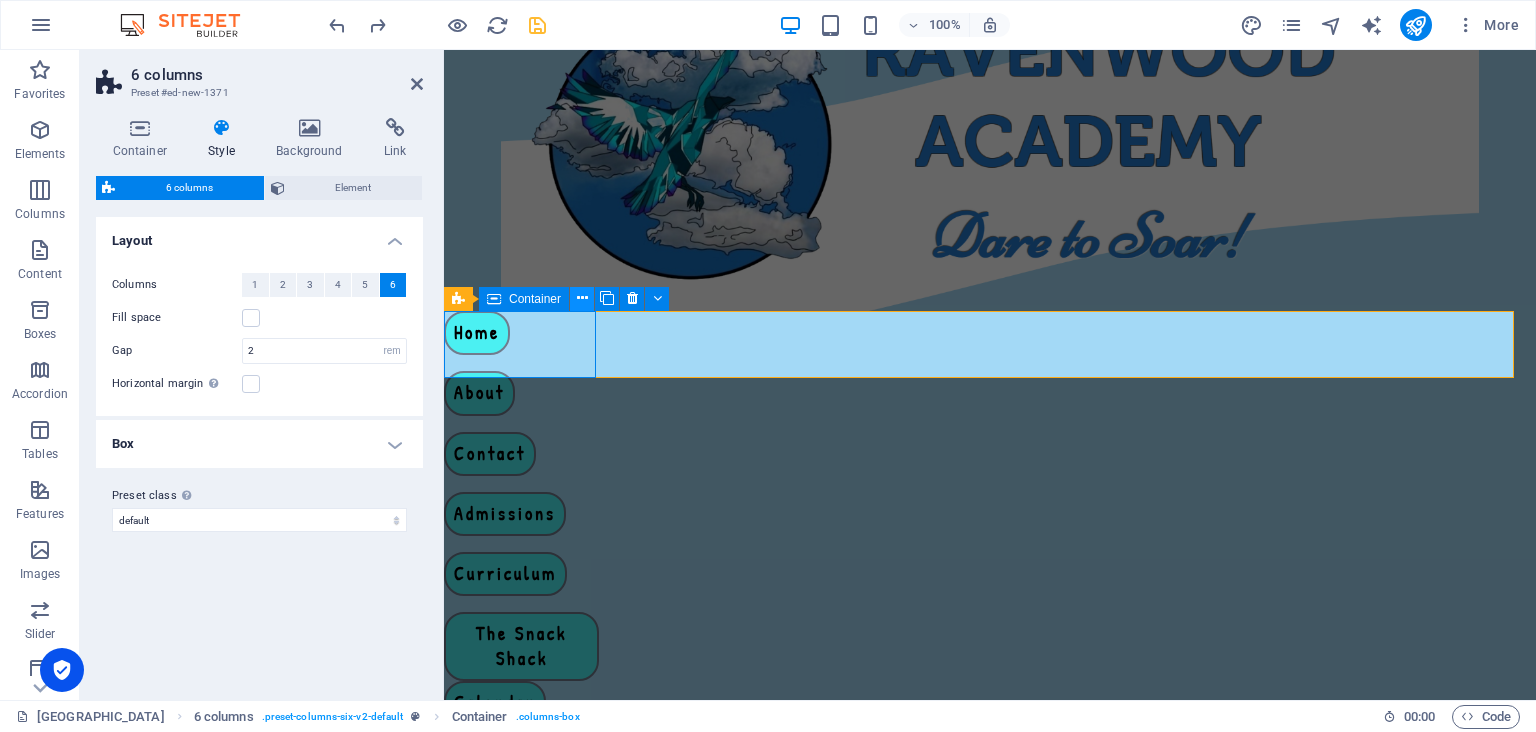 click at bounding box center [582, 299] 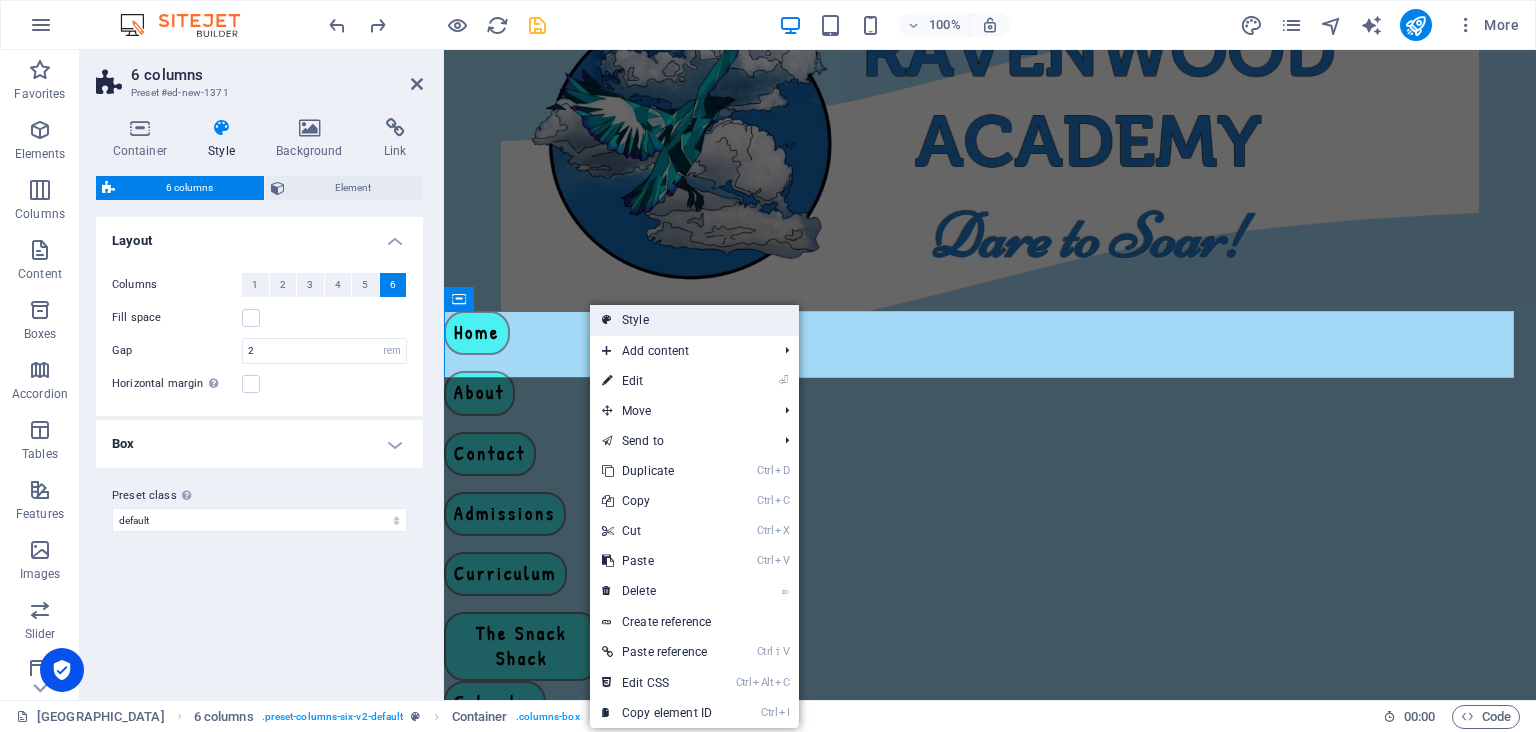 click on "Style" at bounding box center [694, 320] 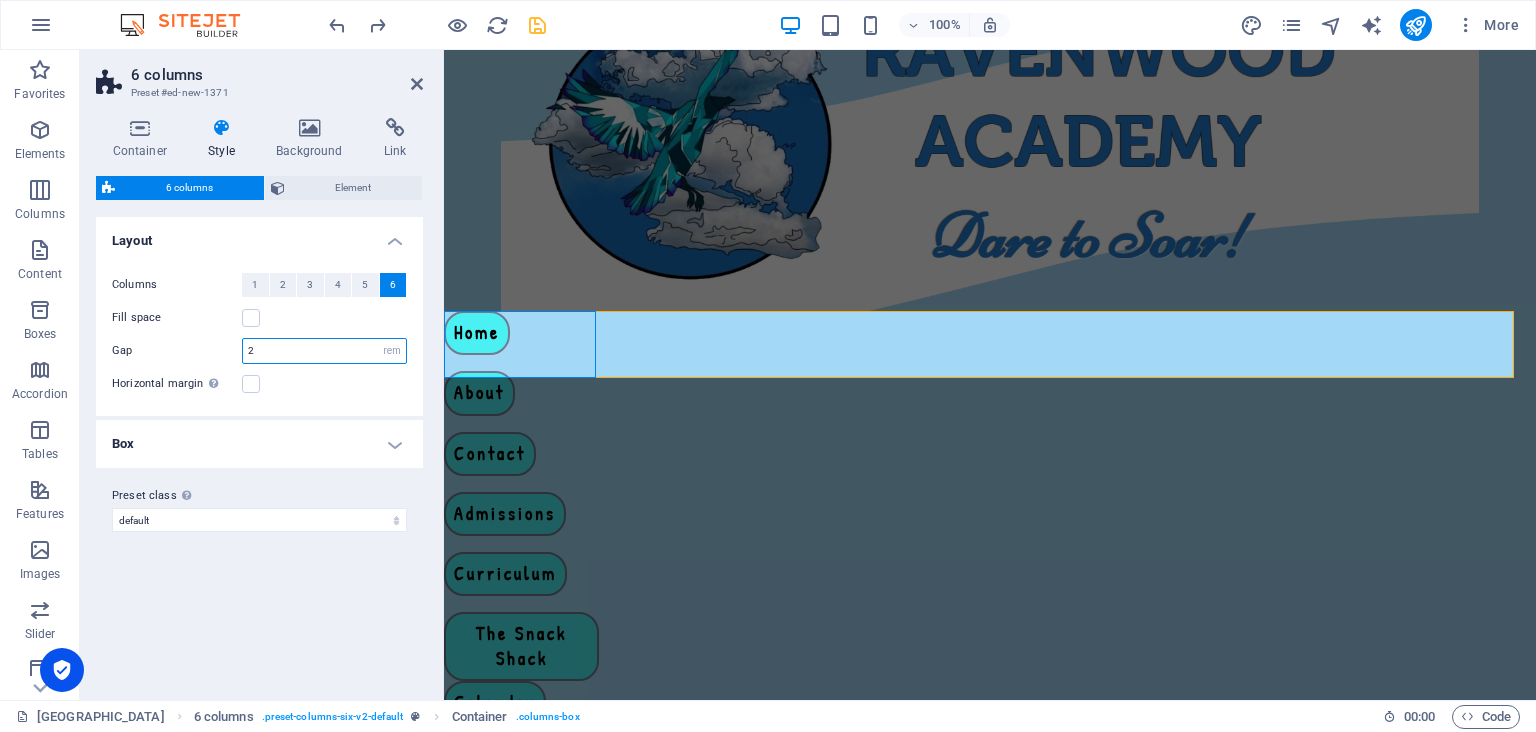 click on "2" at bounding box center [324, 351] 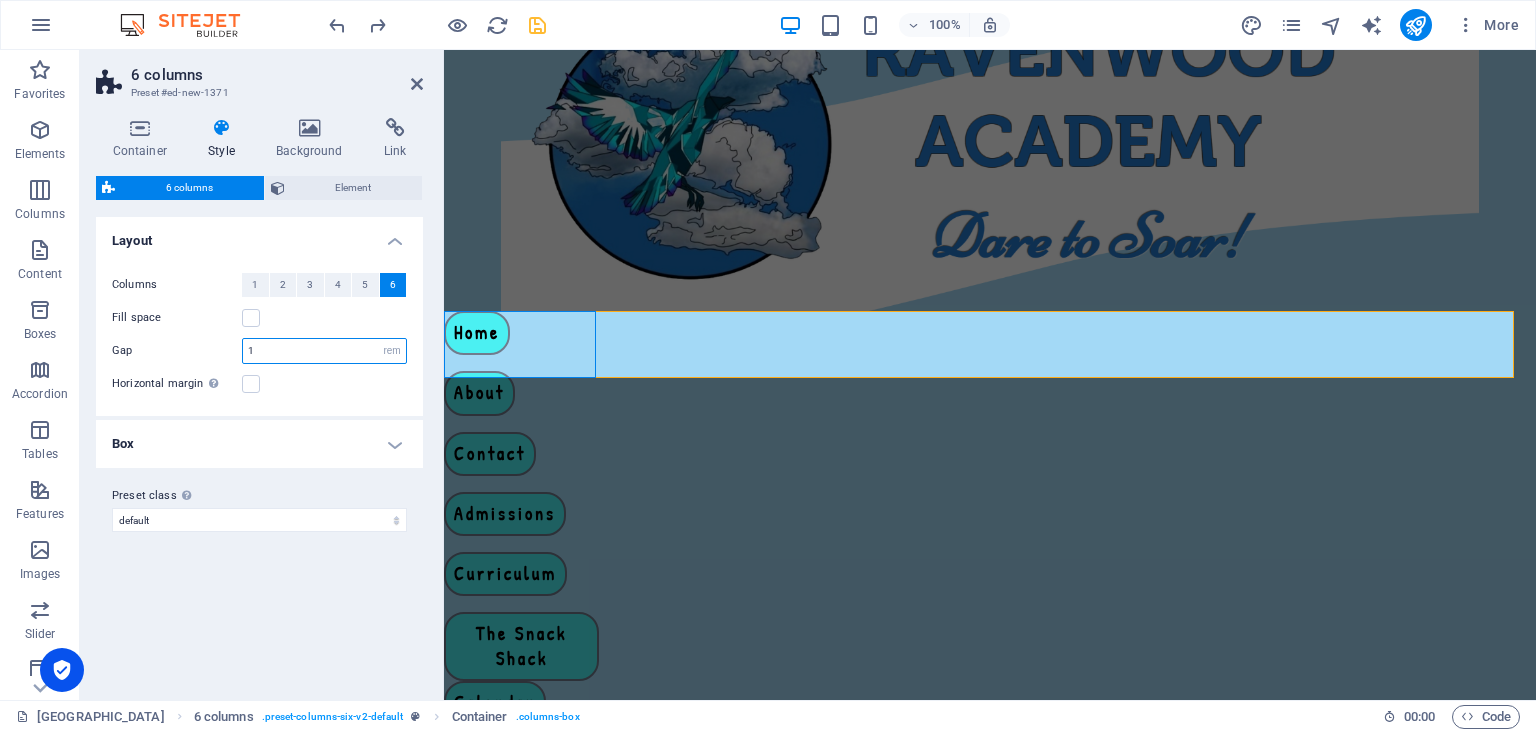 type on "1" 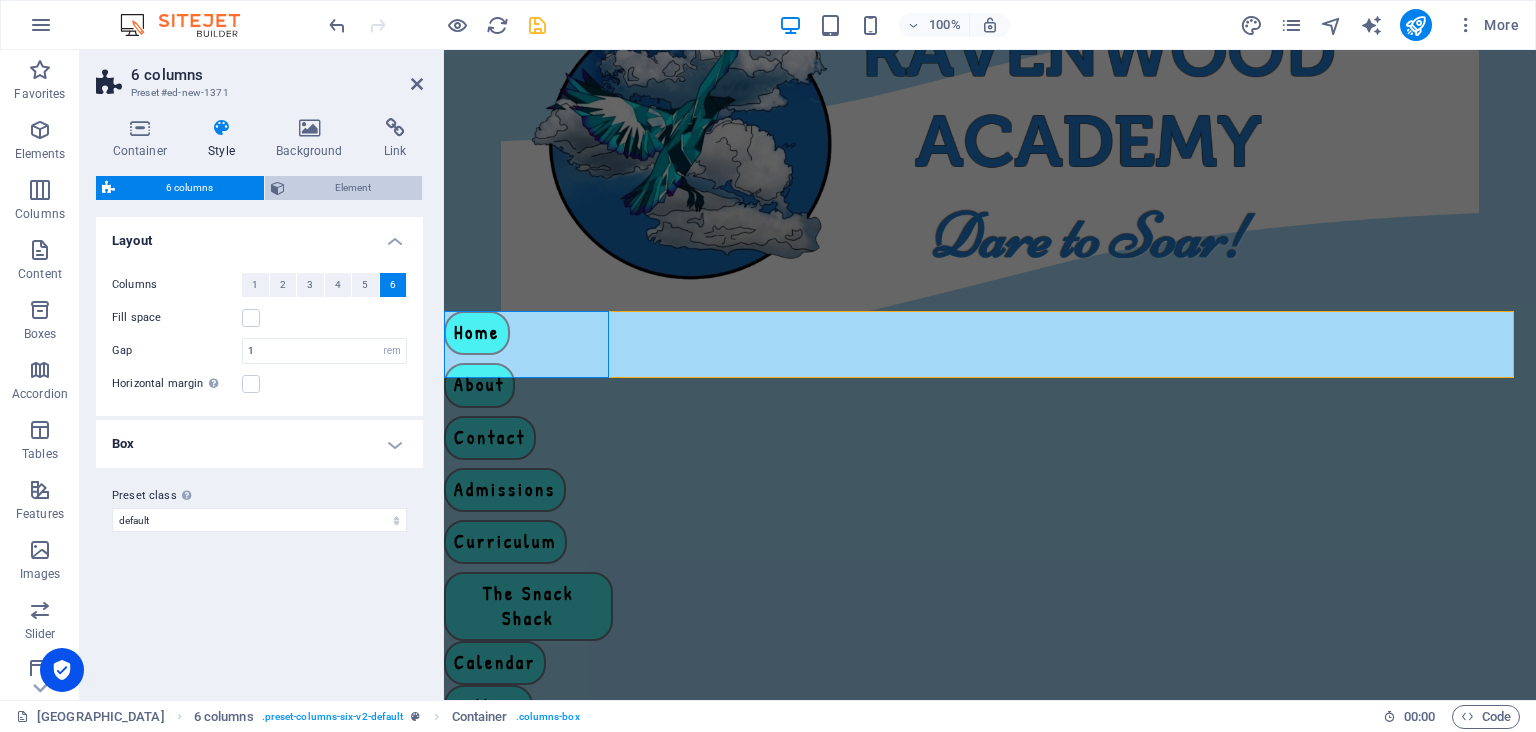 click on "Element" at bounding box center (354, 188) 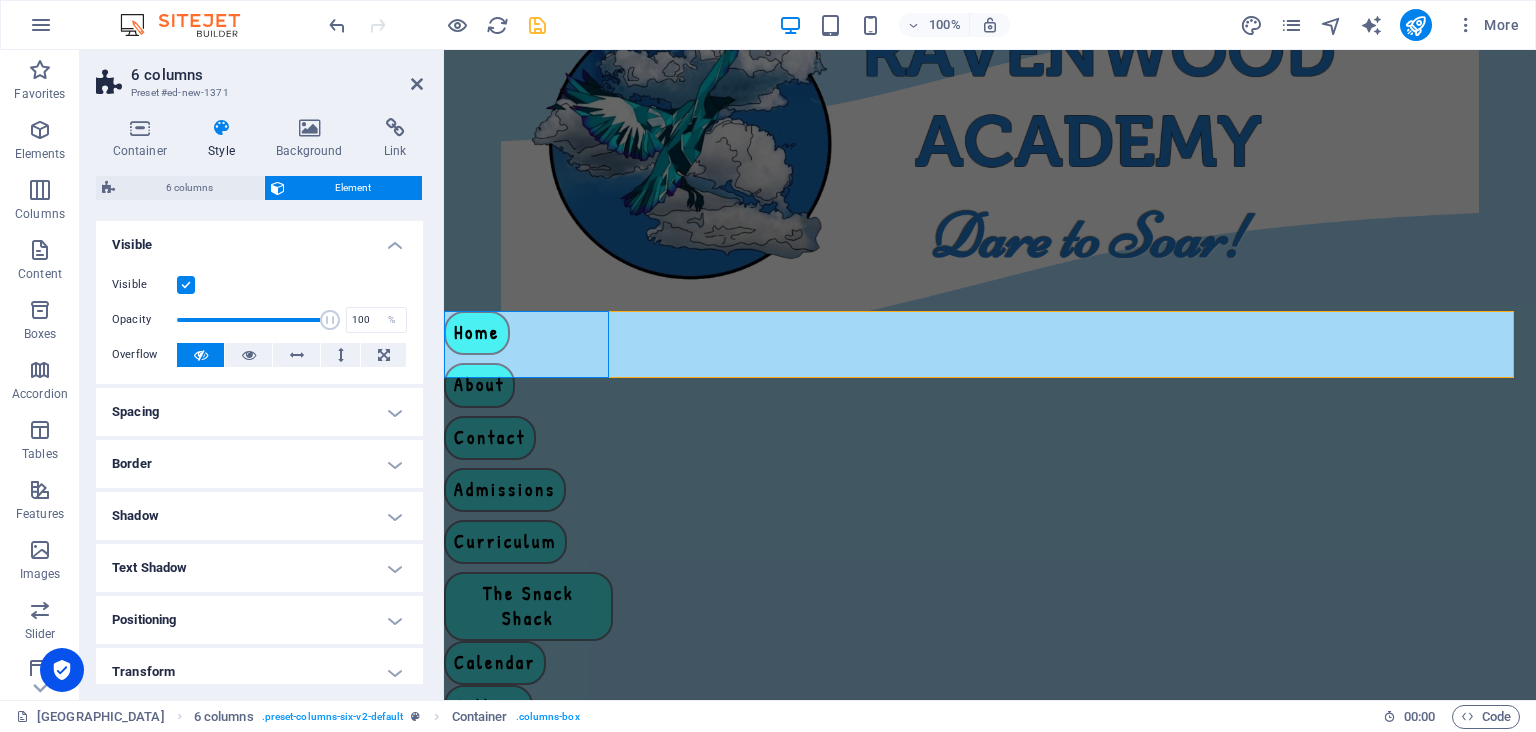 click on "Border" at bounding box center (259, 464) 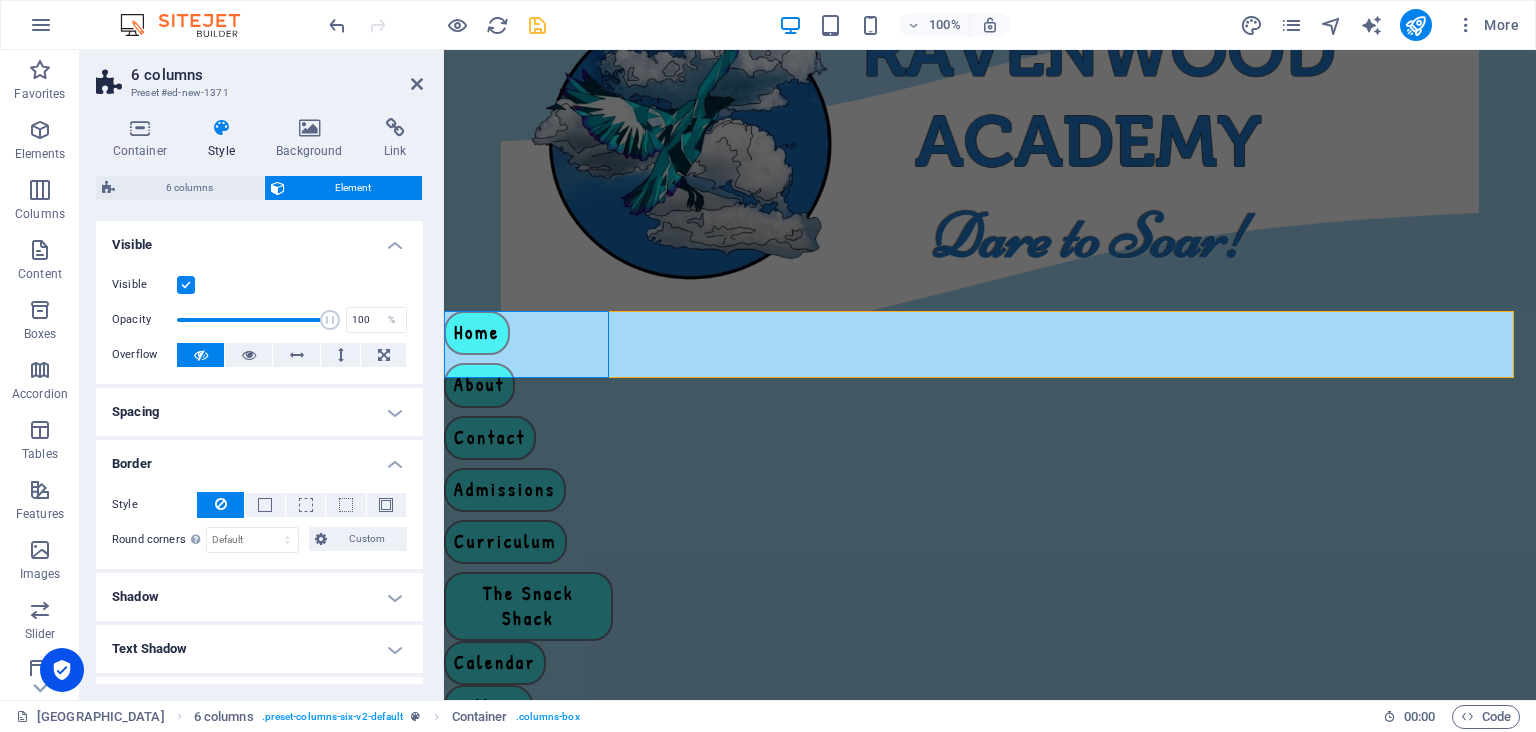 click on "Border" at bounding box center (259, 458) 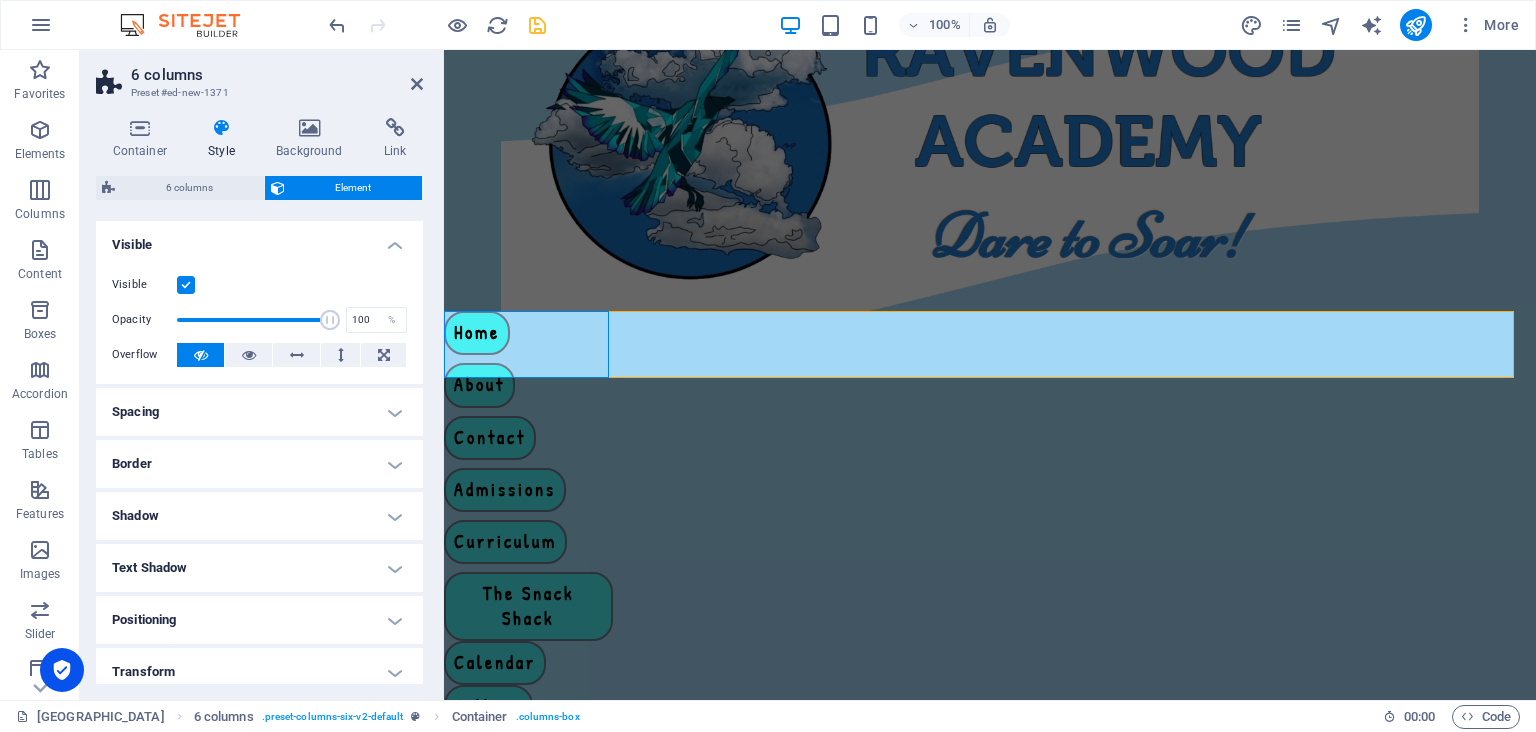 click on "Spacing" at bounding box center (259, 412) 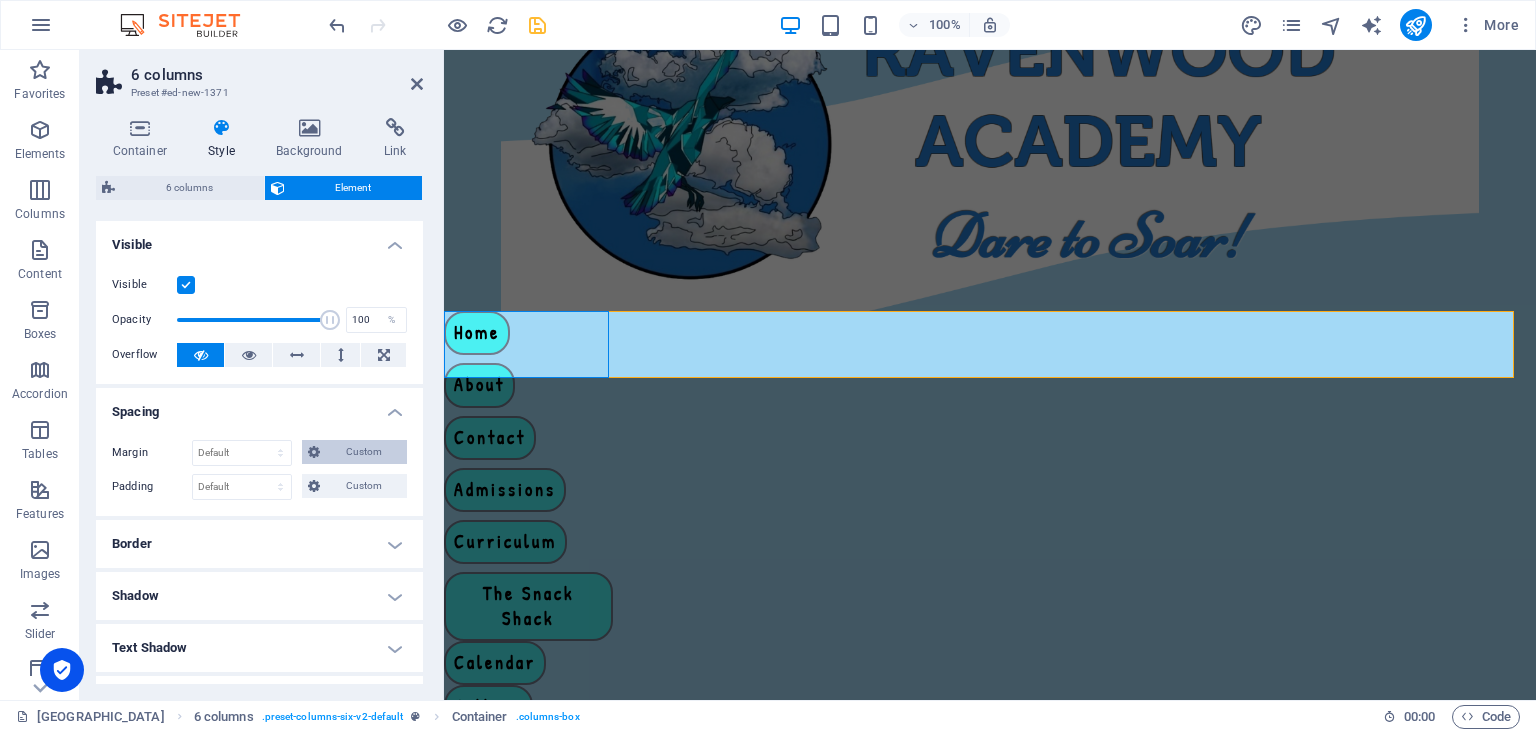 click on "Custom" at bounding box center (363, 452) 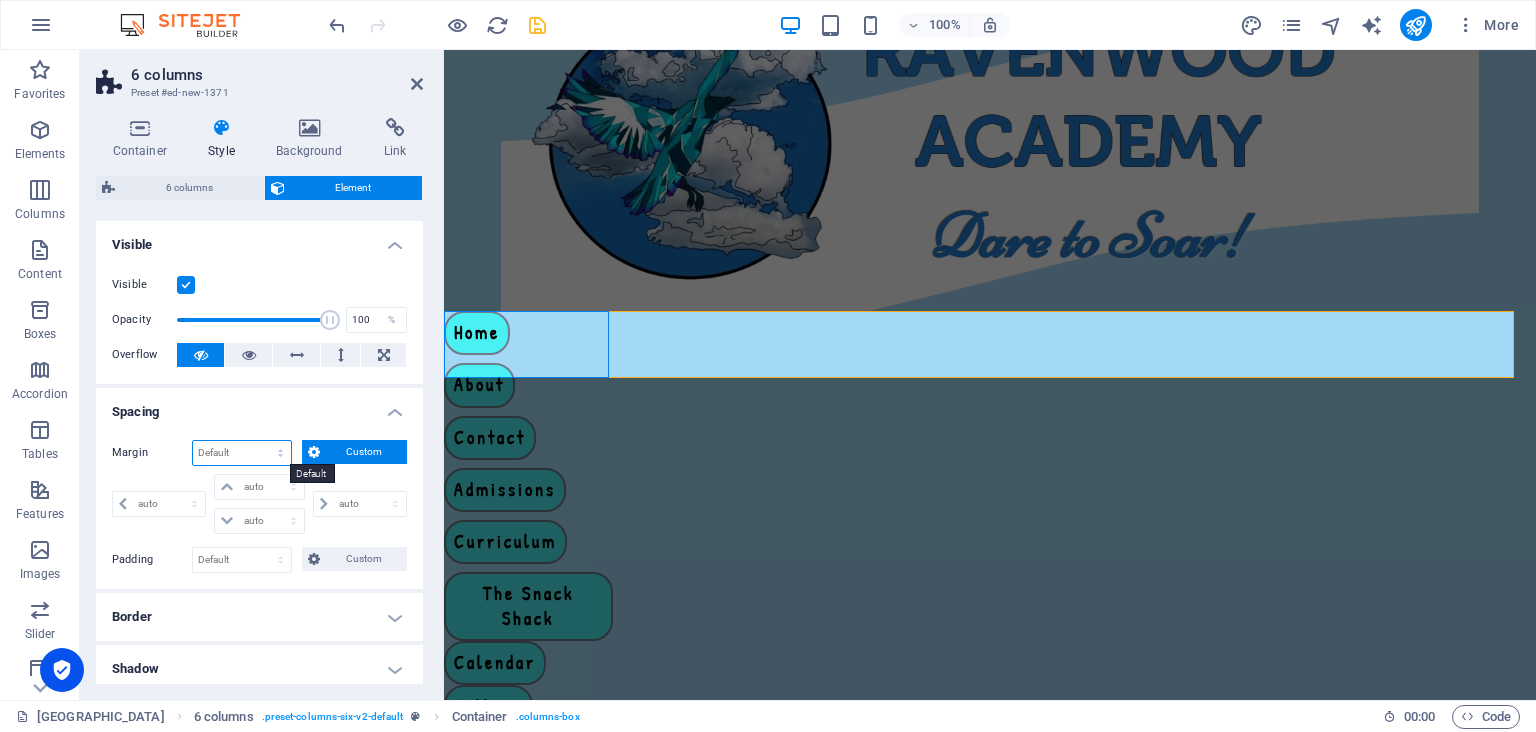 click on "Default auto px % rem vw vh Custom" at bounding box center [242, 453] 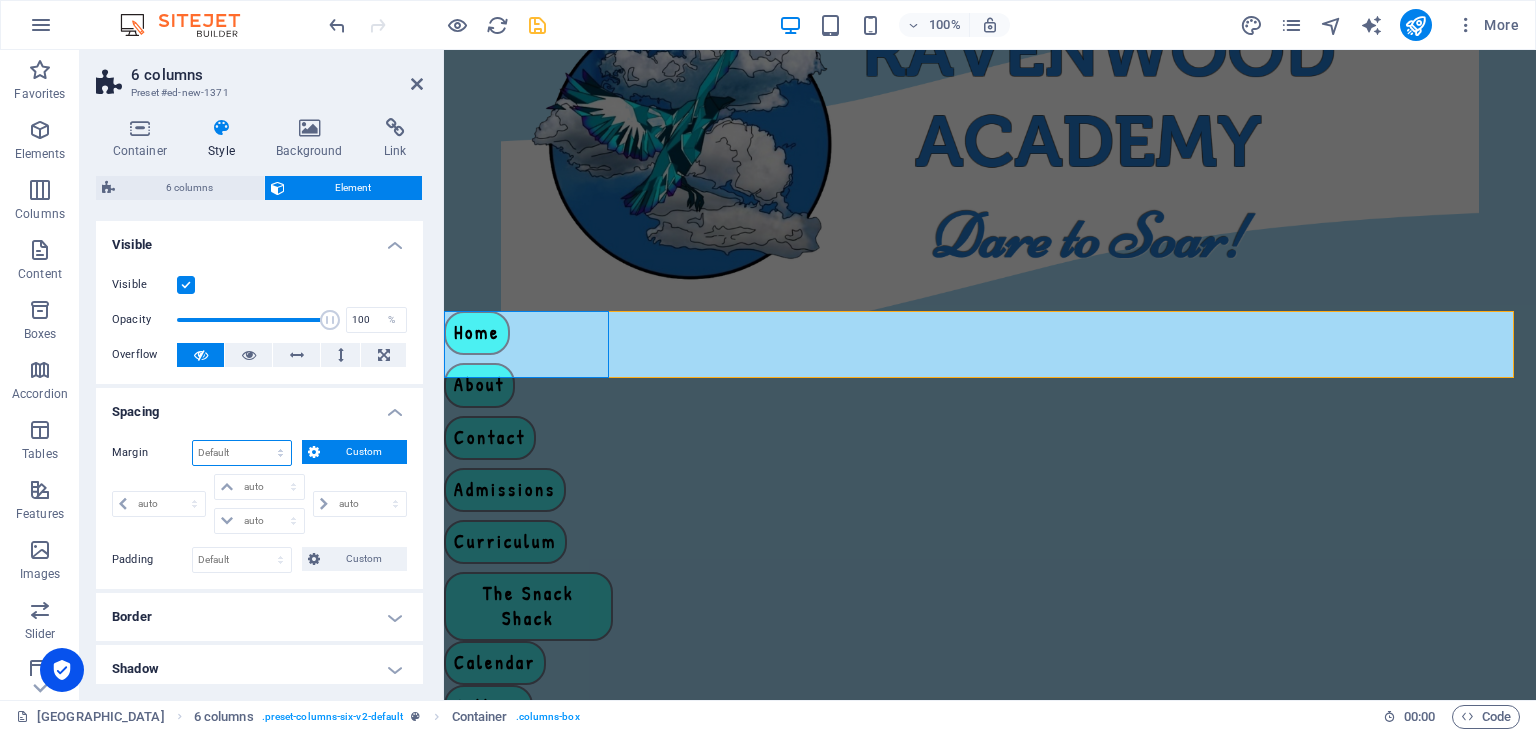 select on "%" 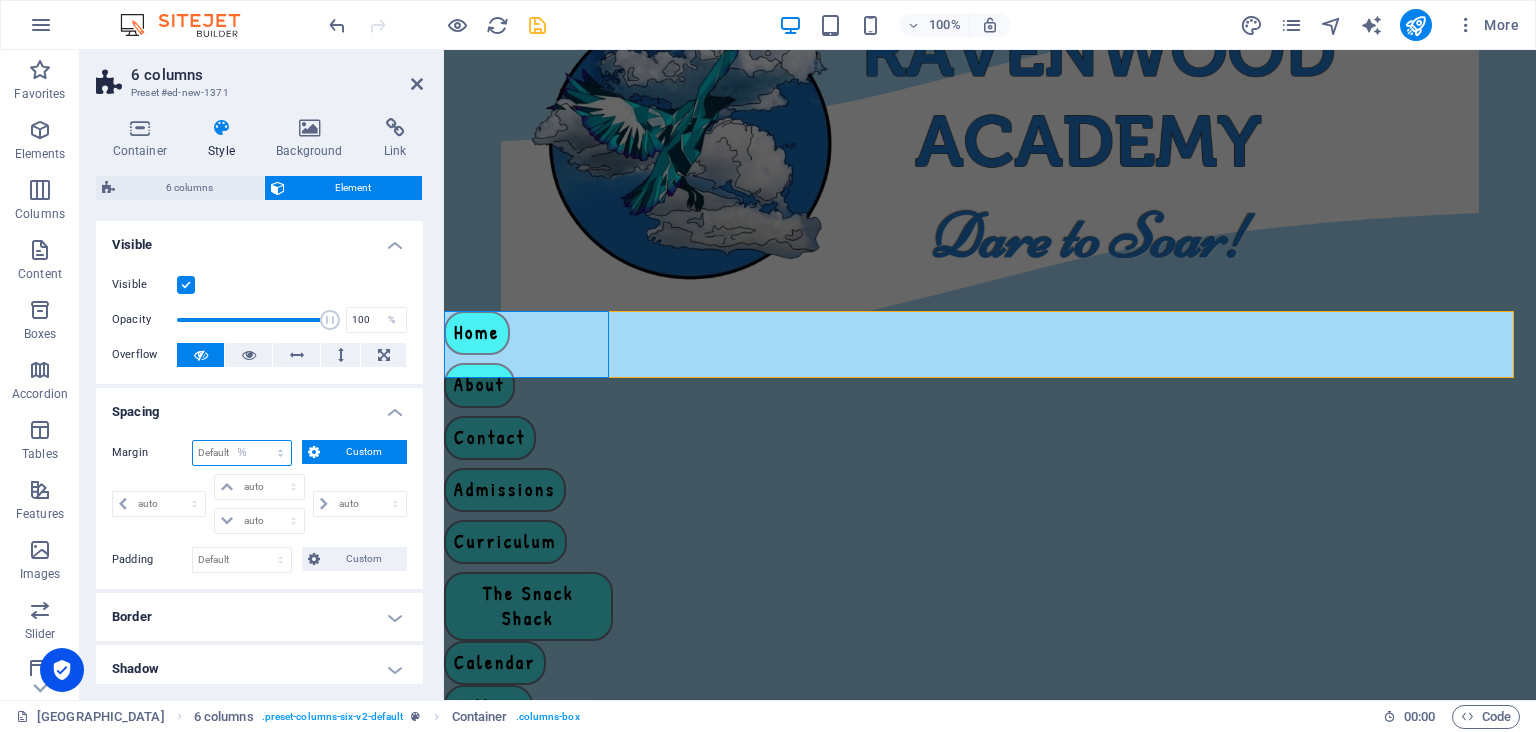 click on "Default auto px % rem vw vh Custom" at bounding box center (242, 453) 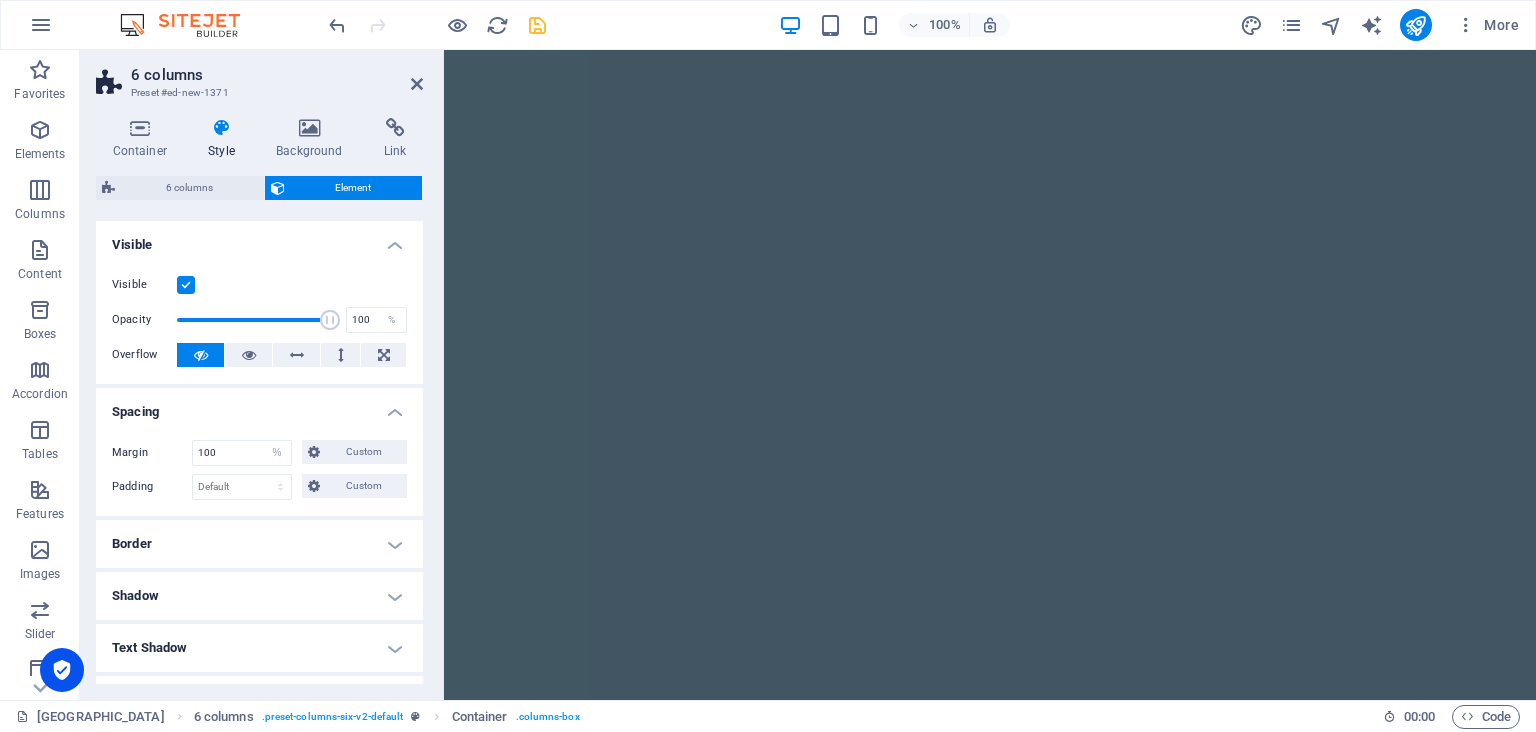 scroll, scrollTop: 0, scrollLeft: 0, axis: both 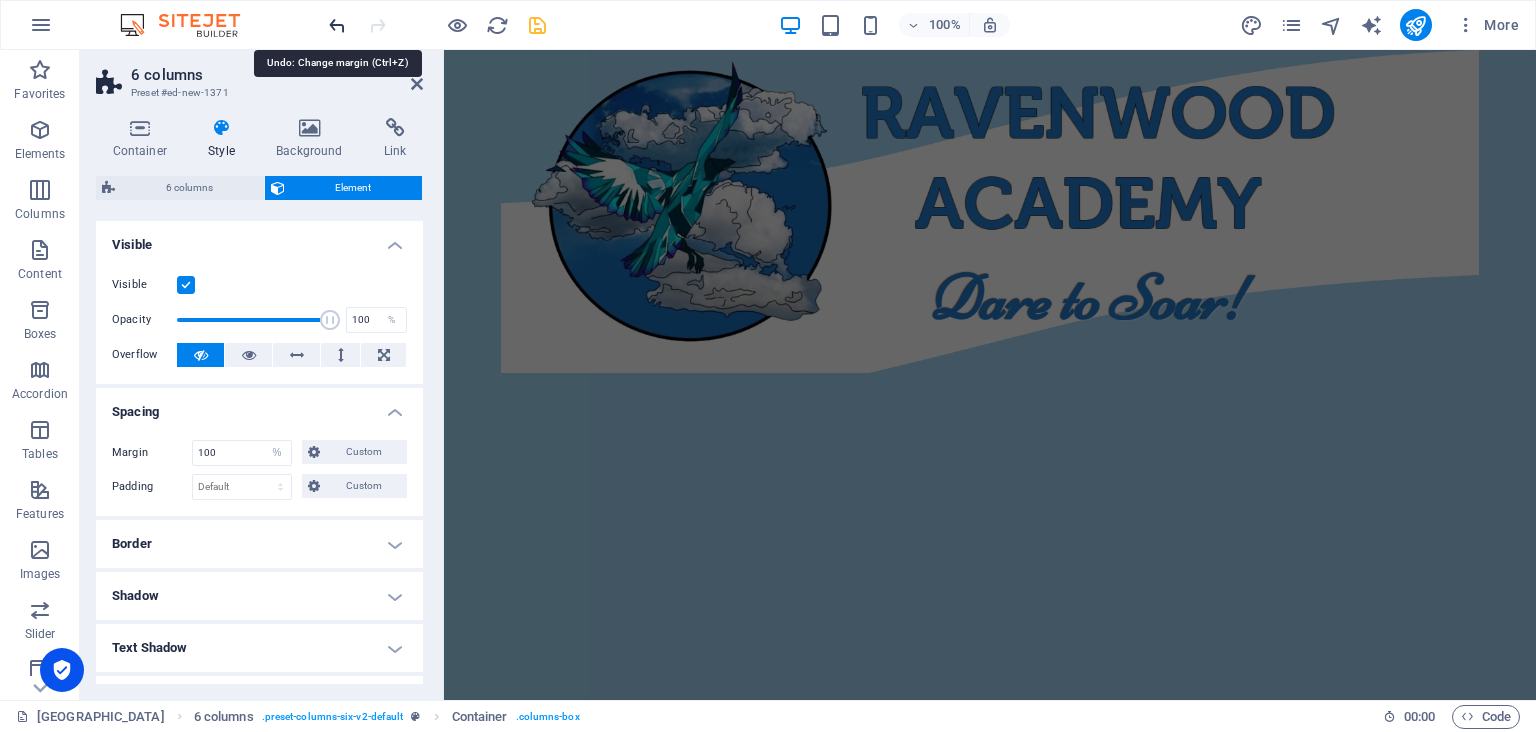 click at bounding box center (337, 25) 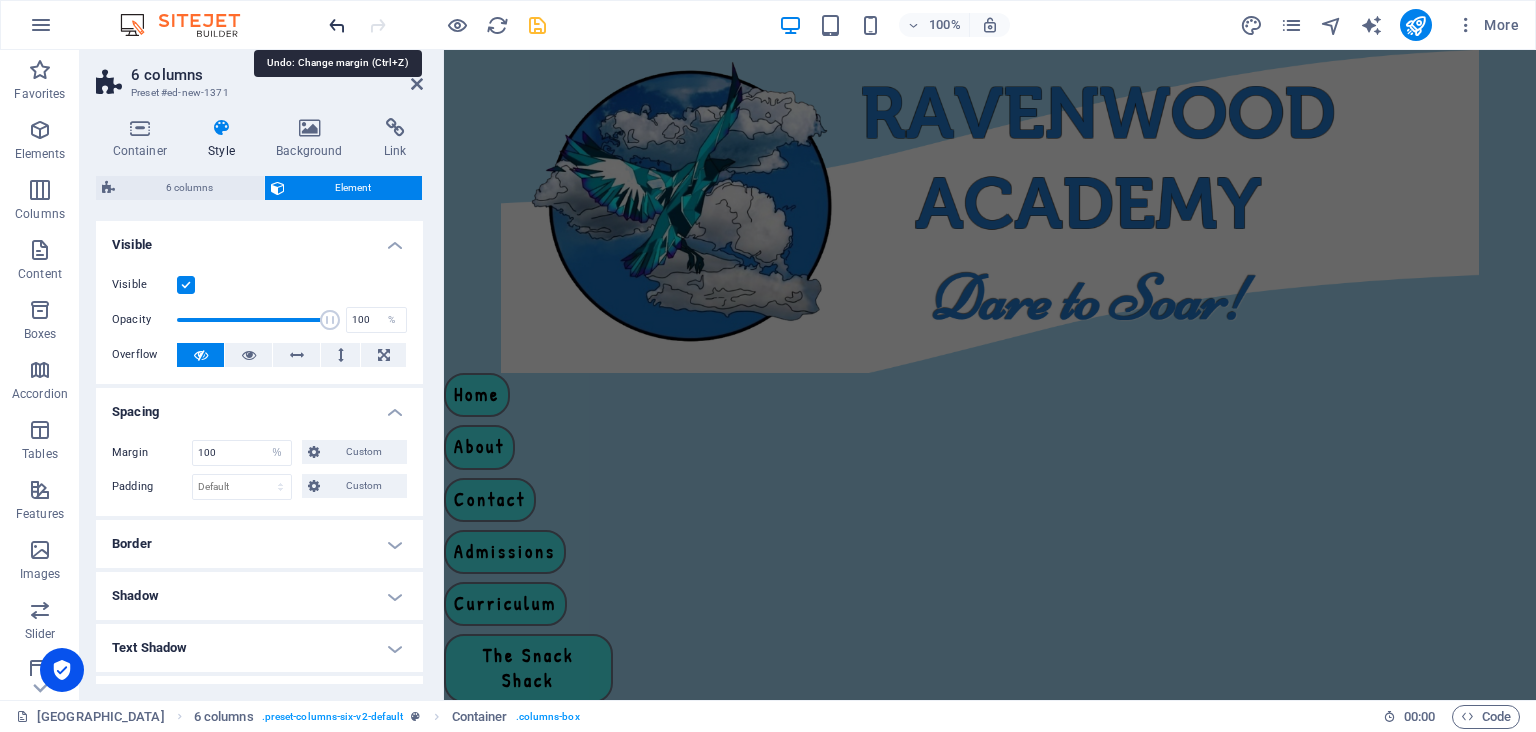 type 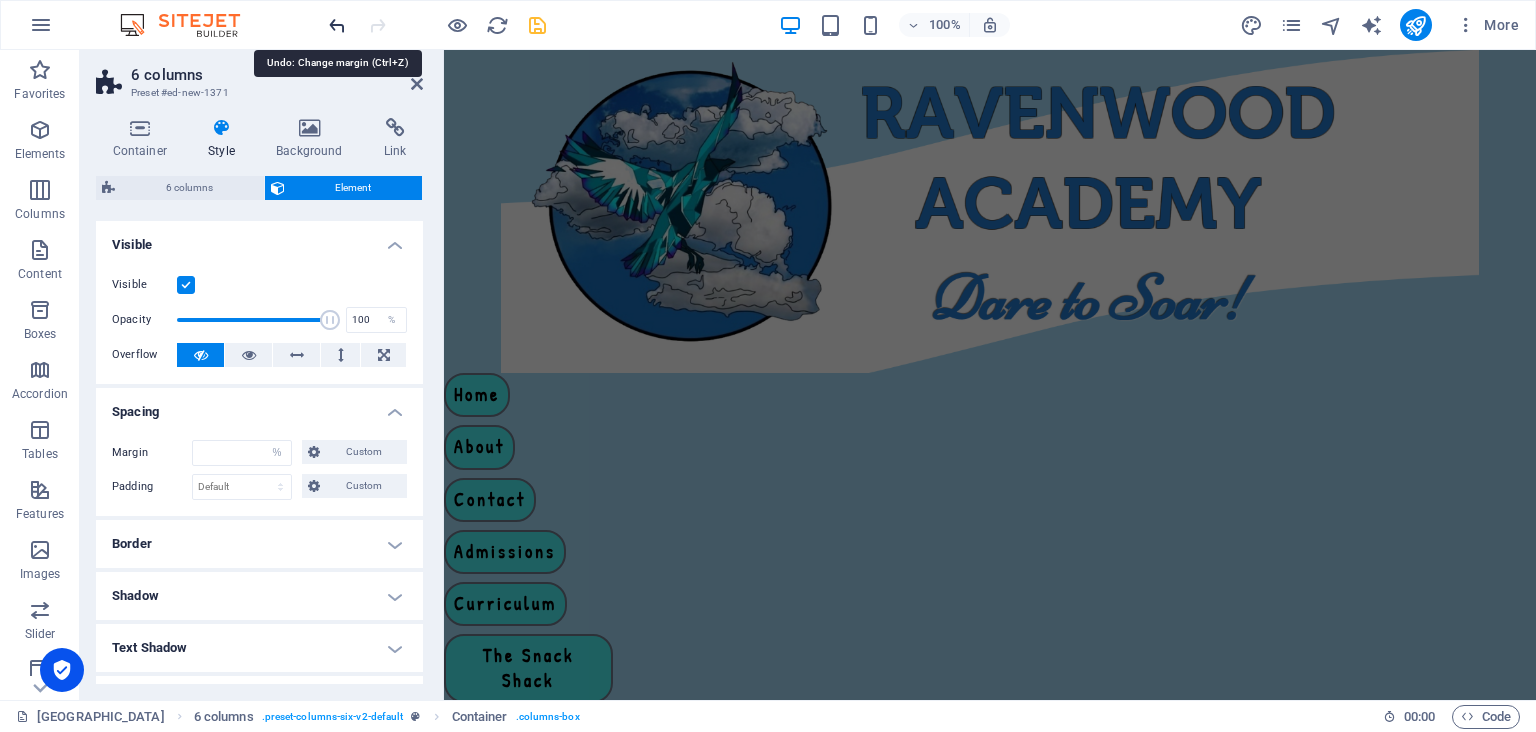 select on "DISABLED_OPTION_VALUE" 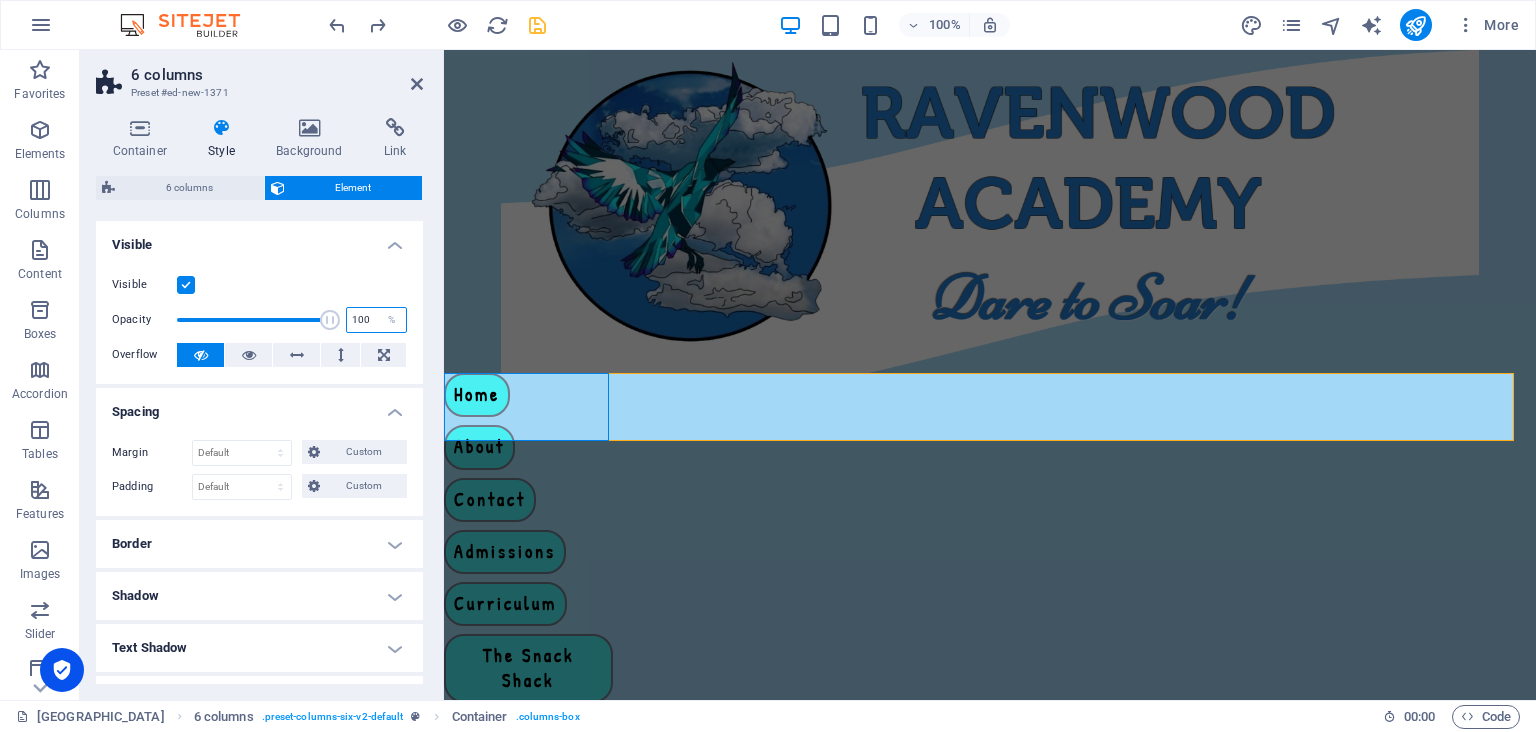 click on "100" at bounding box center (376, 320) 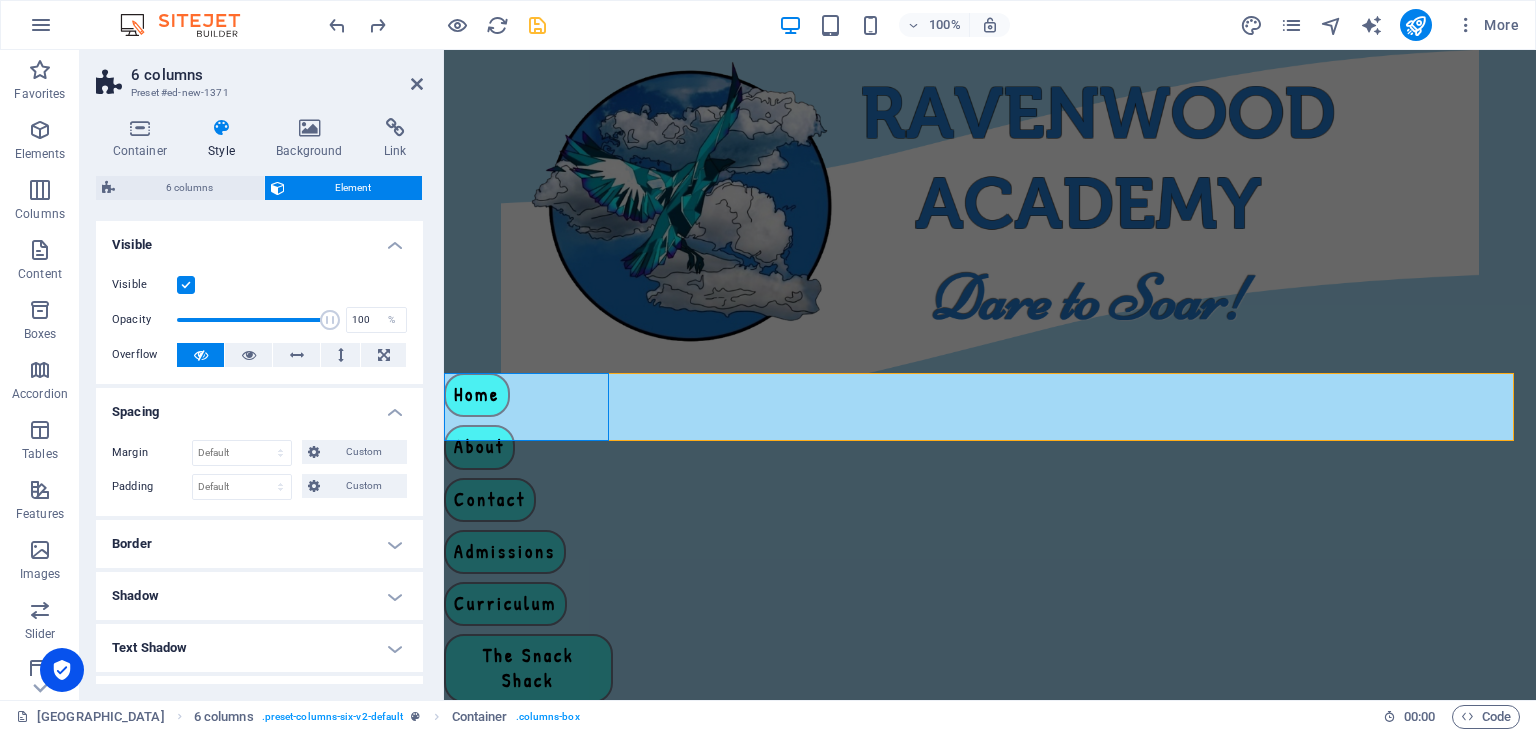 click at bounding box center [330, 320] 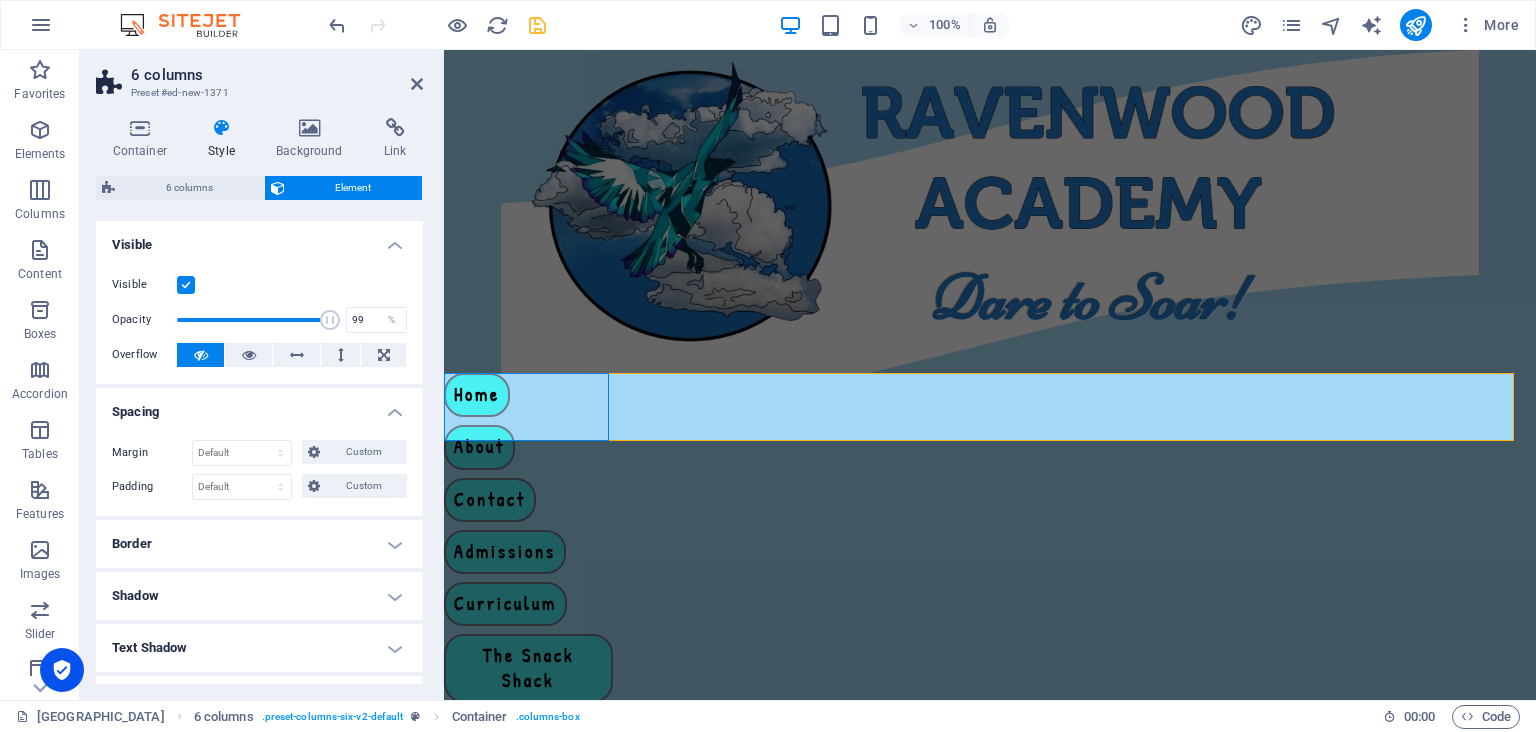 click at bounding box center [330, 320] 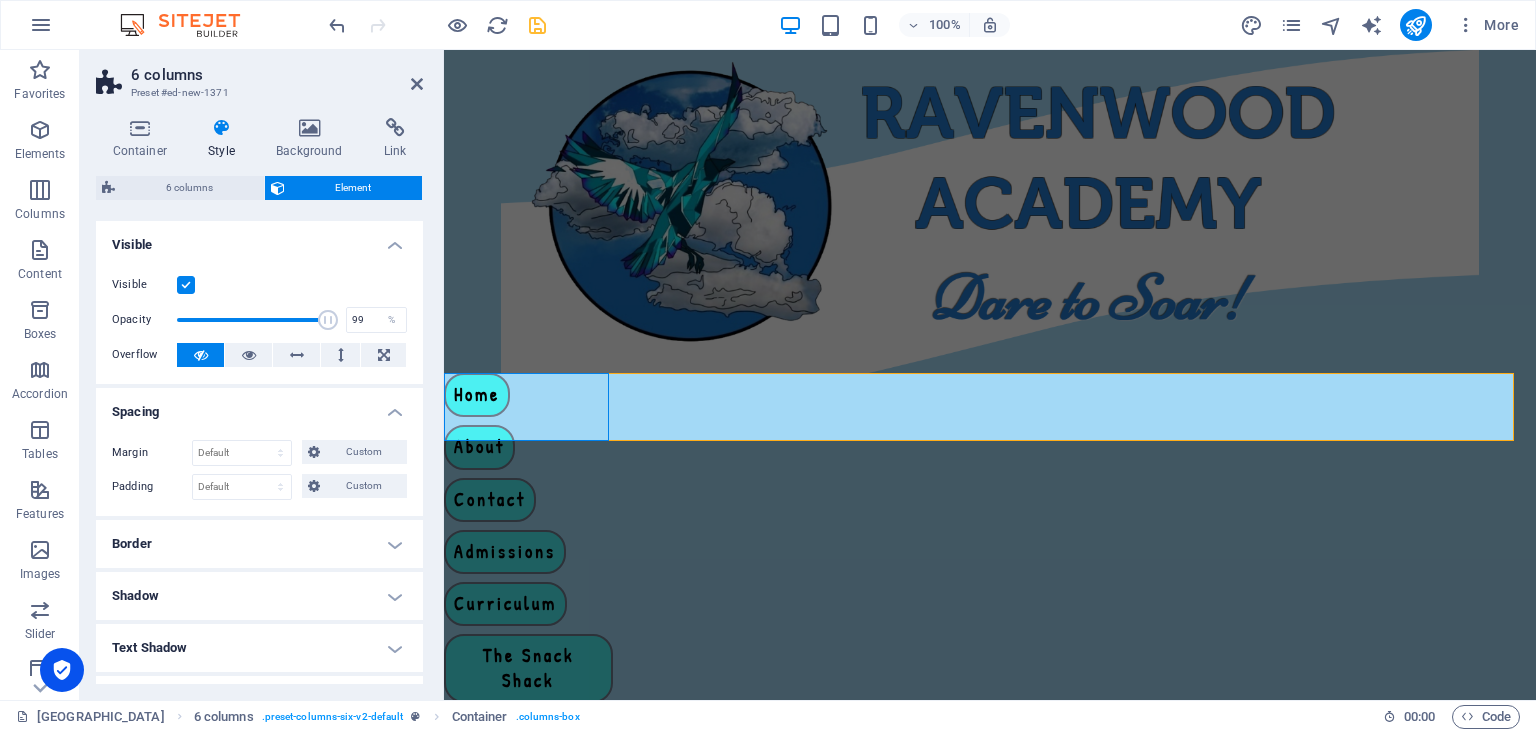 click at bounding box center [328, 320] 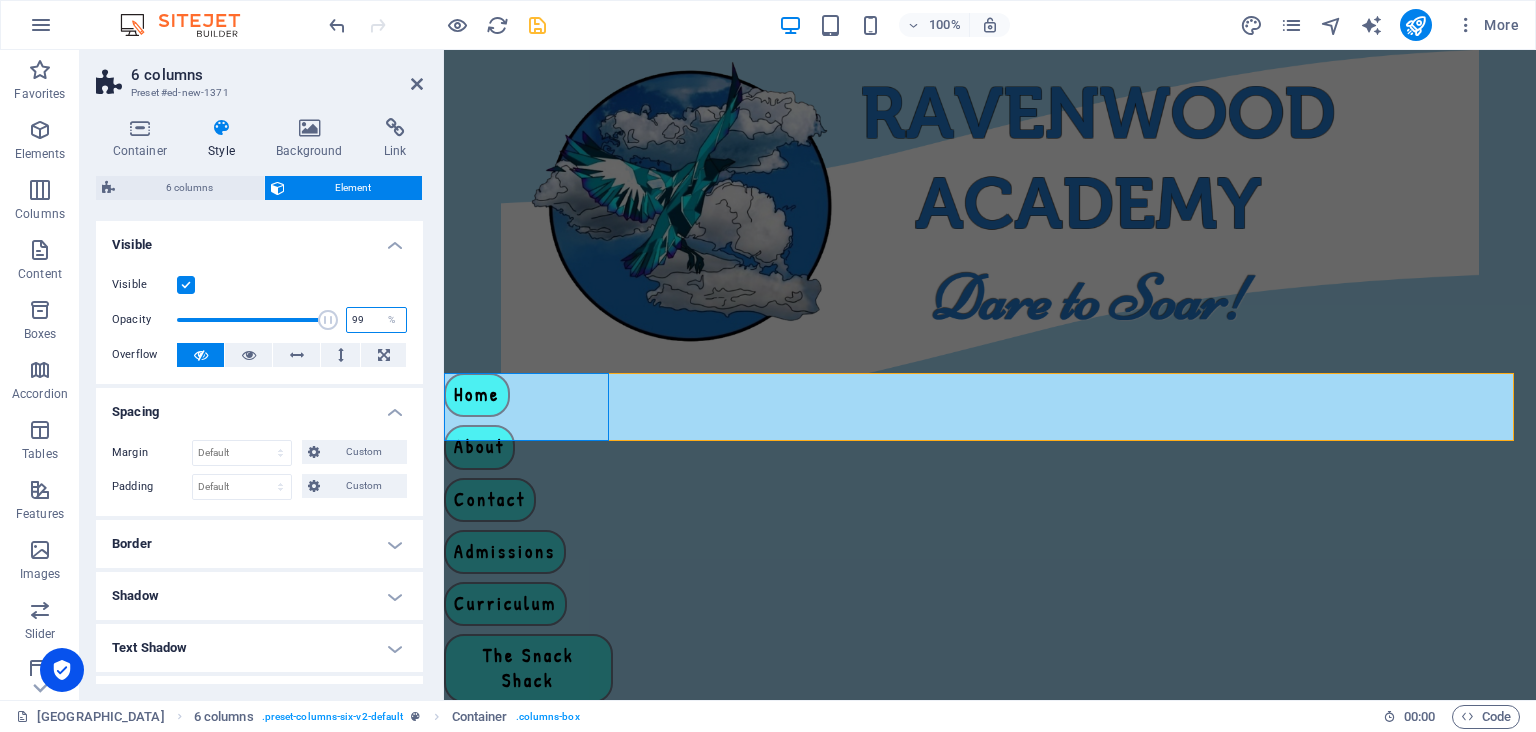 click on "99" at bounding box center [376, 320] 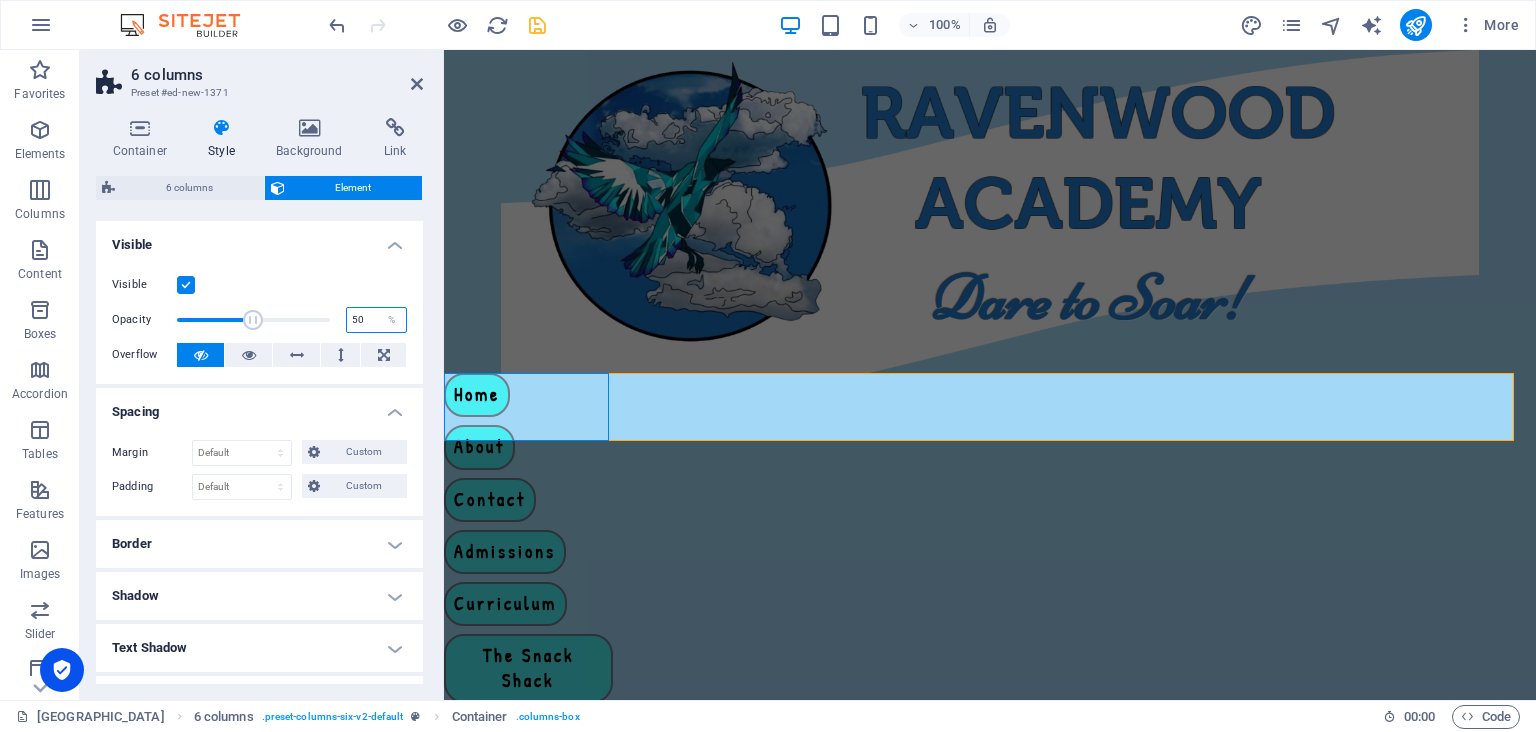 type on "50" 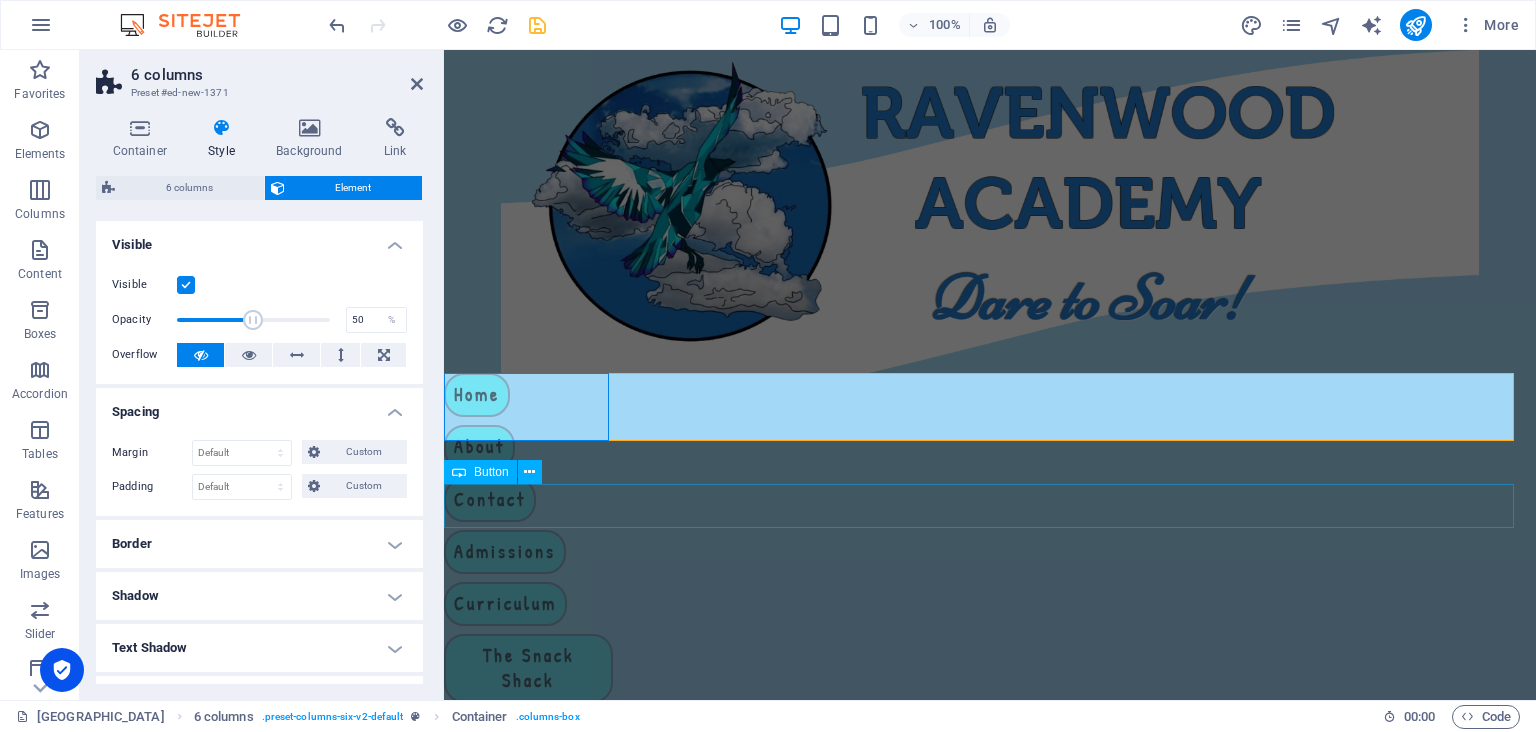click on "Gallery" at bounding box center (990, 769) 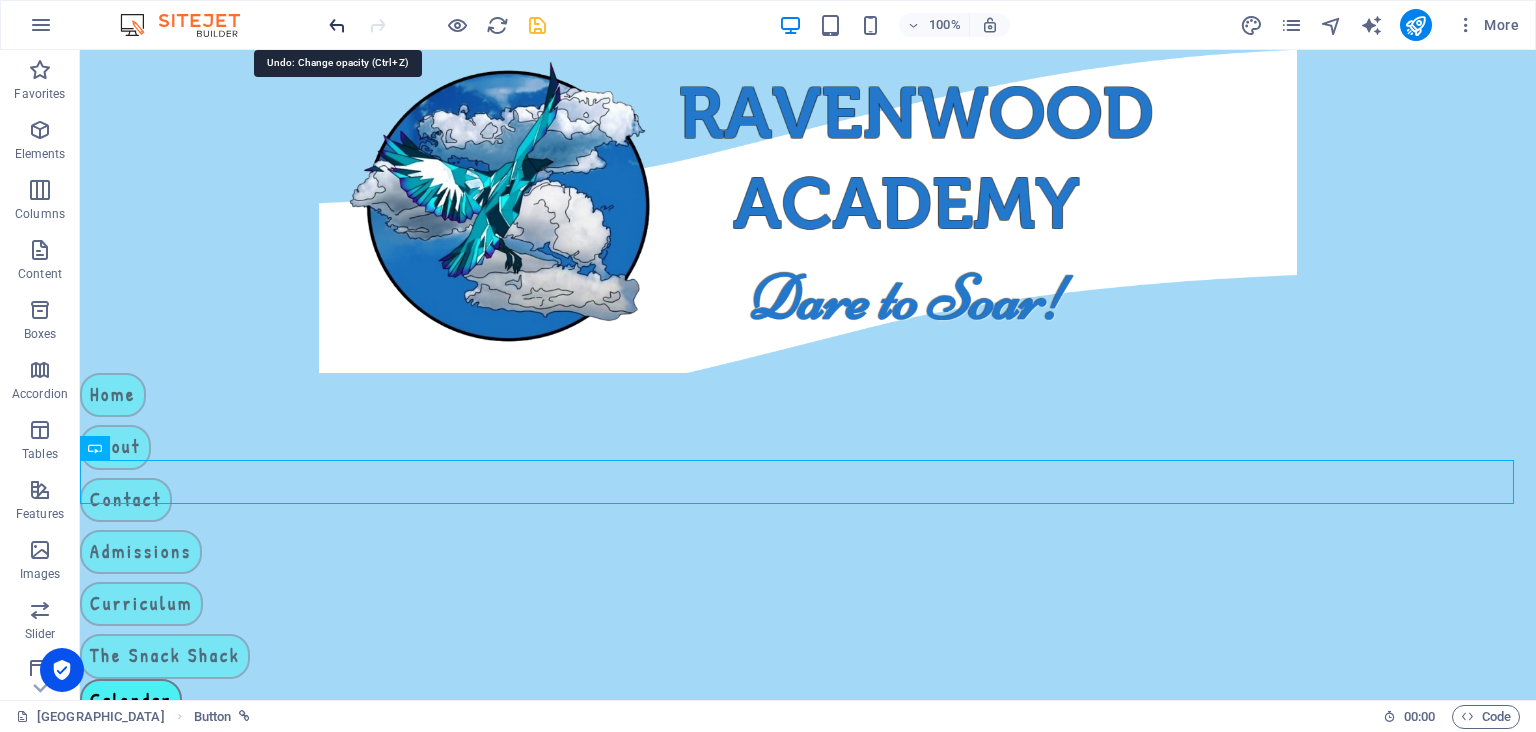 click at bounding box center [337, 25] 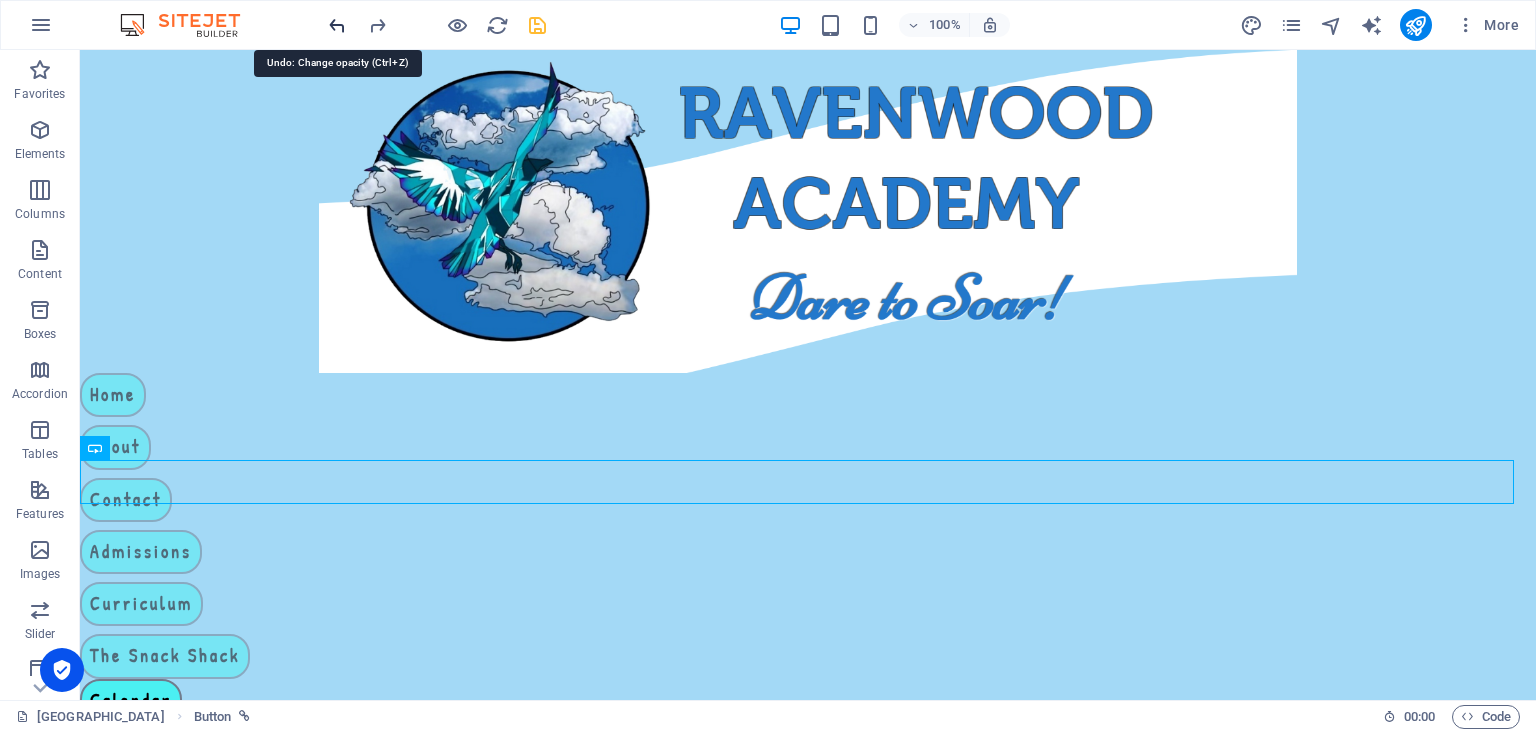 click at bounding box center (337, 25) 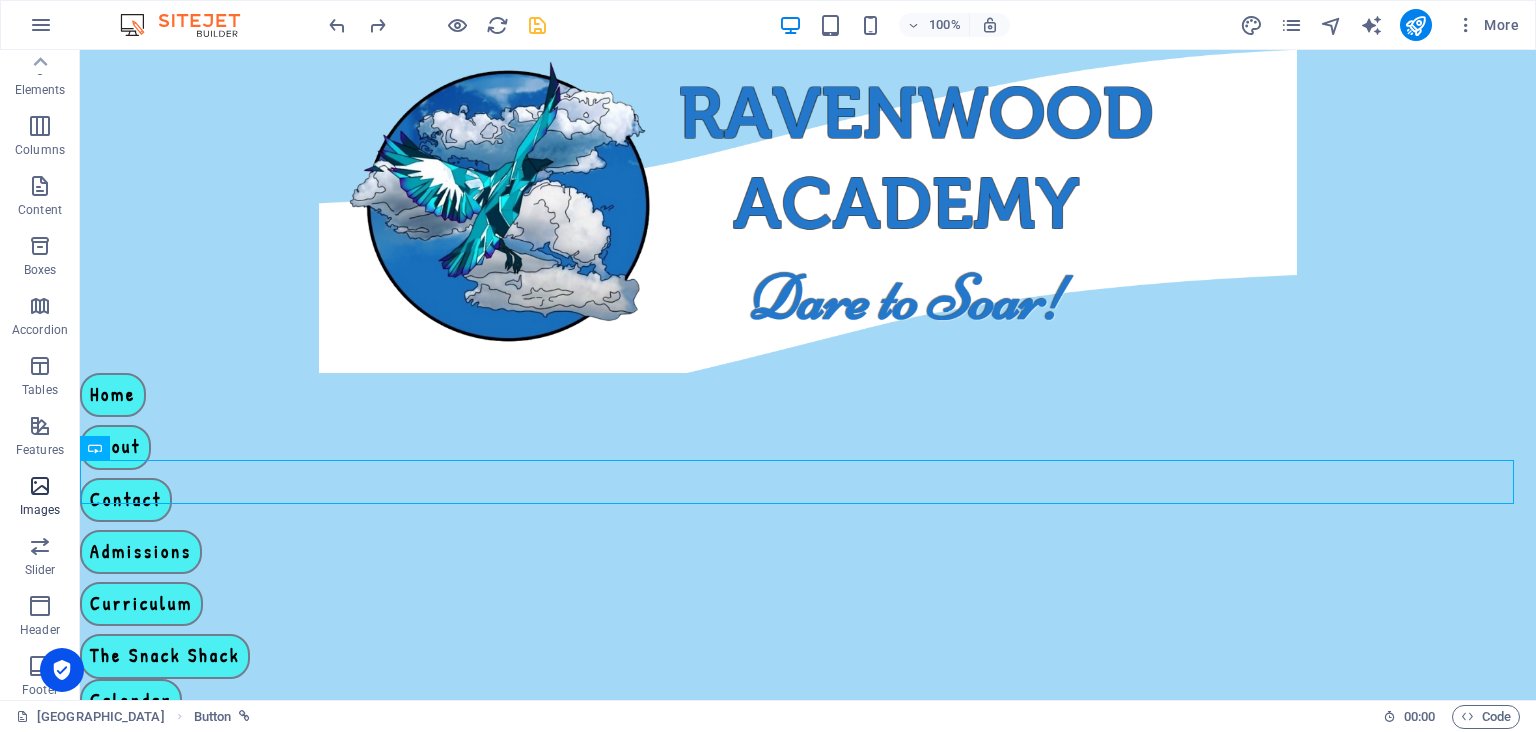 scroll, scrollTop: 0, scrollLeft: 0, axis: both 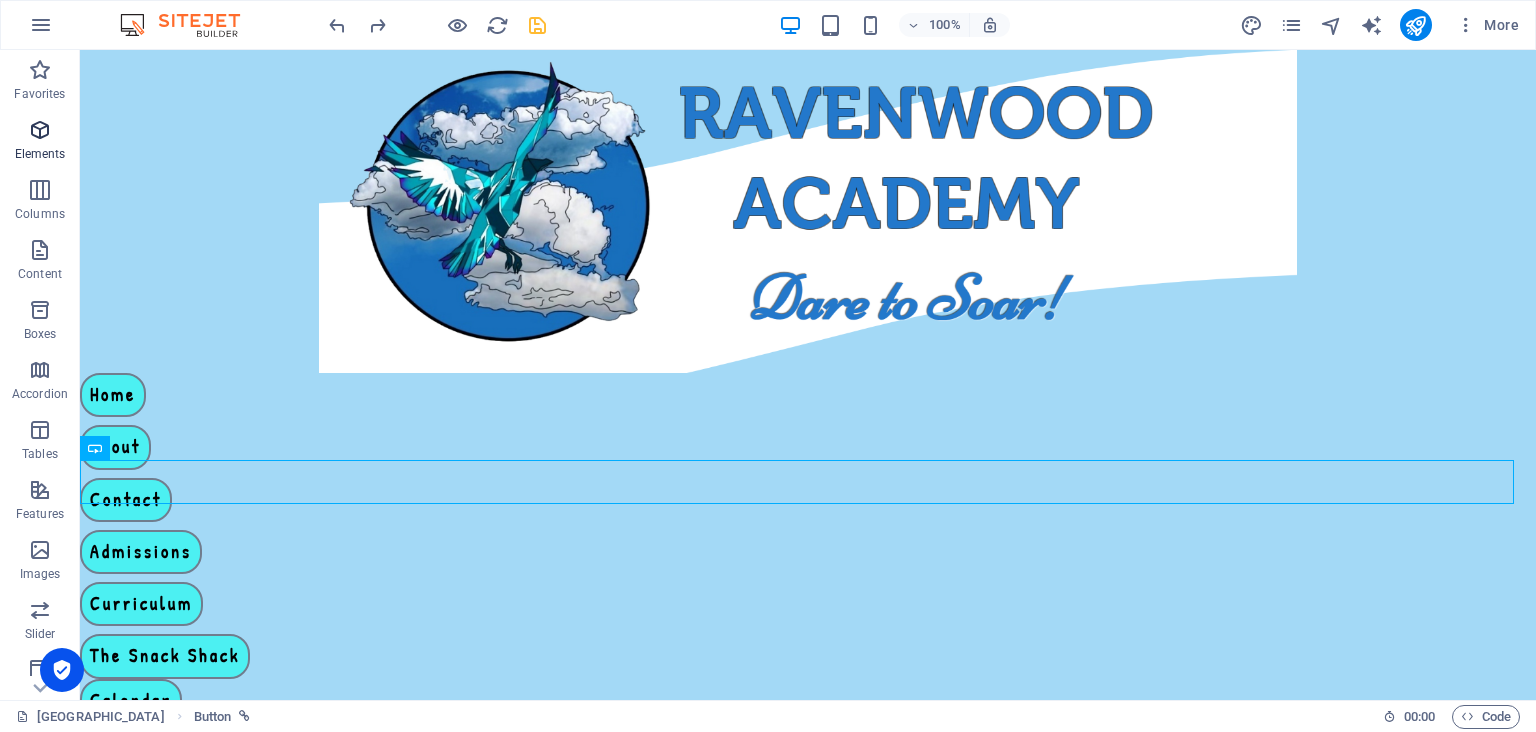click at bounding box center (40, 130) 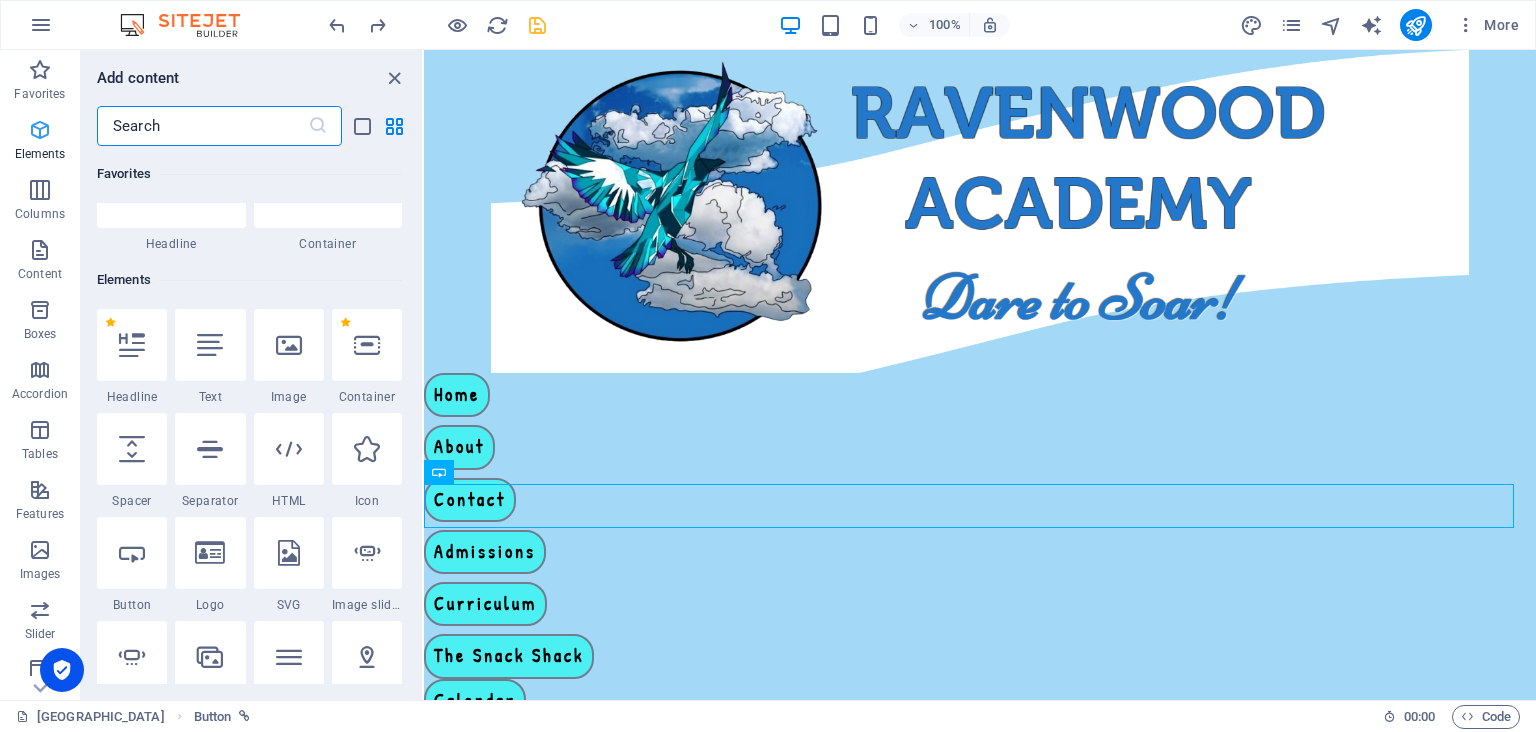 scroll, scrollTop: 212, scrollLeft: 0, axis: vertical 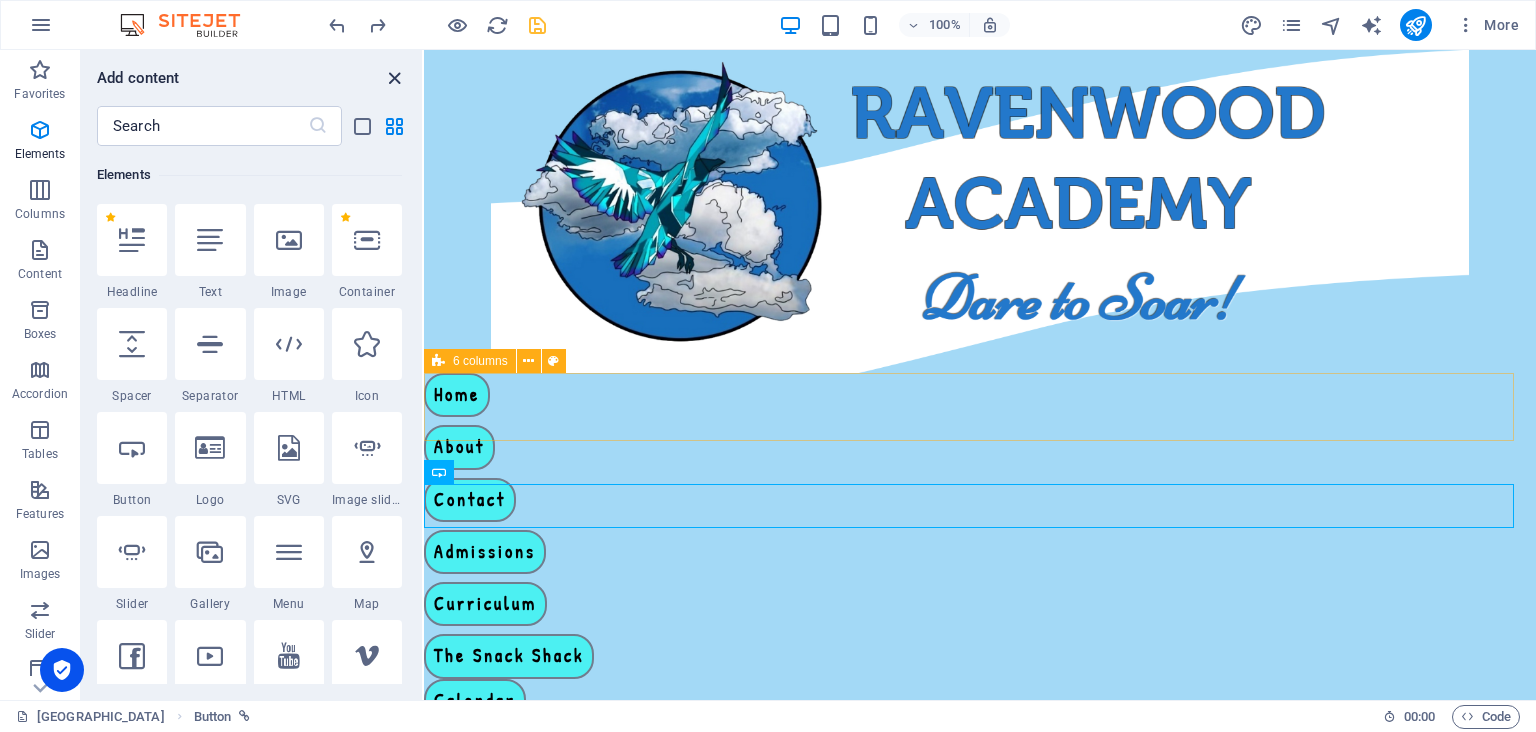 drag, startPoint x: 403, startPoint y: 76, endPoint x: 320, endPoint y: 25, distance: 97.41663 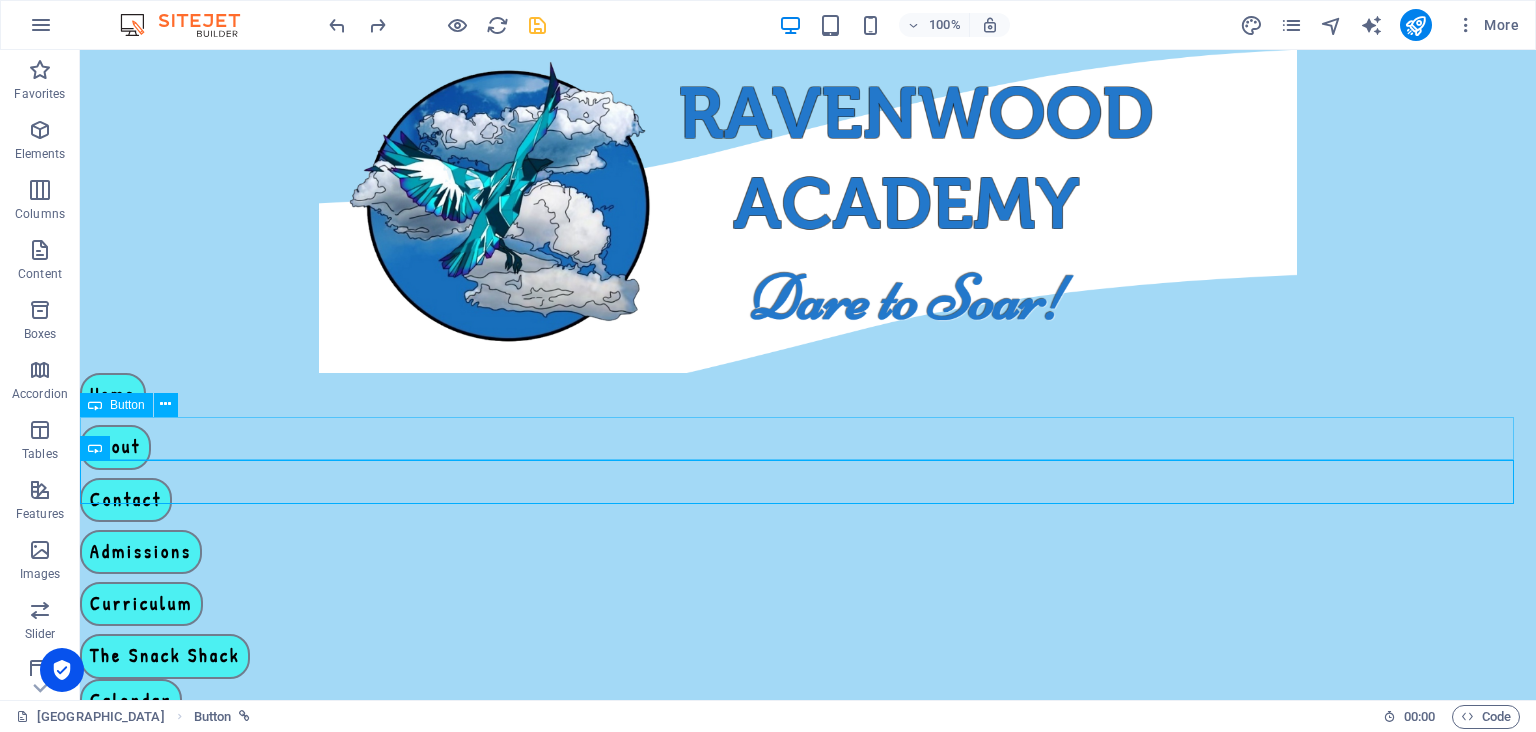 click on "Button" at bounding box center [127, 405] 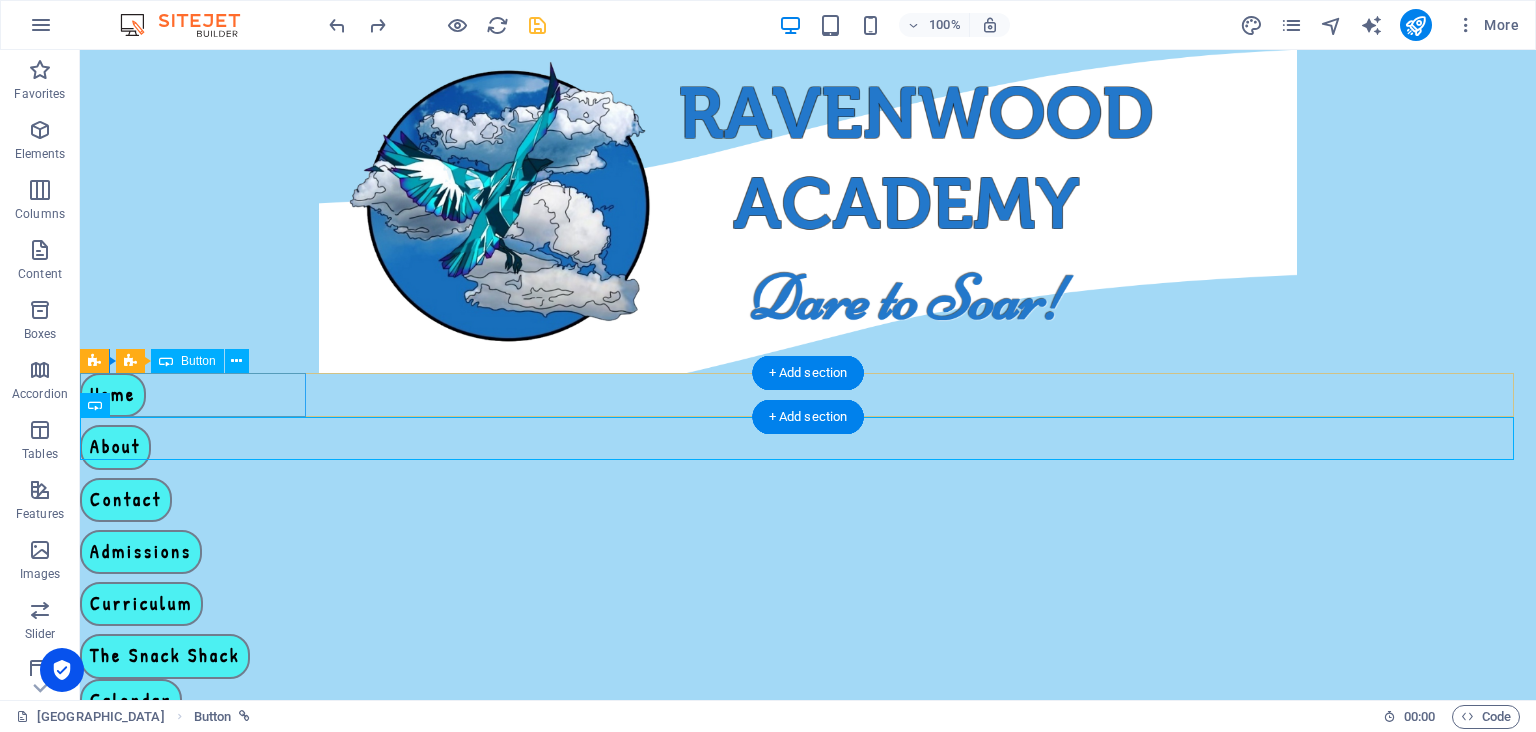 click on "Home" at bounding box center (194, 395) 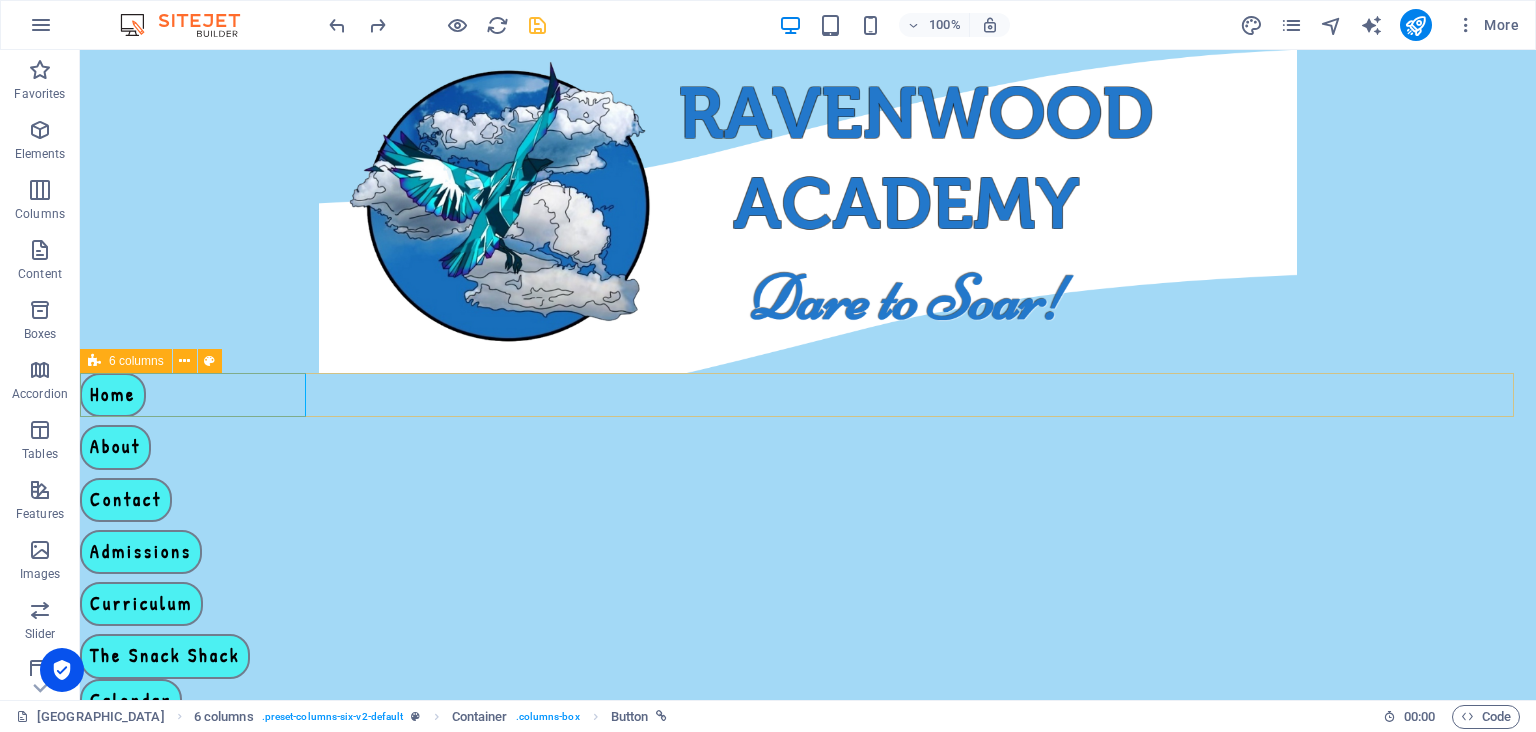 click on "6 columns" at bounding box center (126, 361) 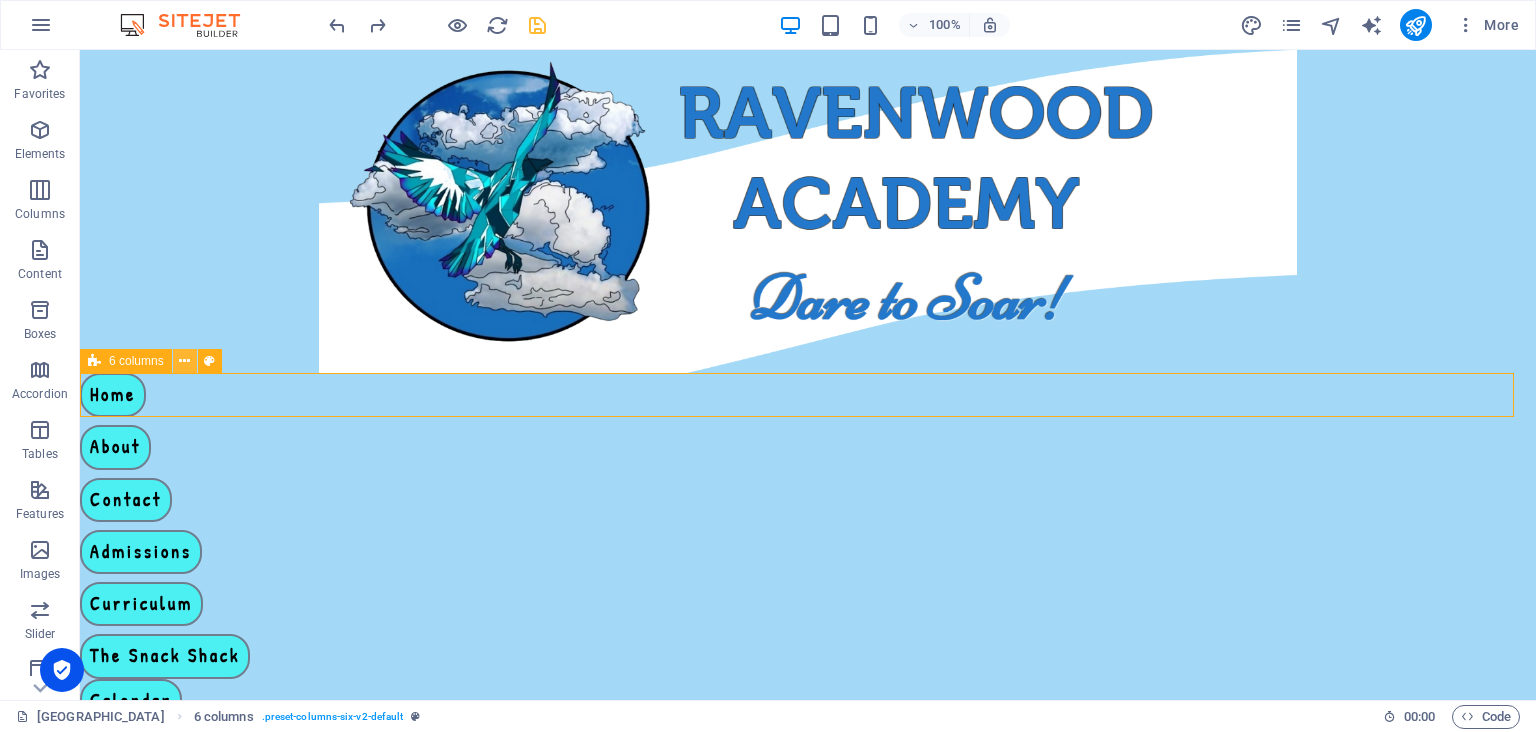 click at bounding box center (185, 361) 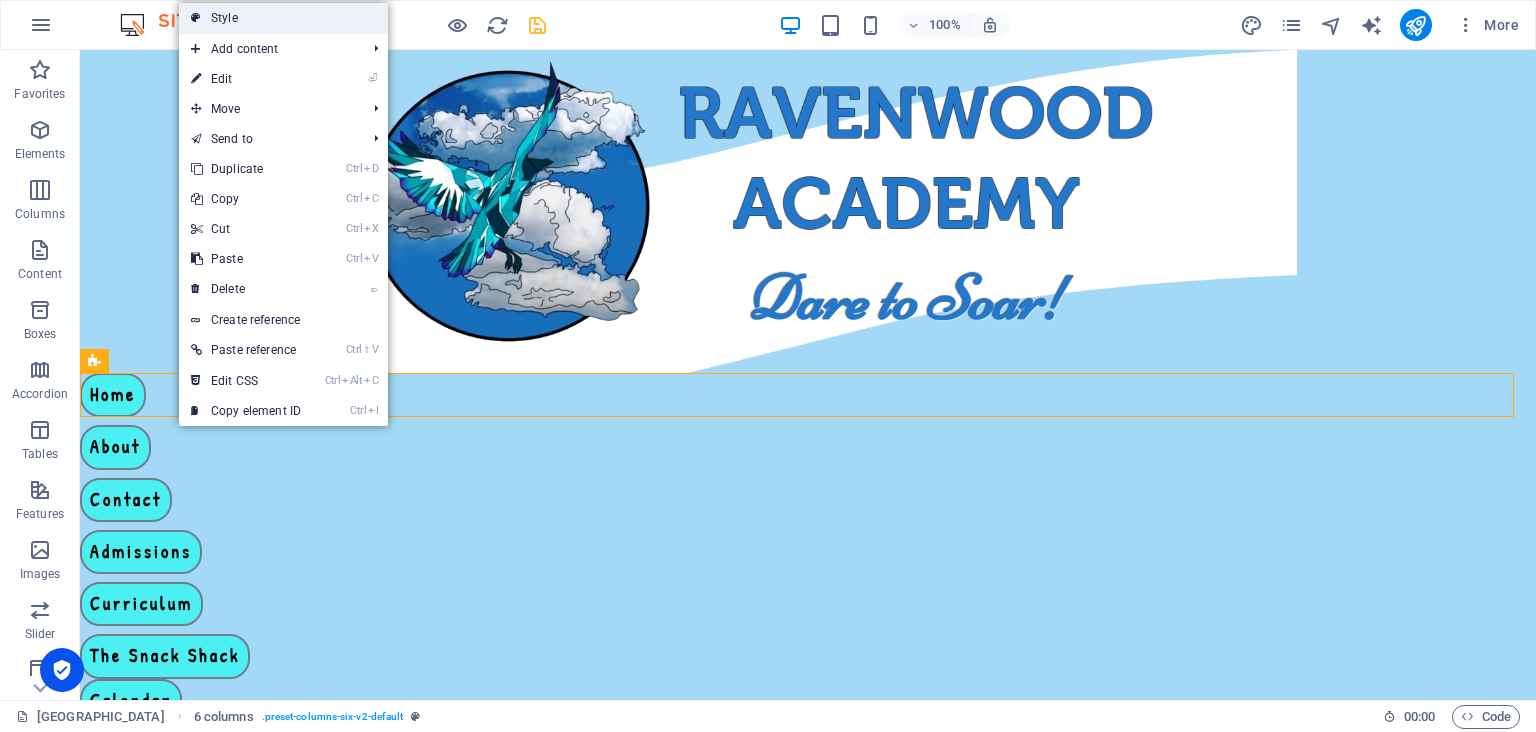 click on "Style" at bounding box center [283, 18] 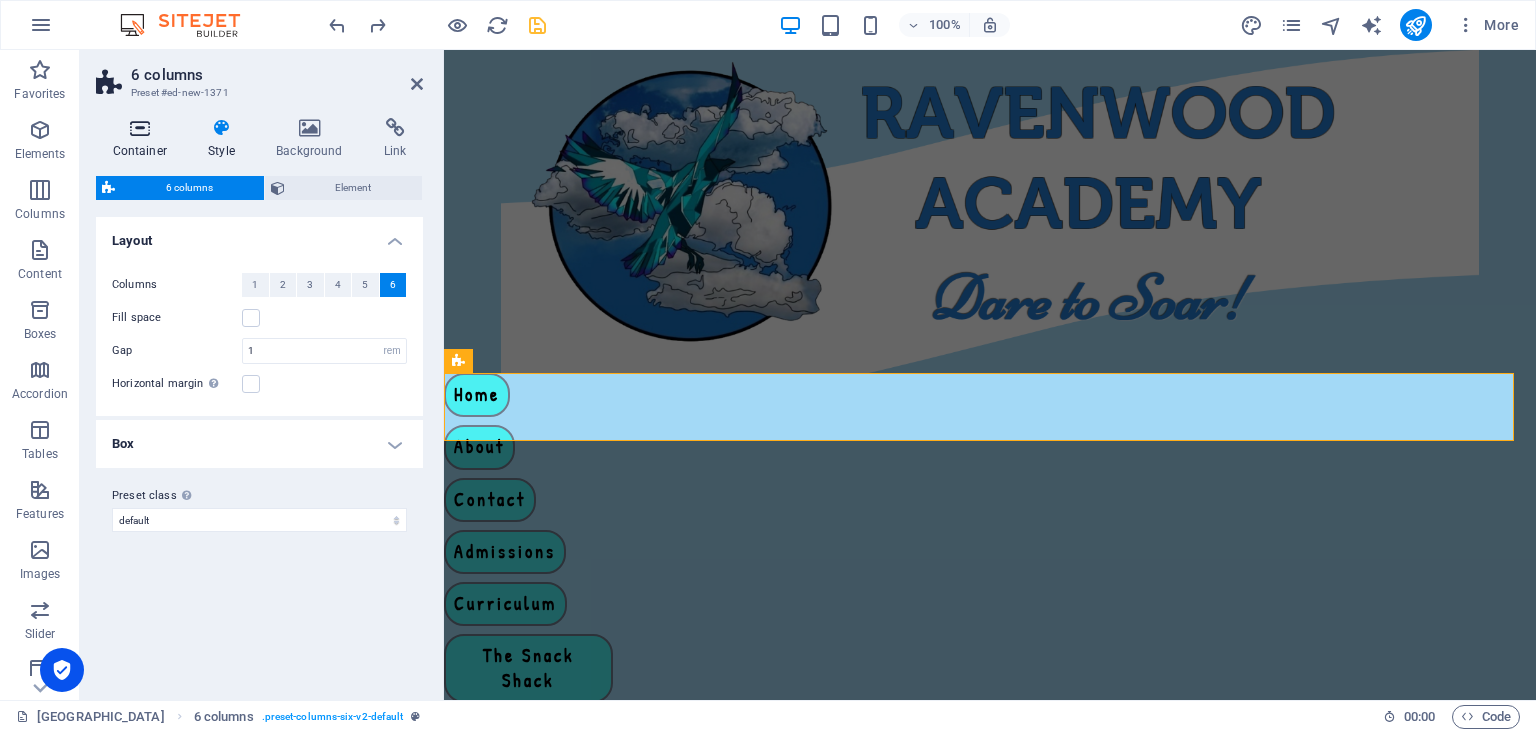click on "Container" at bounding box center [144, 139] 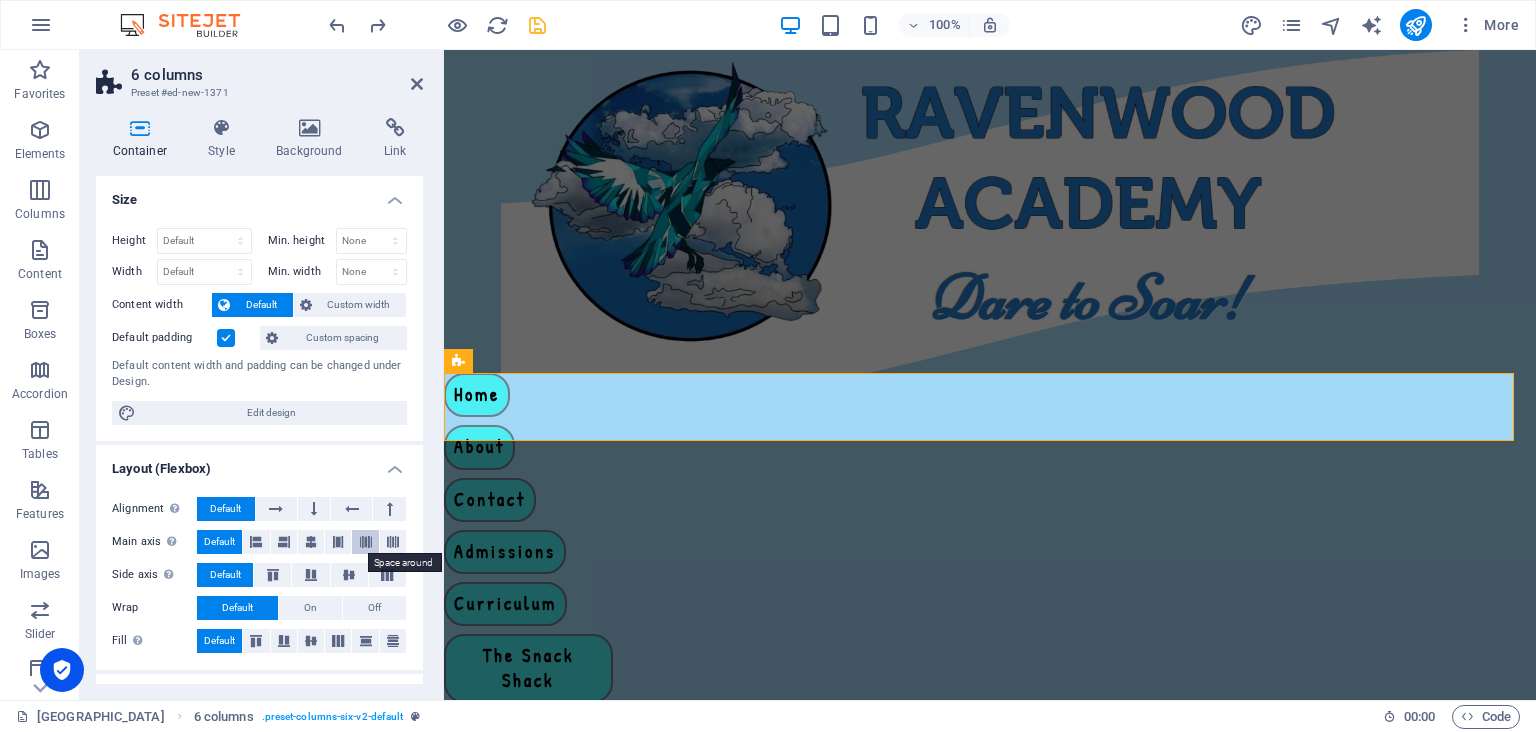 click at bounding box center (365, 542) 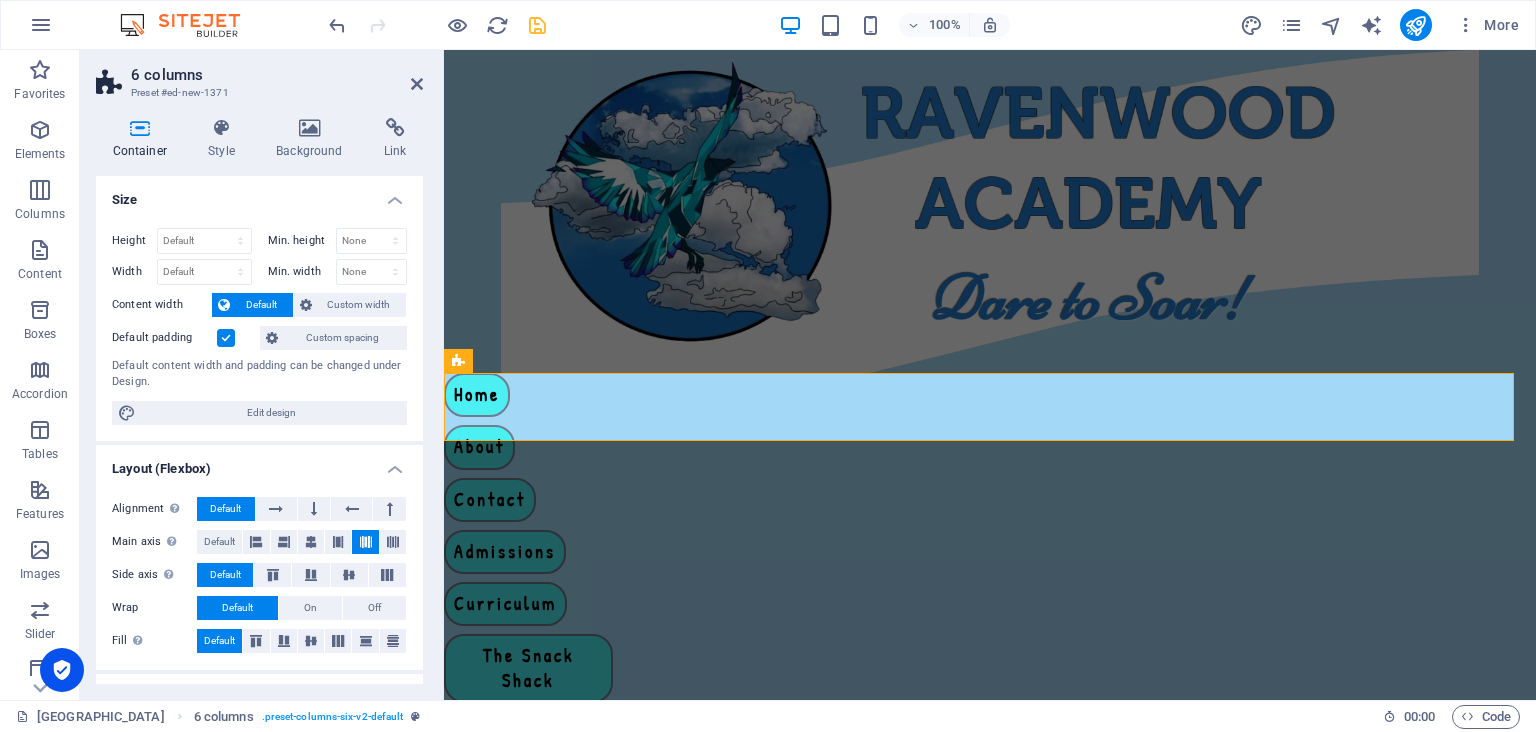 click at bounding box center (365, 542) 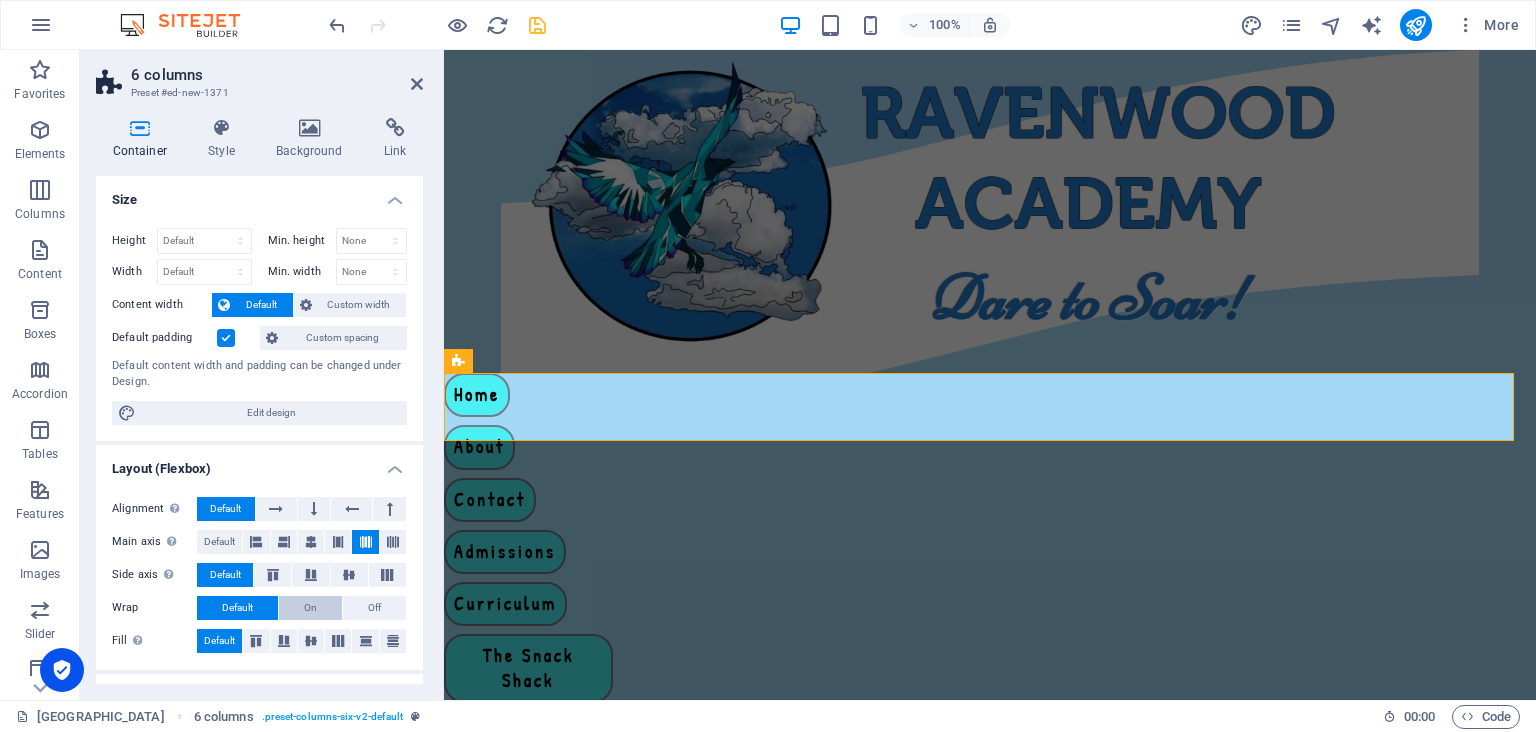 click on "On" at bounding box center (310, 608) 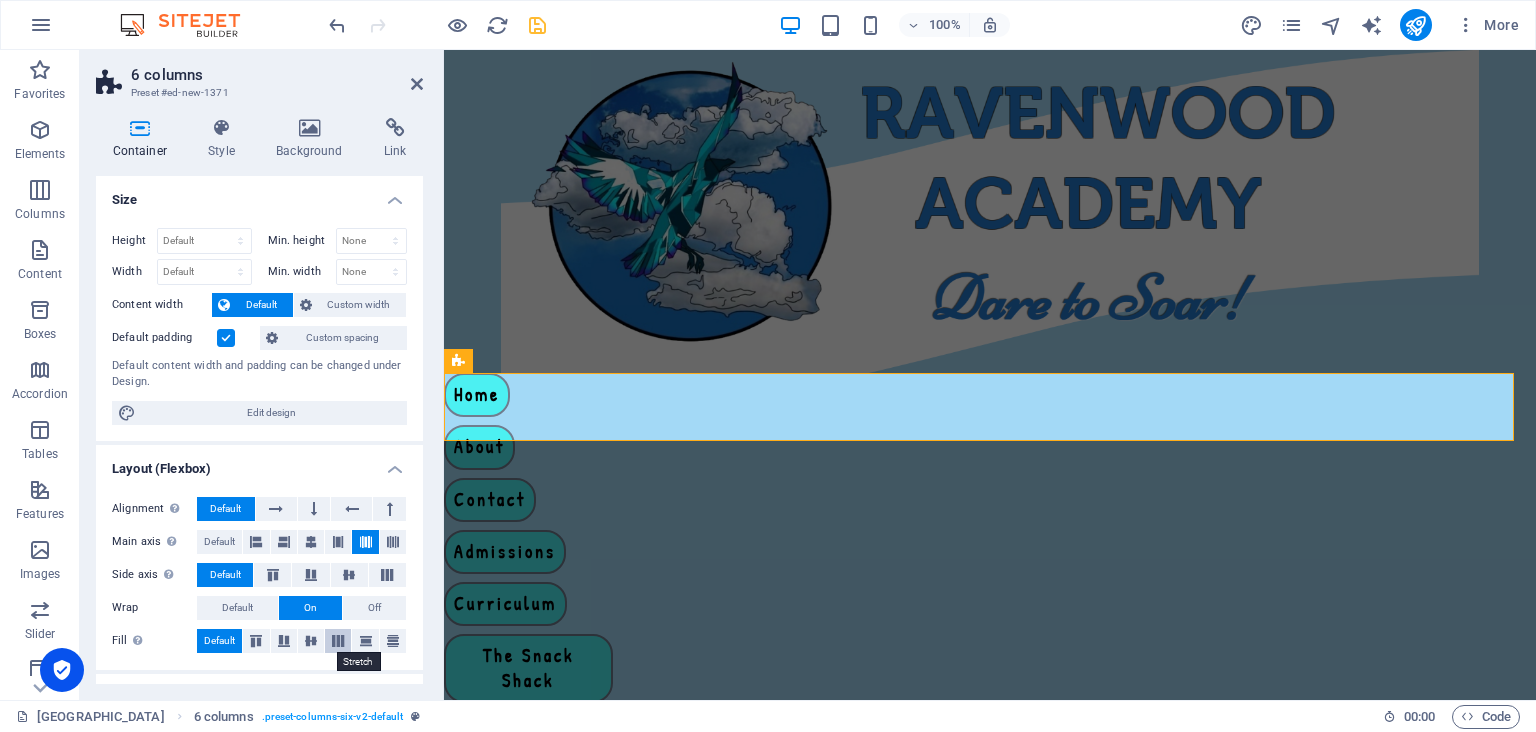 click at bounding box center (338, 641) 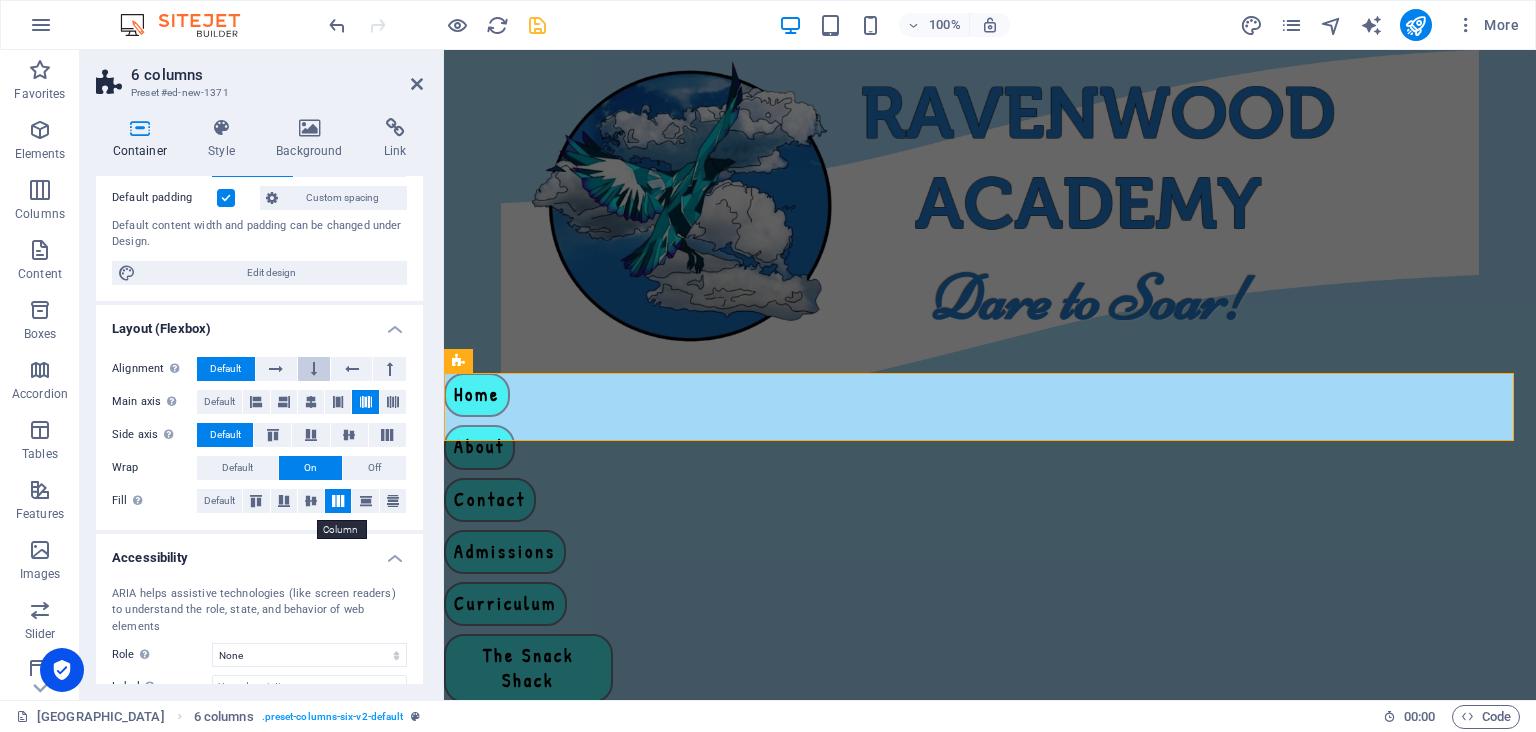 scroll, scrollTop: 249, scrollLeft: 0, axis: vertical 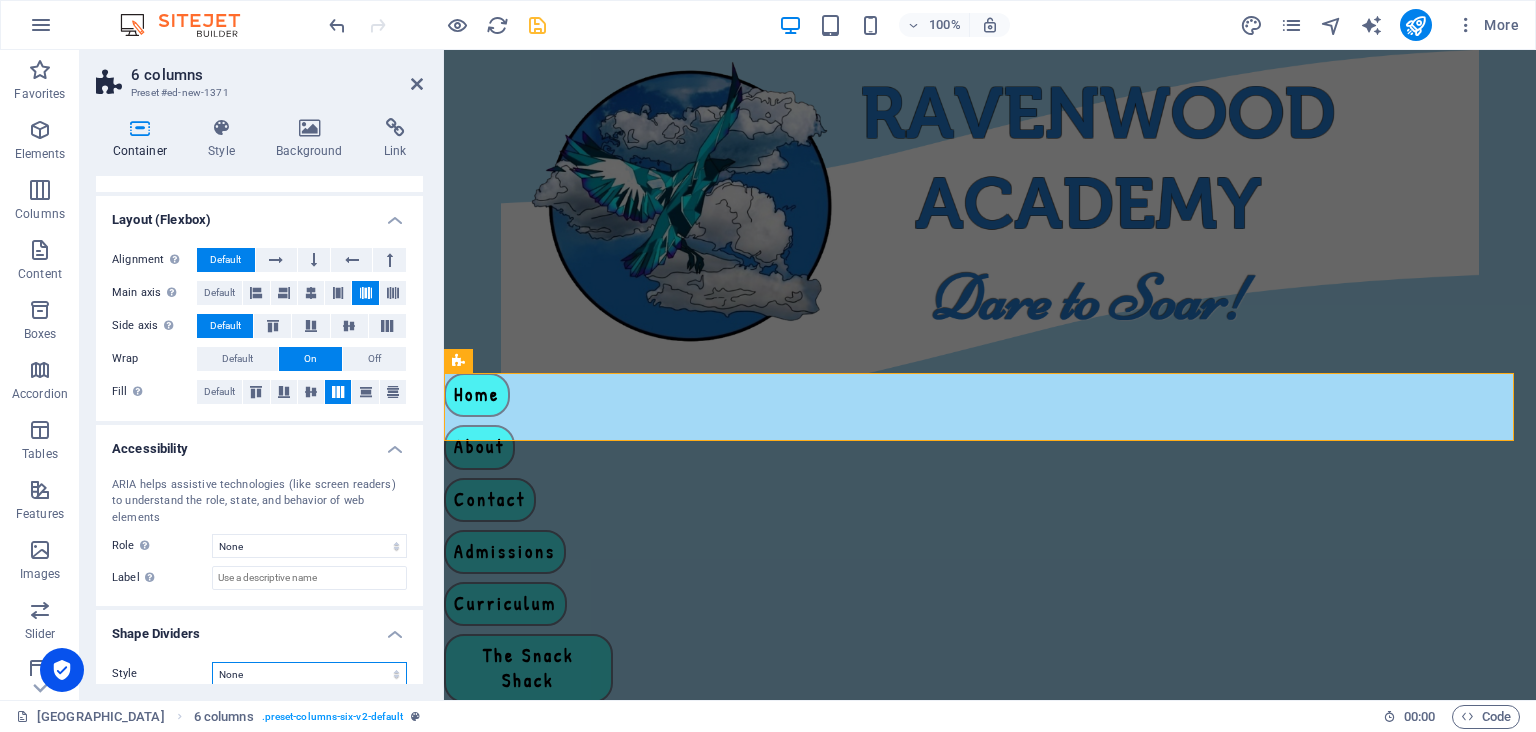 click on "None Triangle Square Diagonal Polygon 1 Polygon 2 Zigzag Multiple Zigzags Waves Multiple Waves Half Circle Circle Circle Shadow Blocks Hexagons Clouds Multiple Clouds Fan Pyramids Book Paint Drip Fire Shredded Paper Arrow" at bounding box center [309, 674] 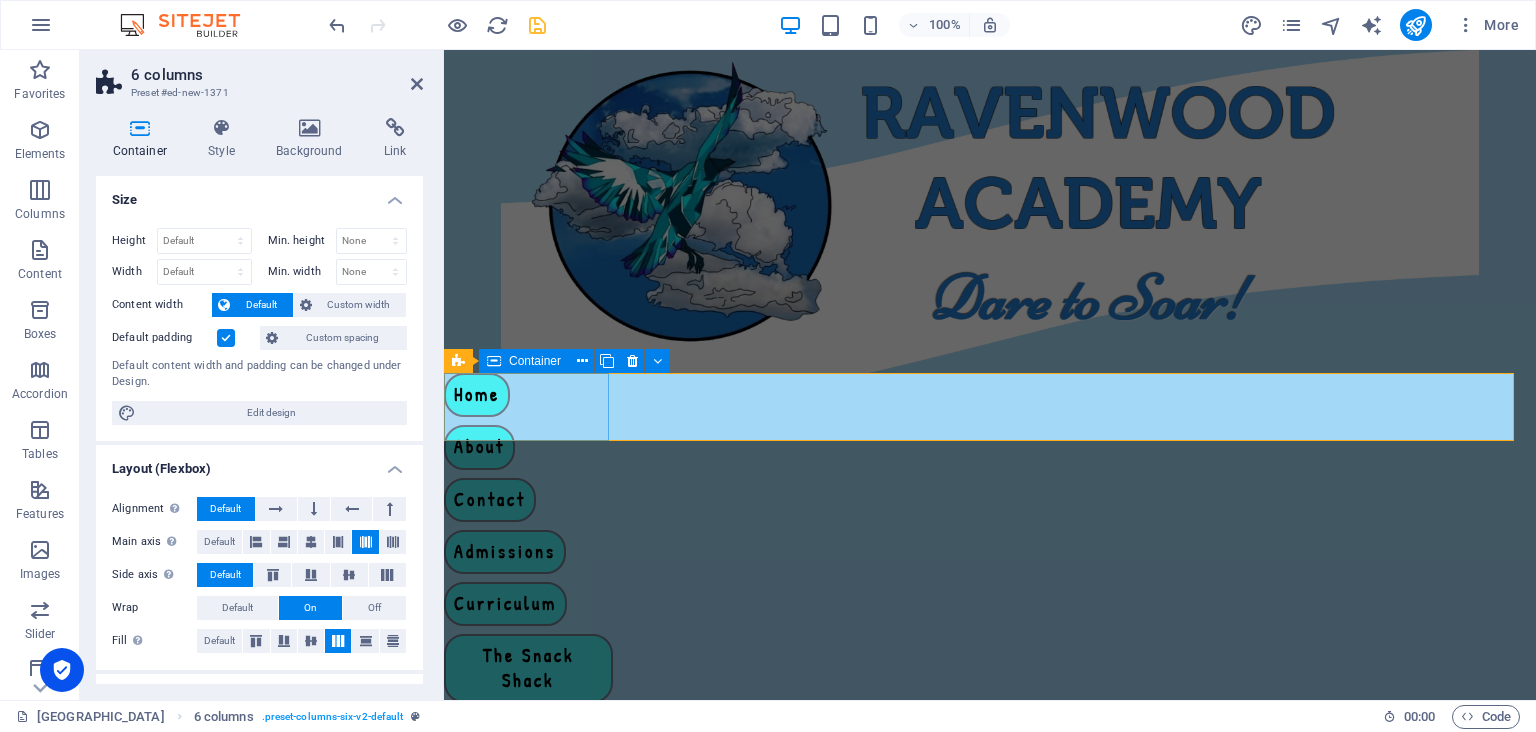 click on "Home" at bounding box center (528, 395) 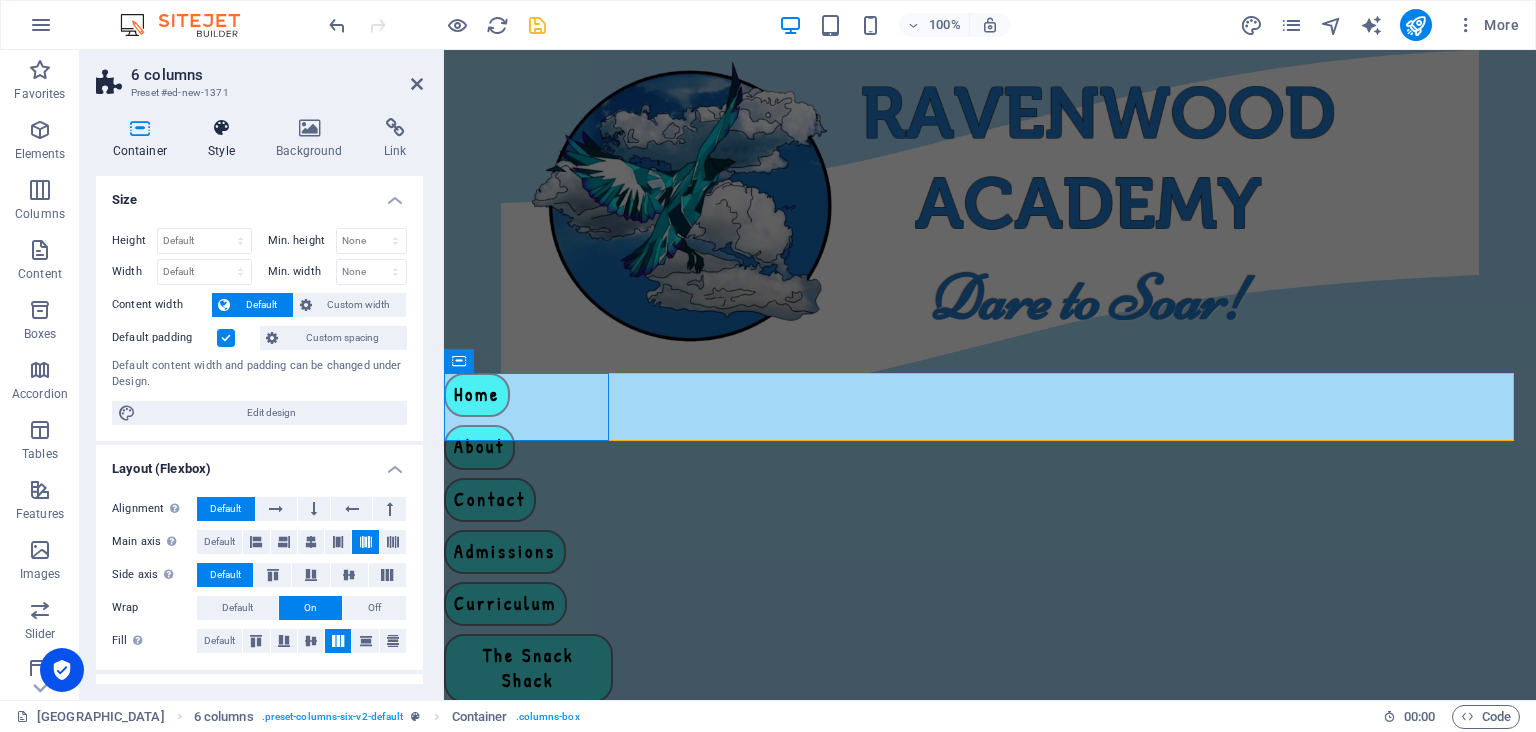 click on "Style" at bounding box center (226, 139) 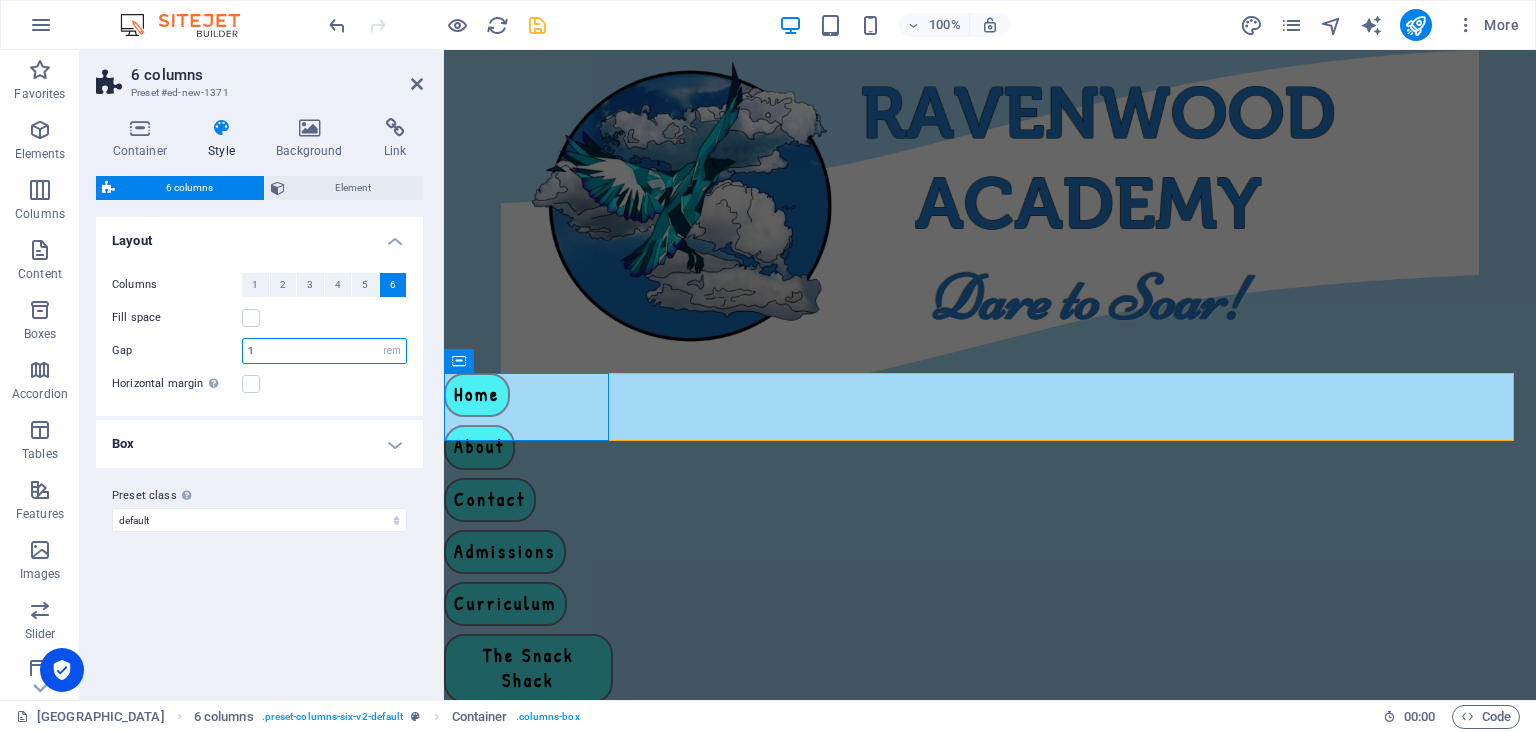 click on "1" at bounding box center (324, 351) 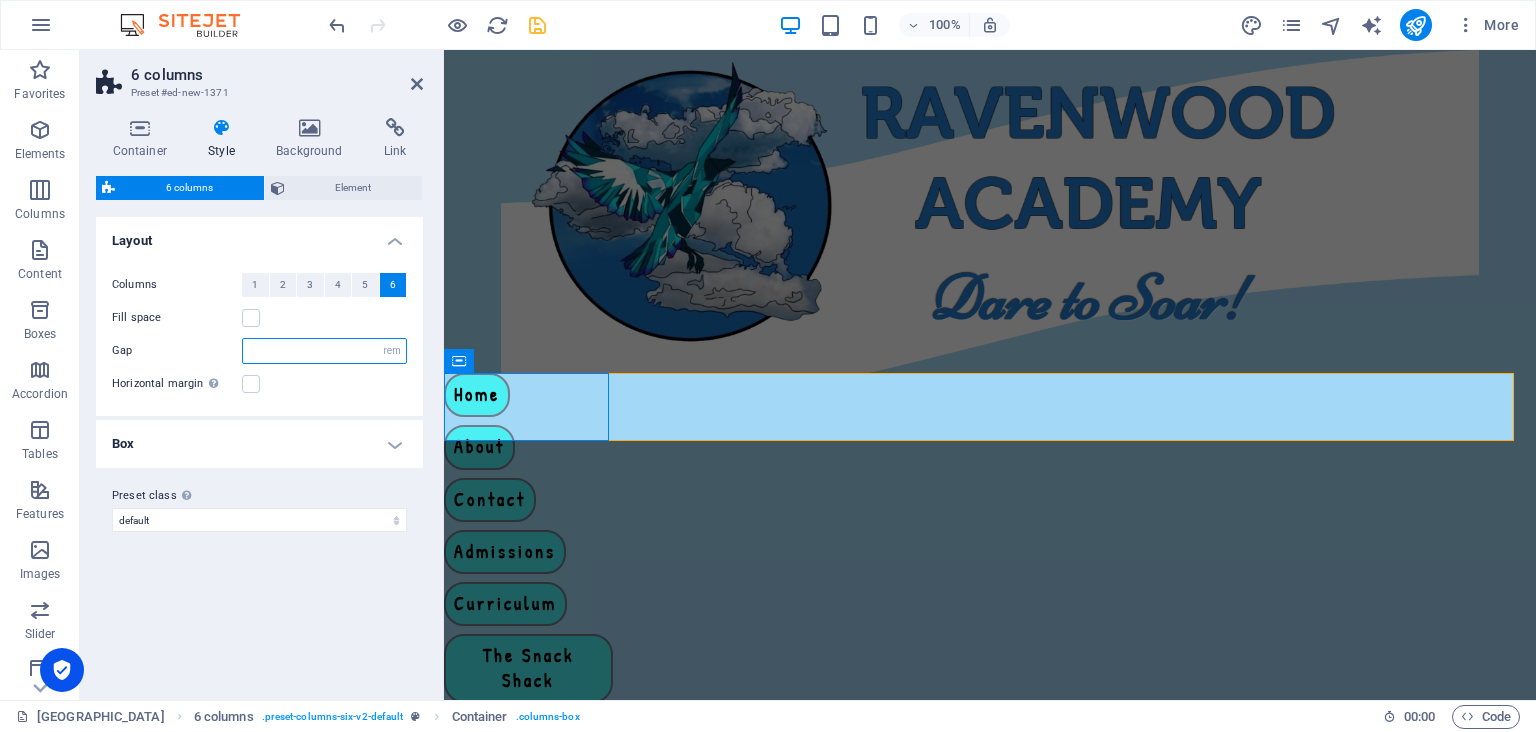 type on "0" 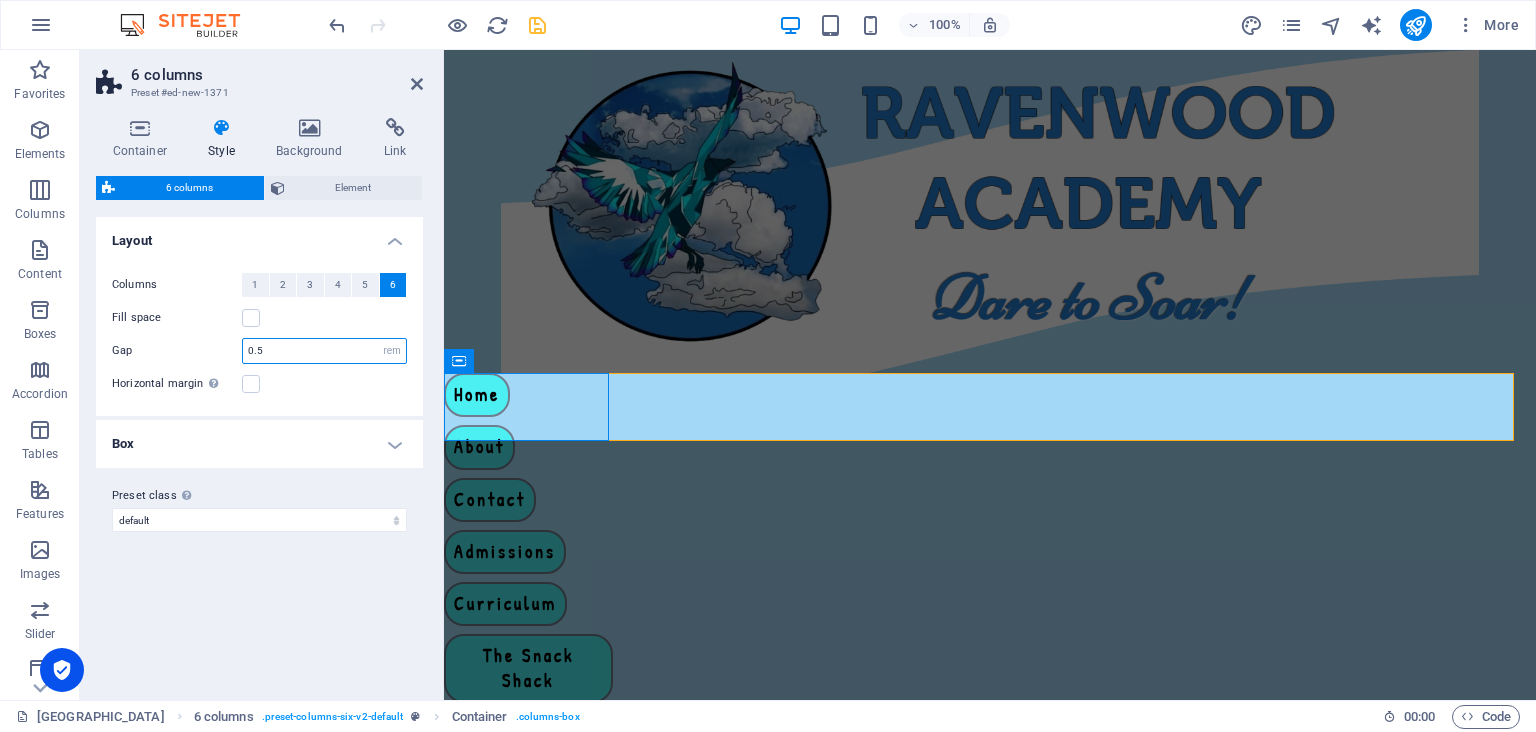type on "0.5" 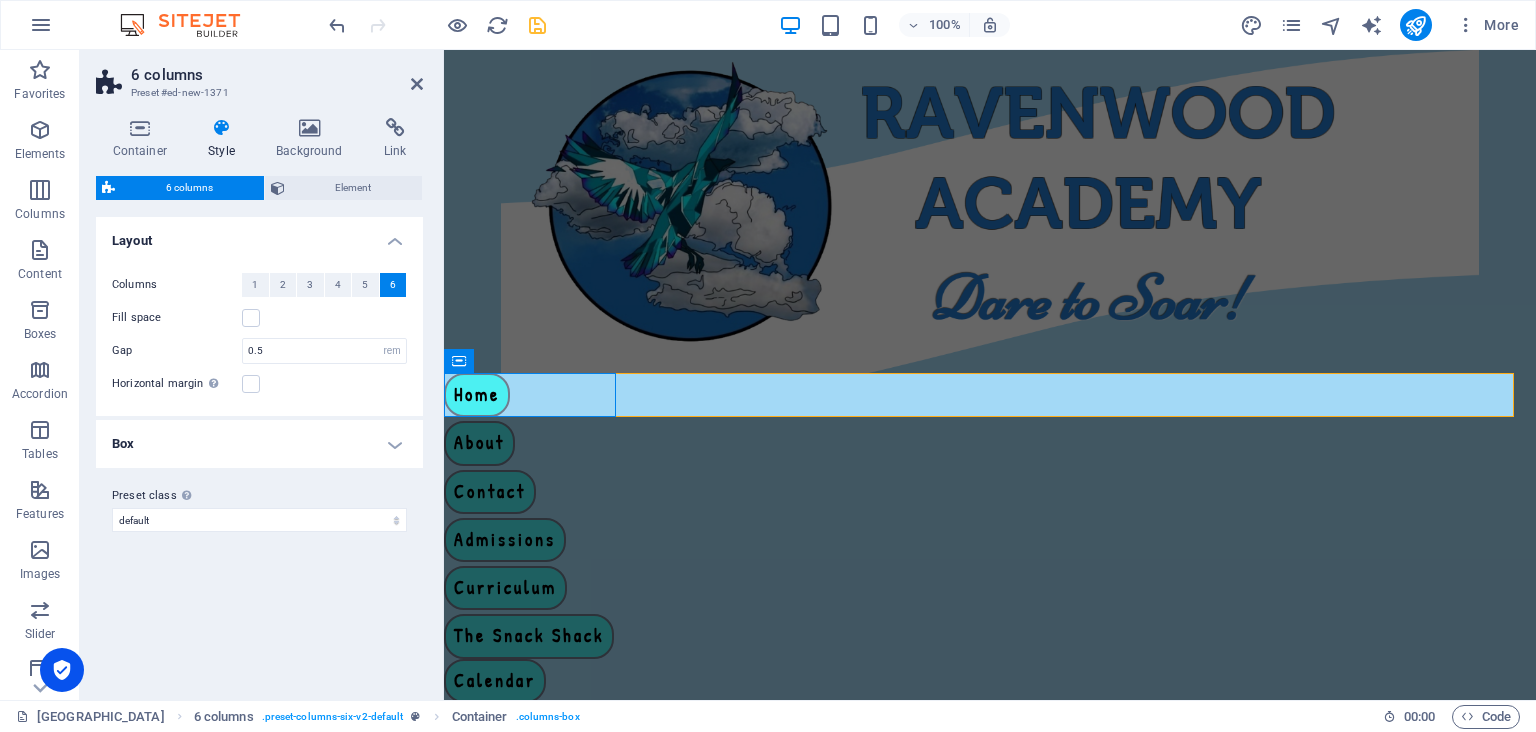 click on "Box" at bounding box center (259, 444) 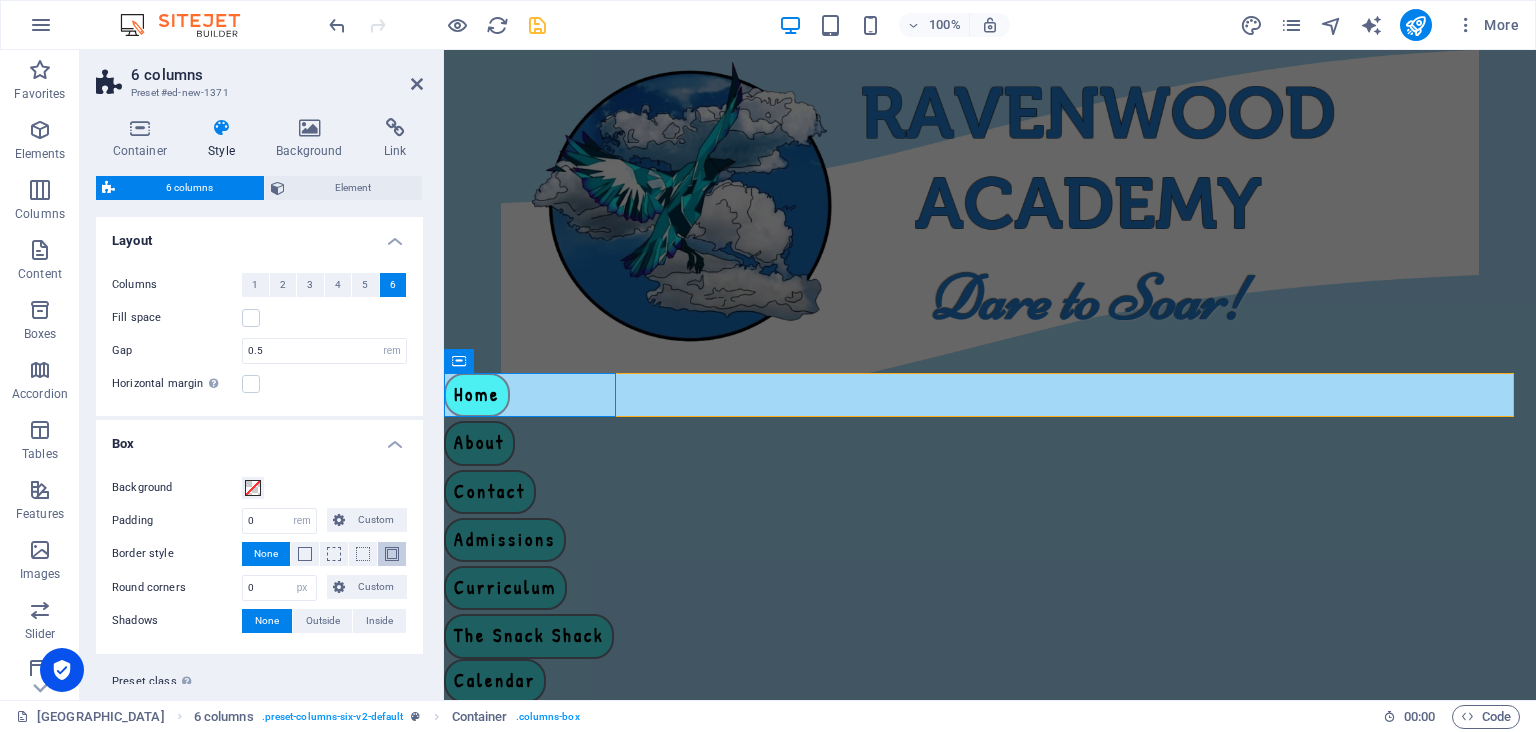 click at bounding box center (392, 554) 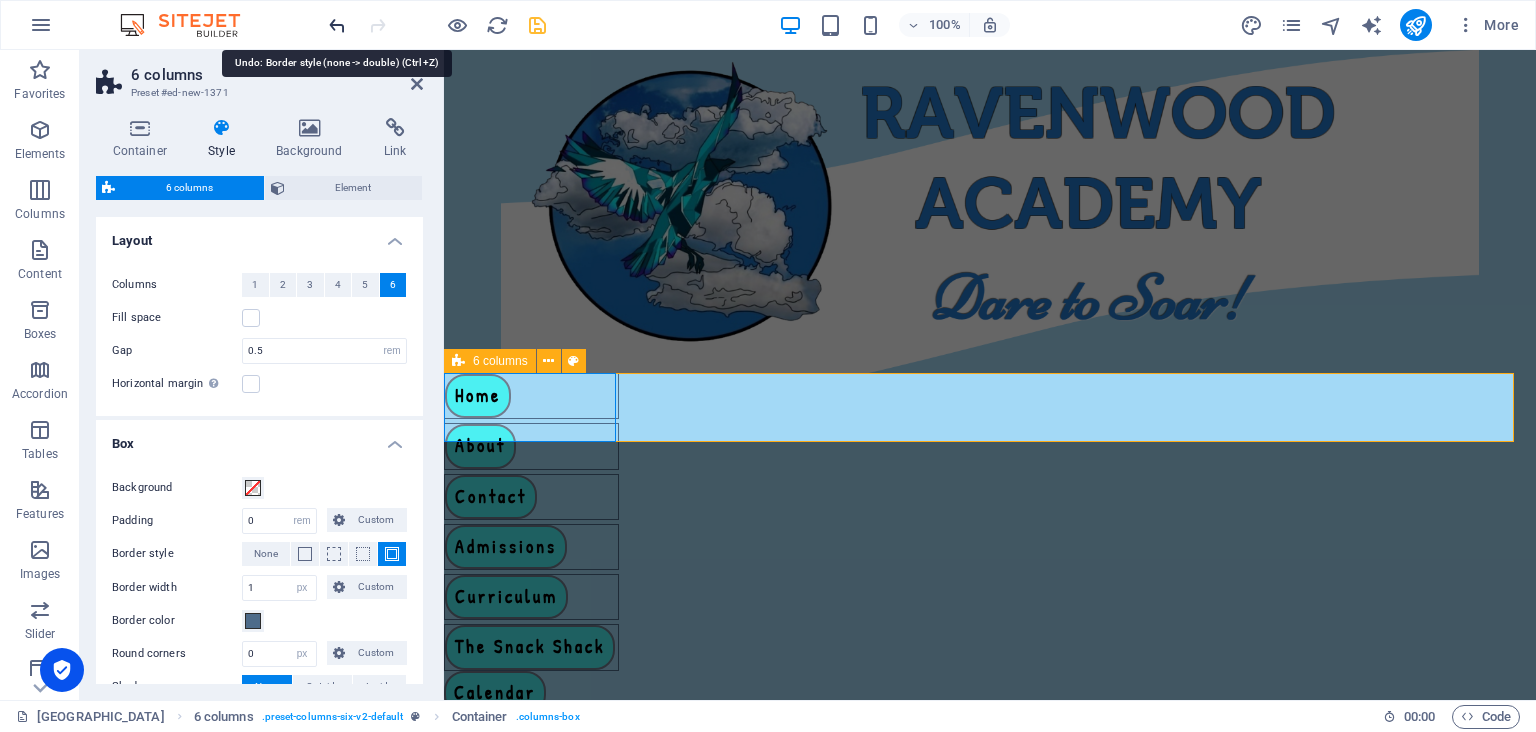 click at bounding box center (337, 25) 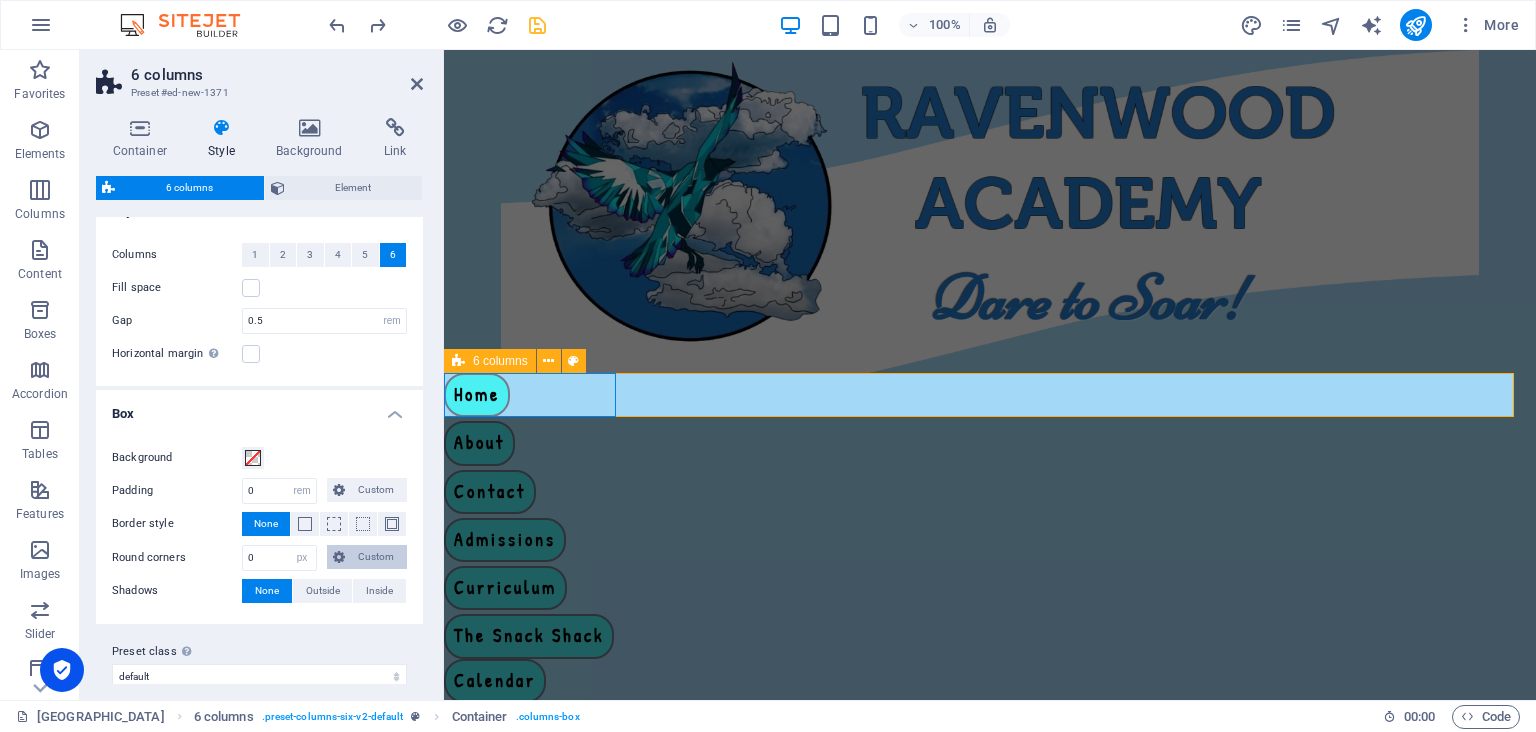 scroll, scrollTop: 48, scrollLeft: 0, axis: vertical 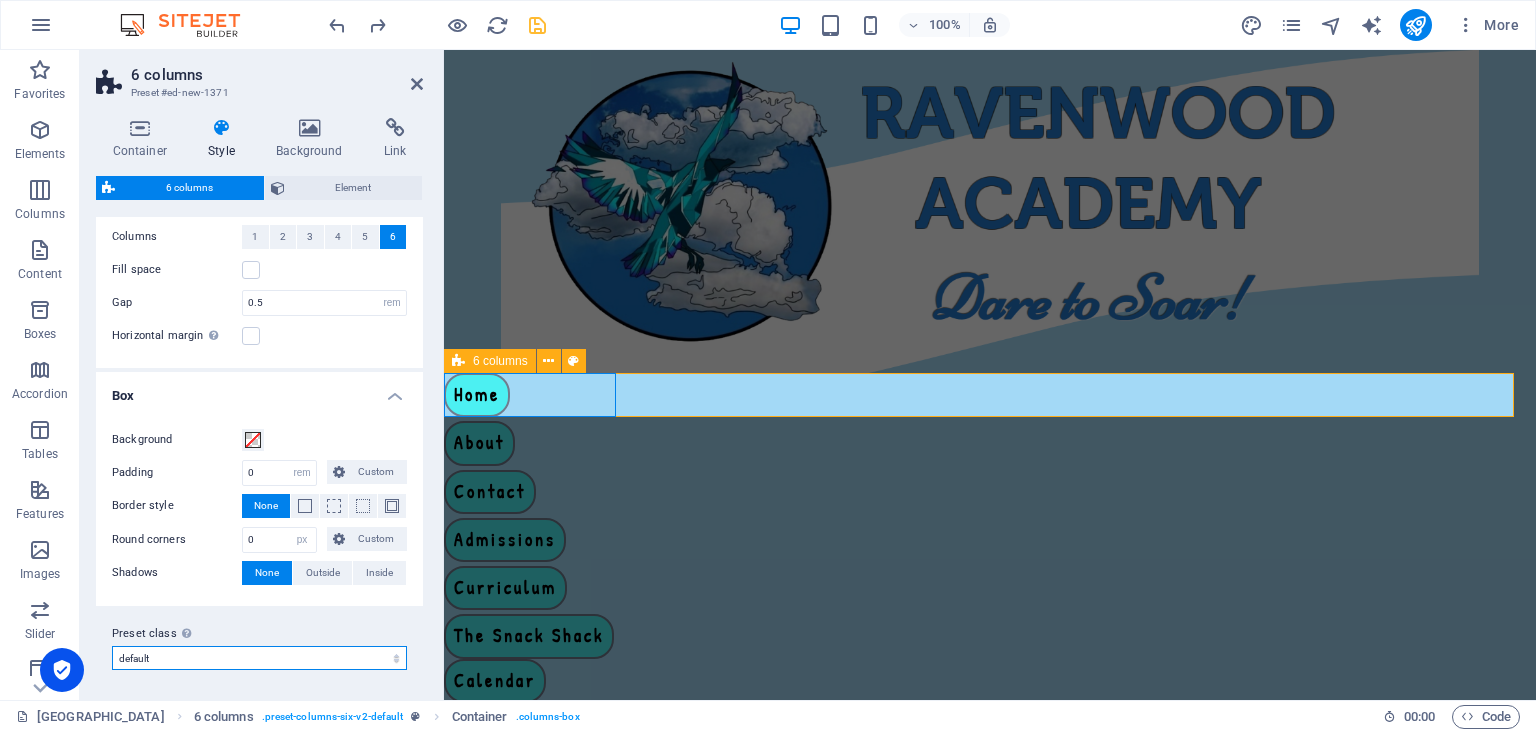 click on "default Add preset class" at bounding box center (259, 658) 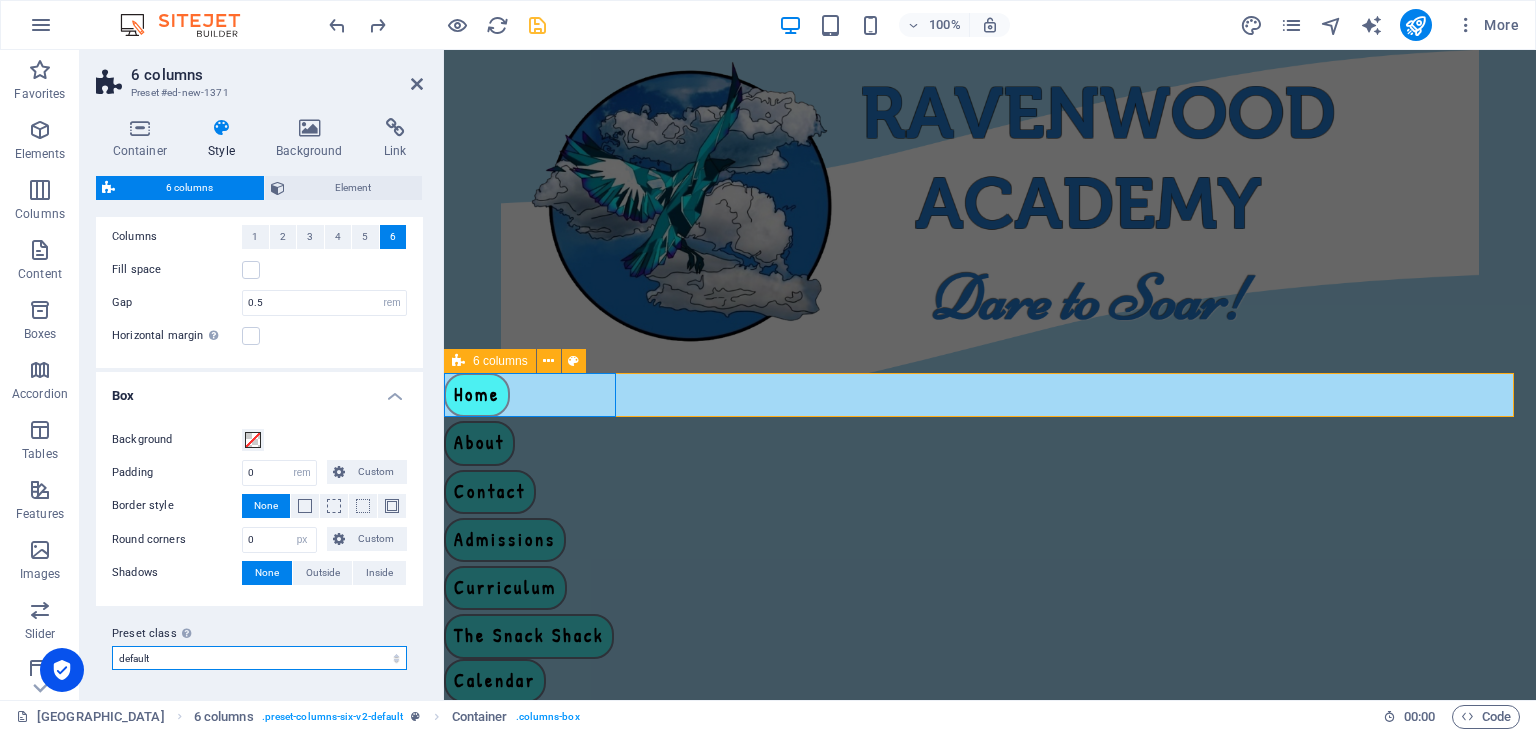 click on "default Add preset class" at bounding box center (259, 658) 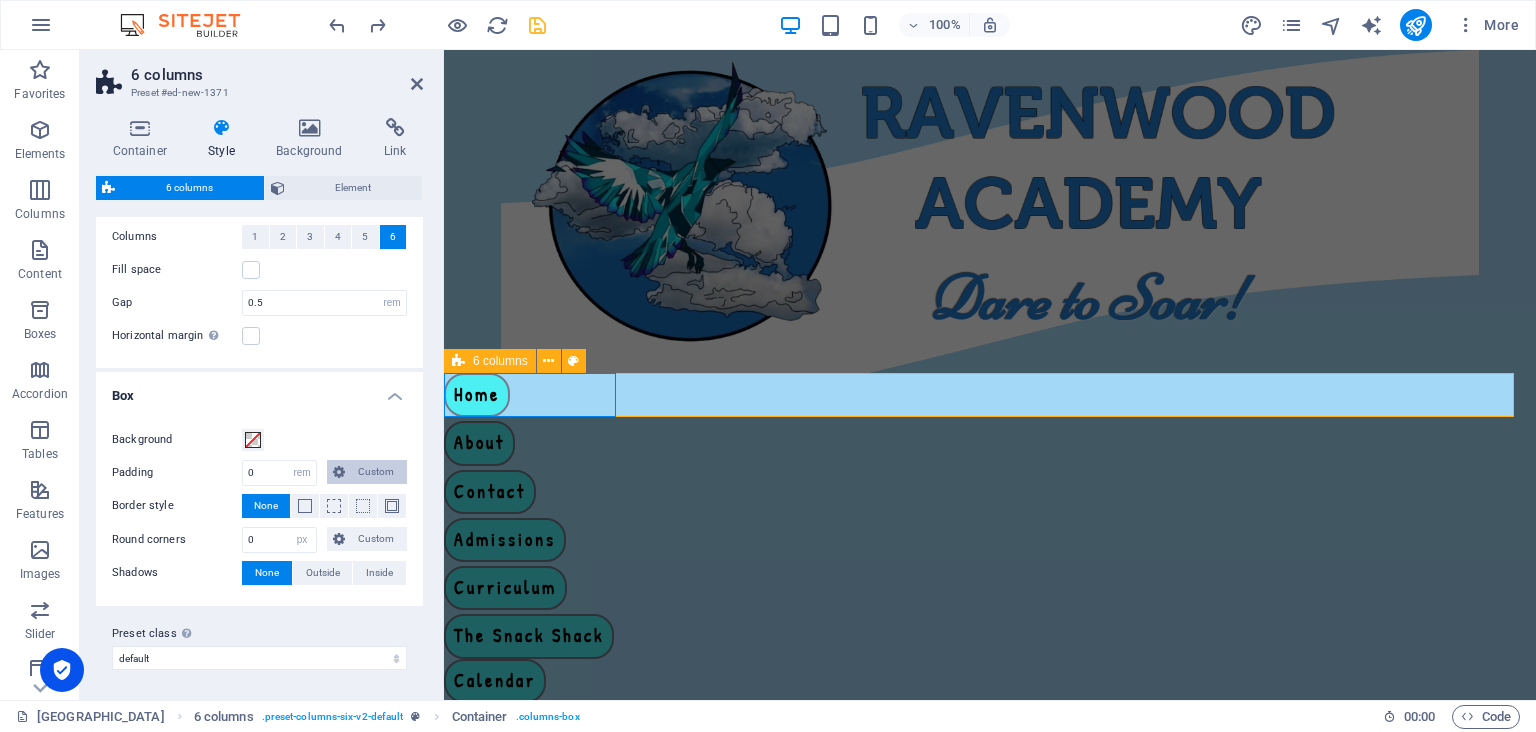 click on "Custom" at bounding box center [376, 472] 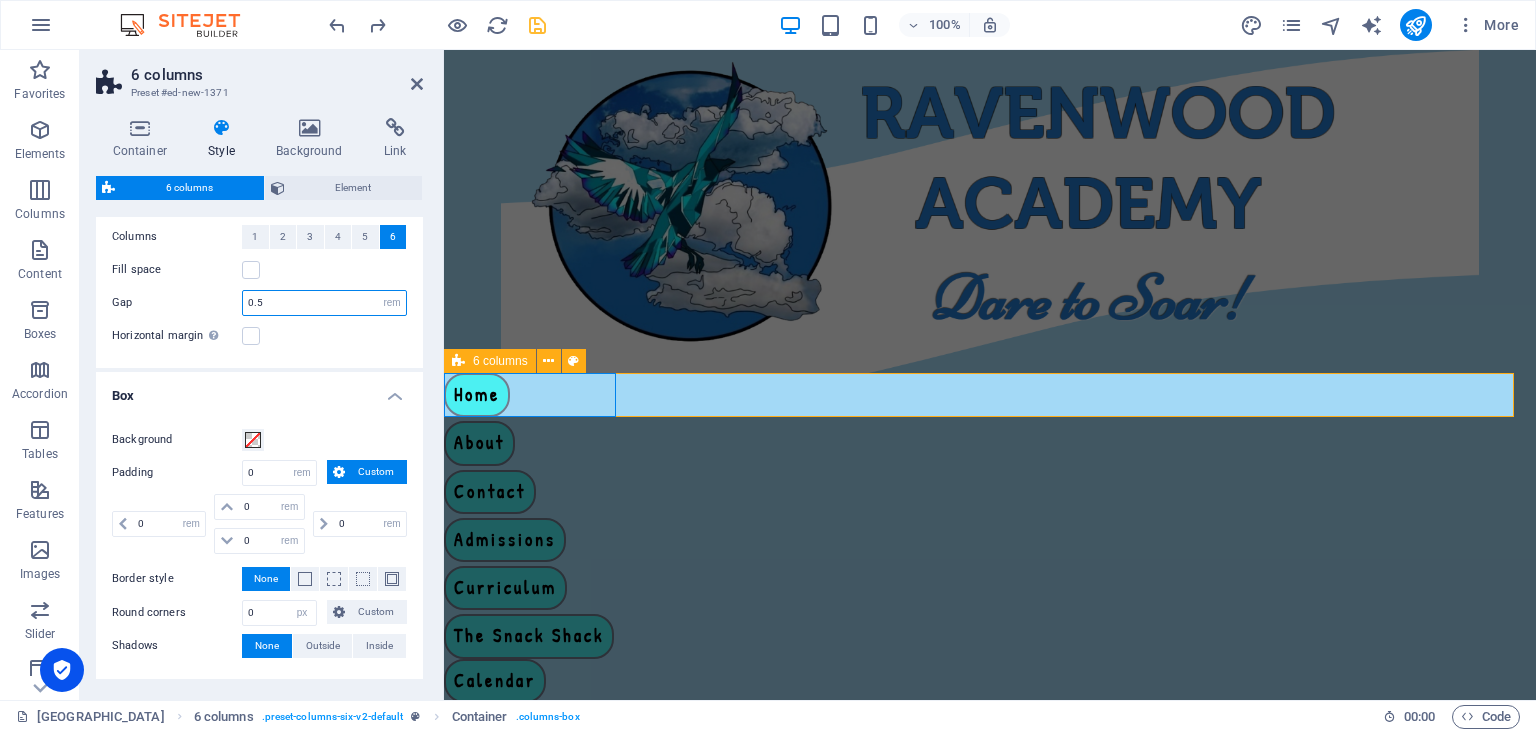 click on "0.5" at bounding box center (324, 303) 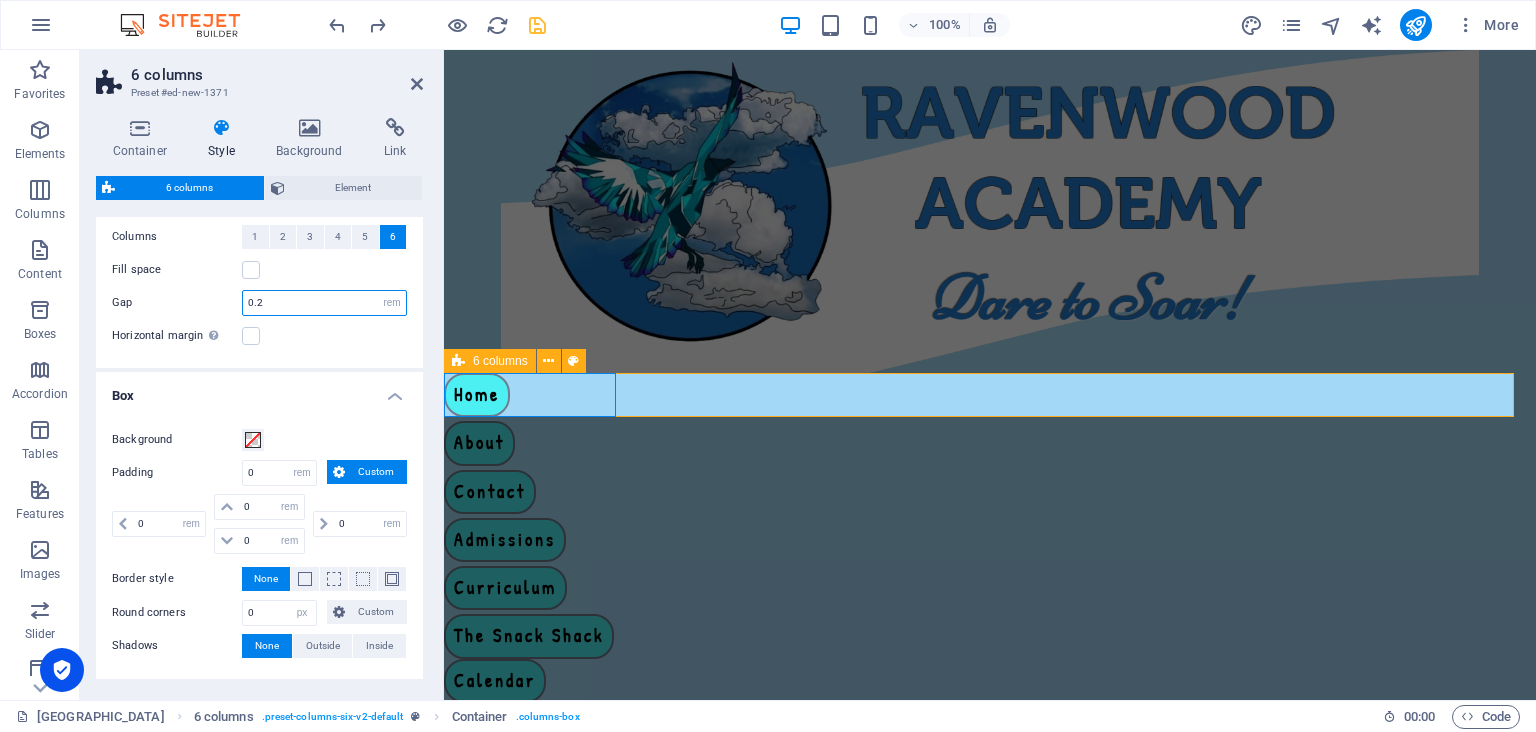 type on "0.2" 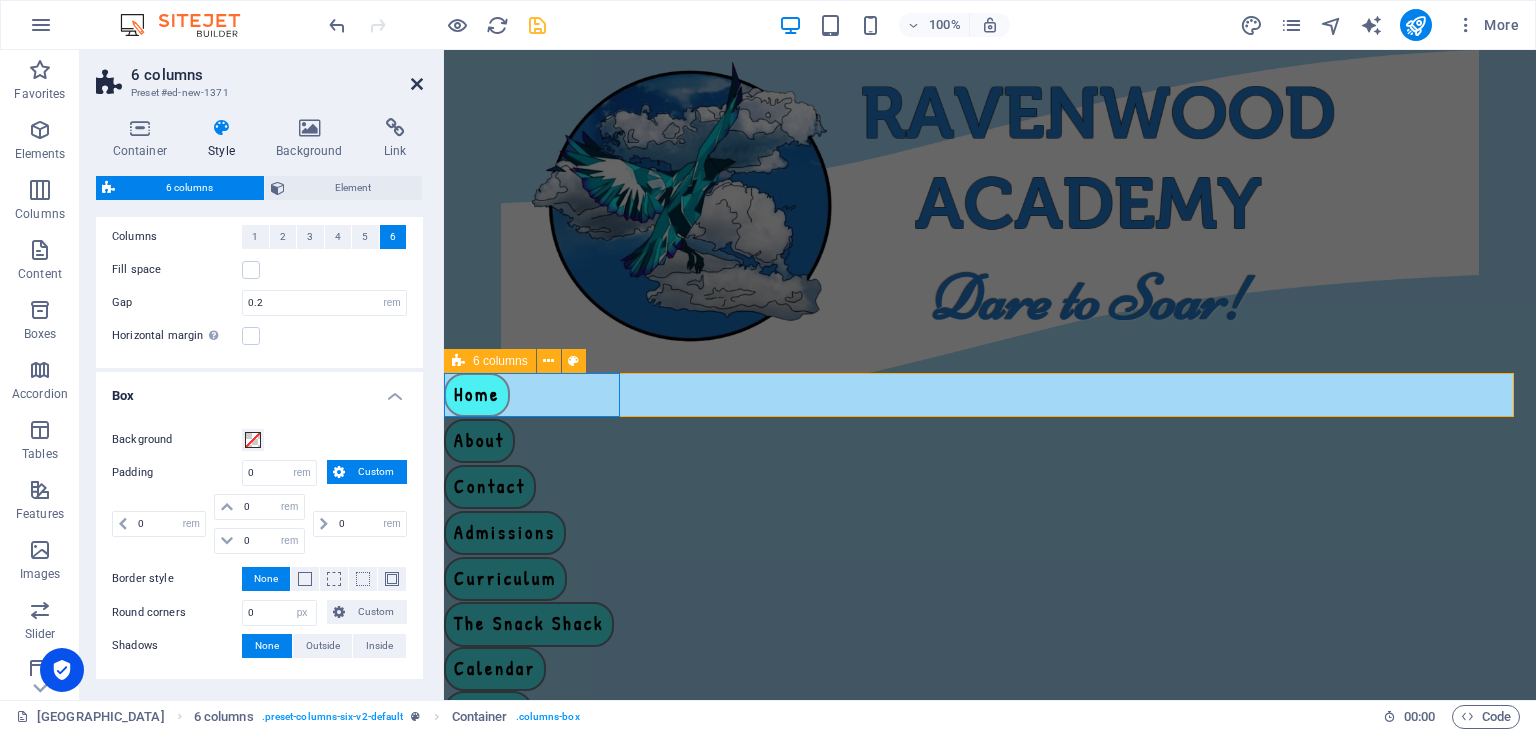 click at bounding box center (417, 84) 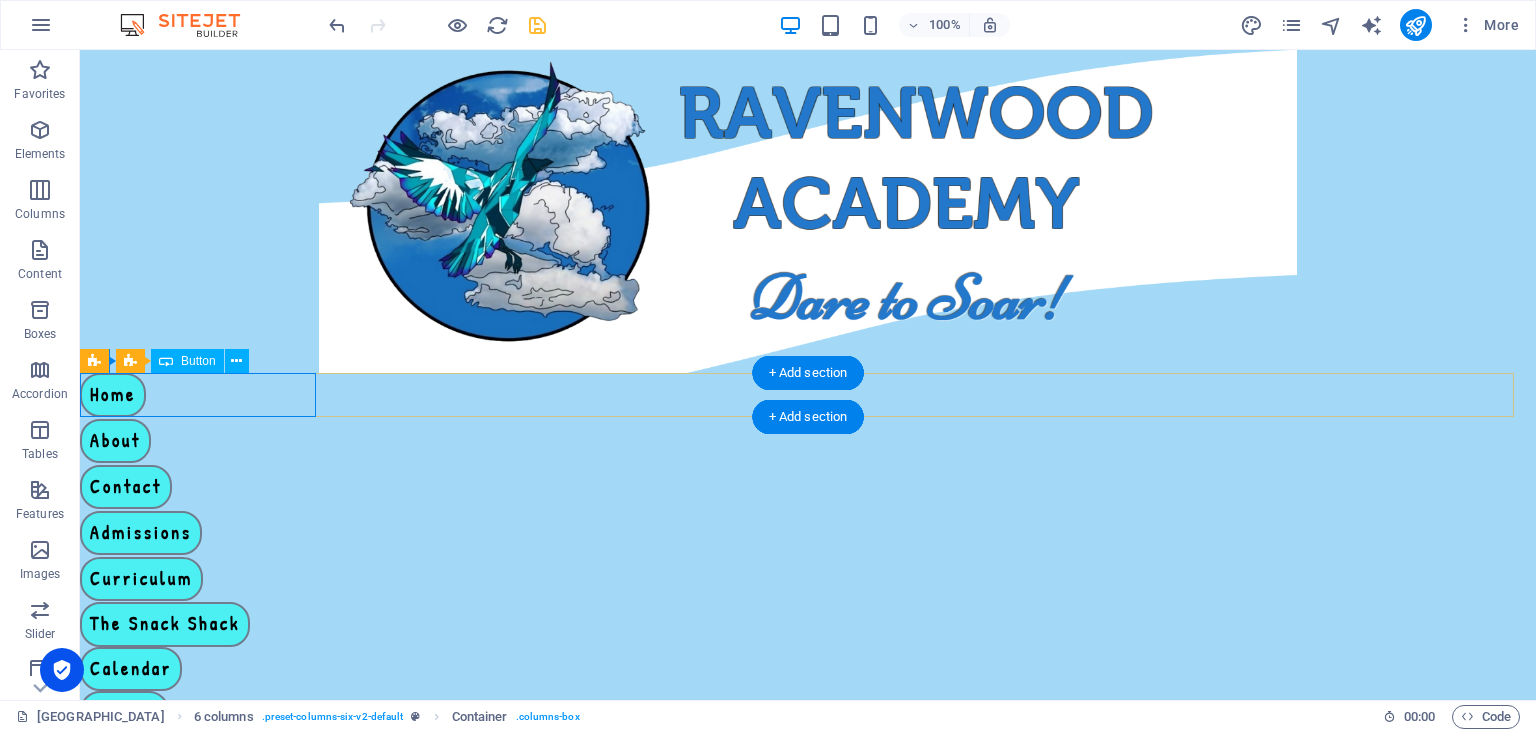click on "Home" at bounding box center [200, 395] 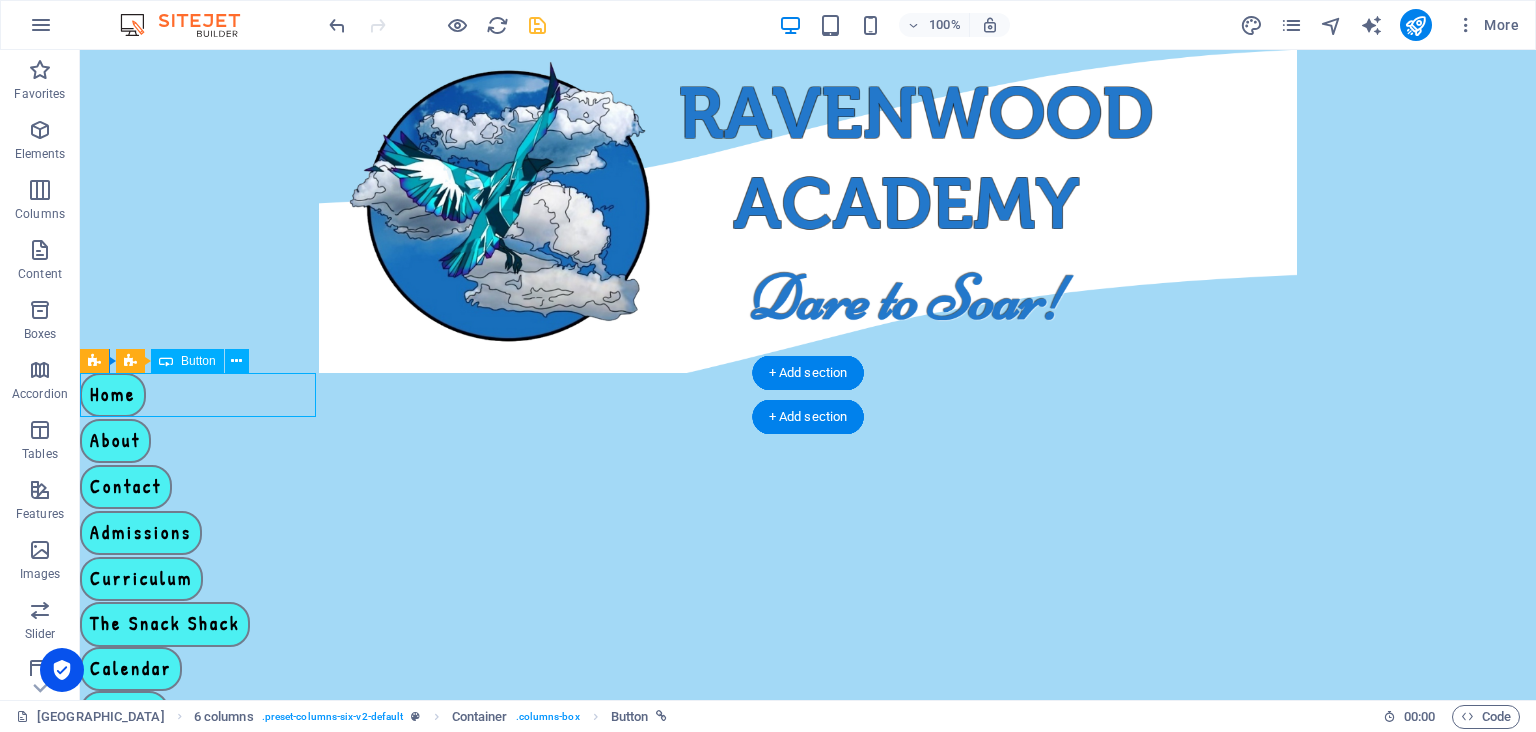 drag, startPoint x: 316, startPoint y: 382, endPoint x: 294, endPoint y: 378, distance: 22.36068 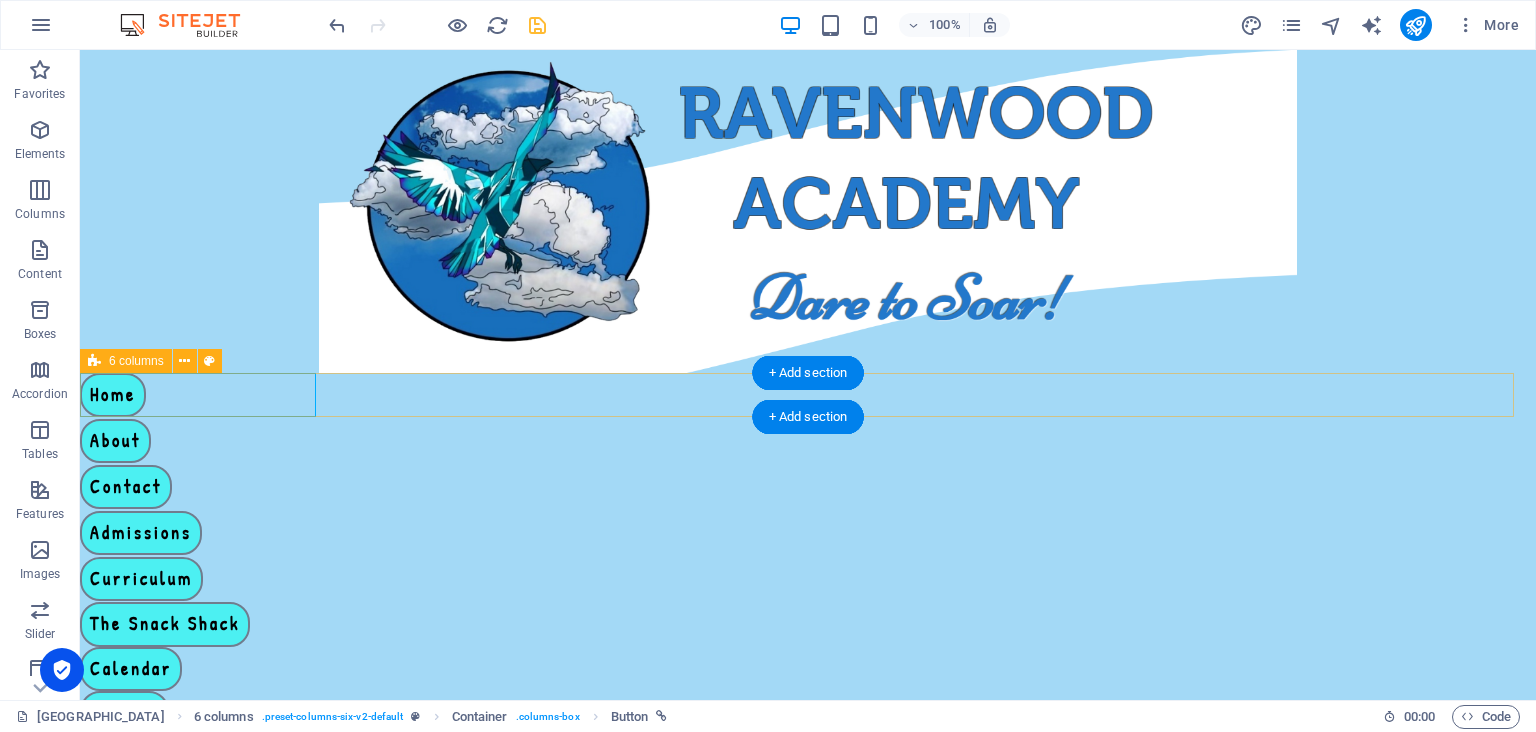 click on "Home About Contact Admissions Curriculum The Snack Shack" at bounding box center (808, 510) 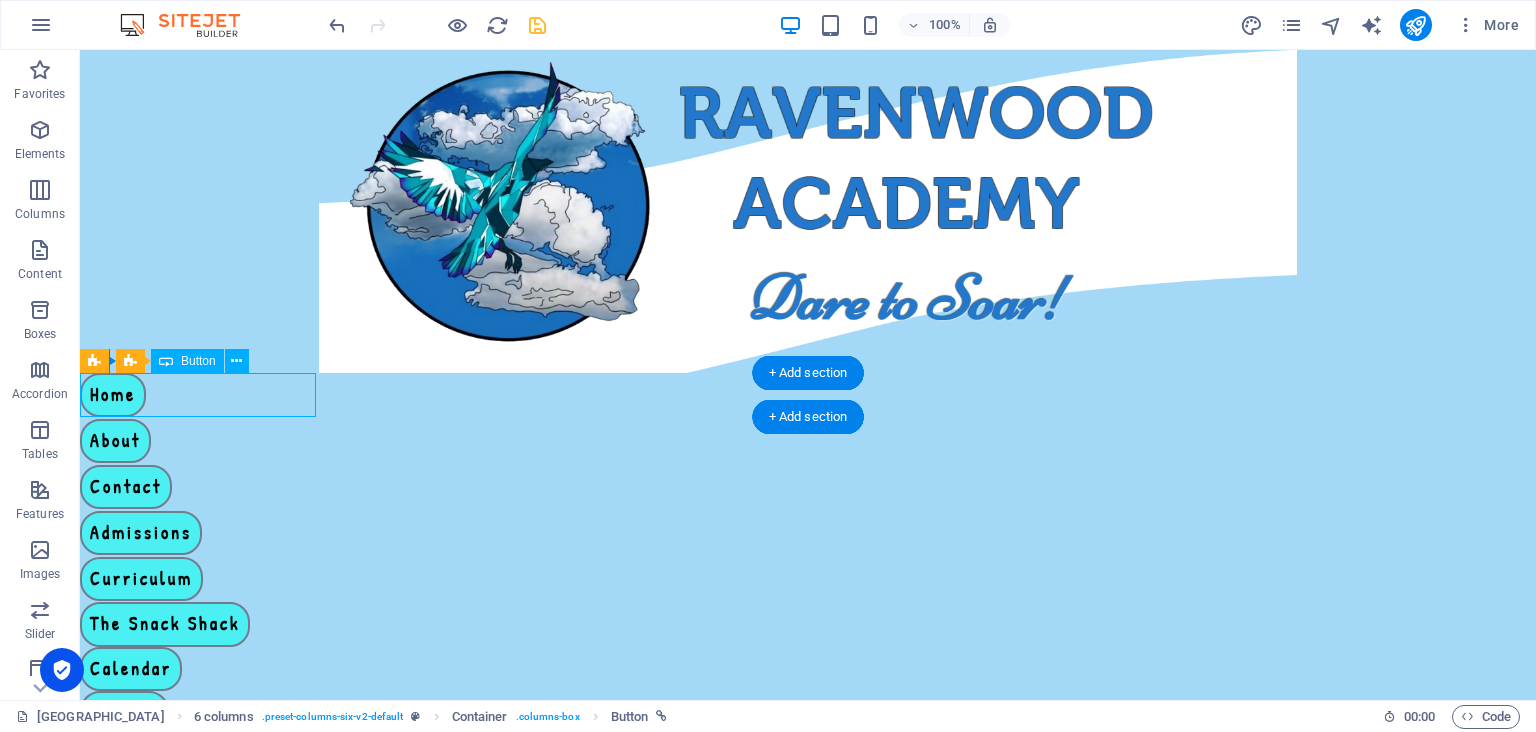 drag, startPoint x: 316, startPoint y: 395, endPoint x: 306, endPoint y: 387, distance: 12.806249 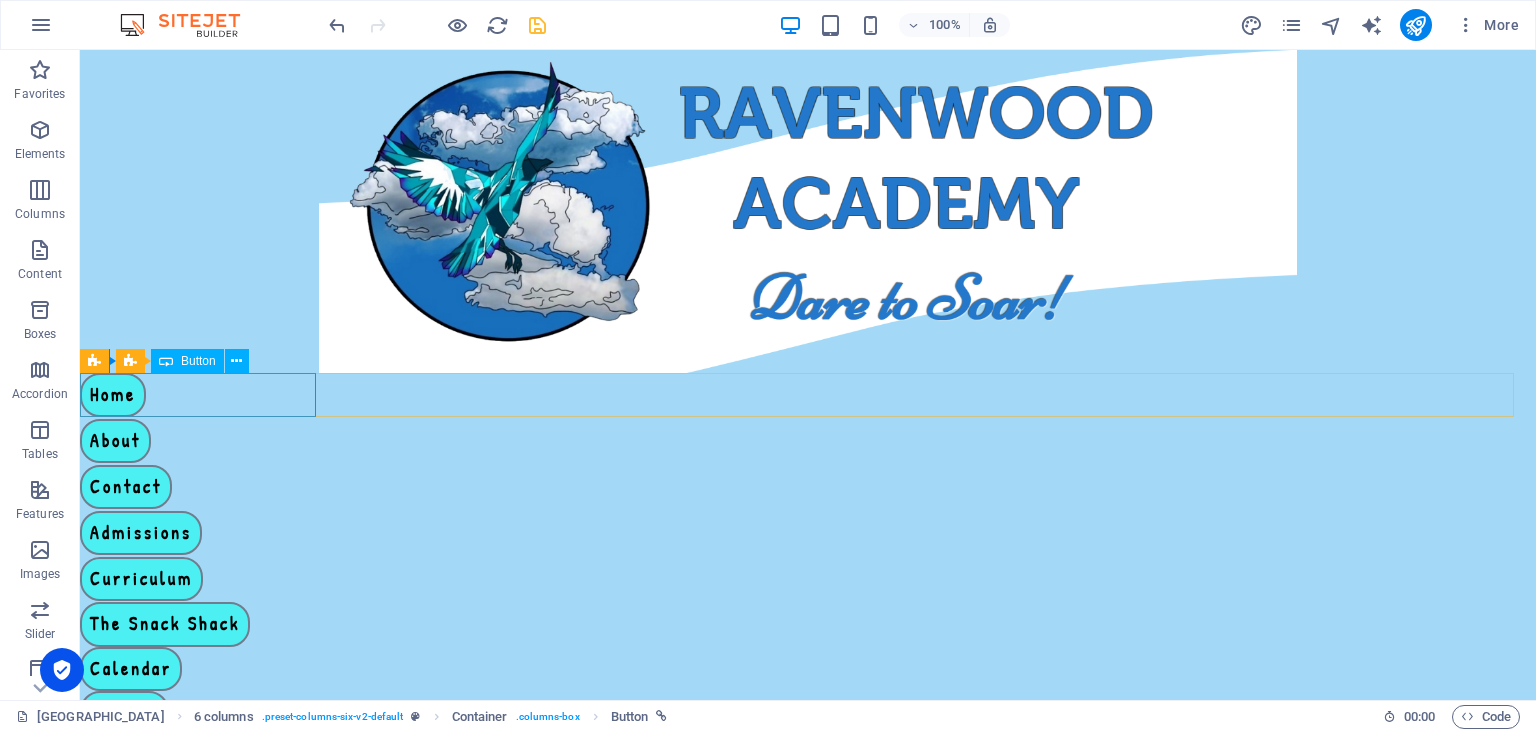 click at bounding box center (166, 361) 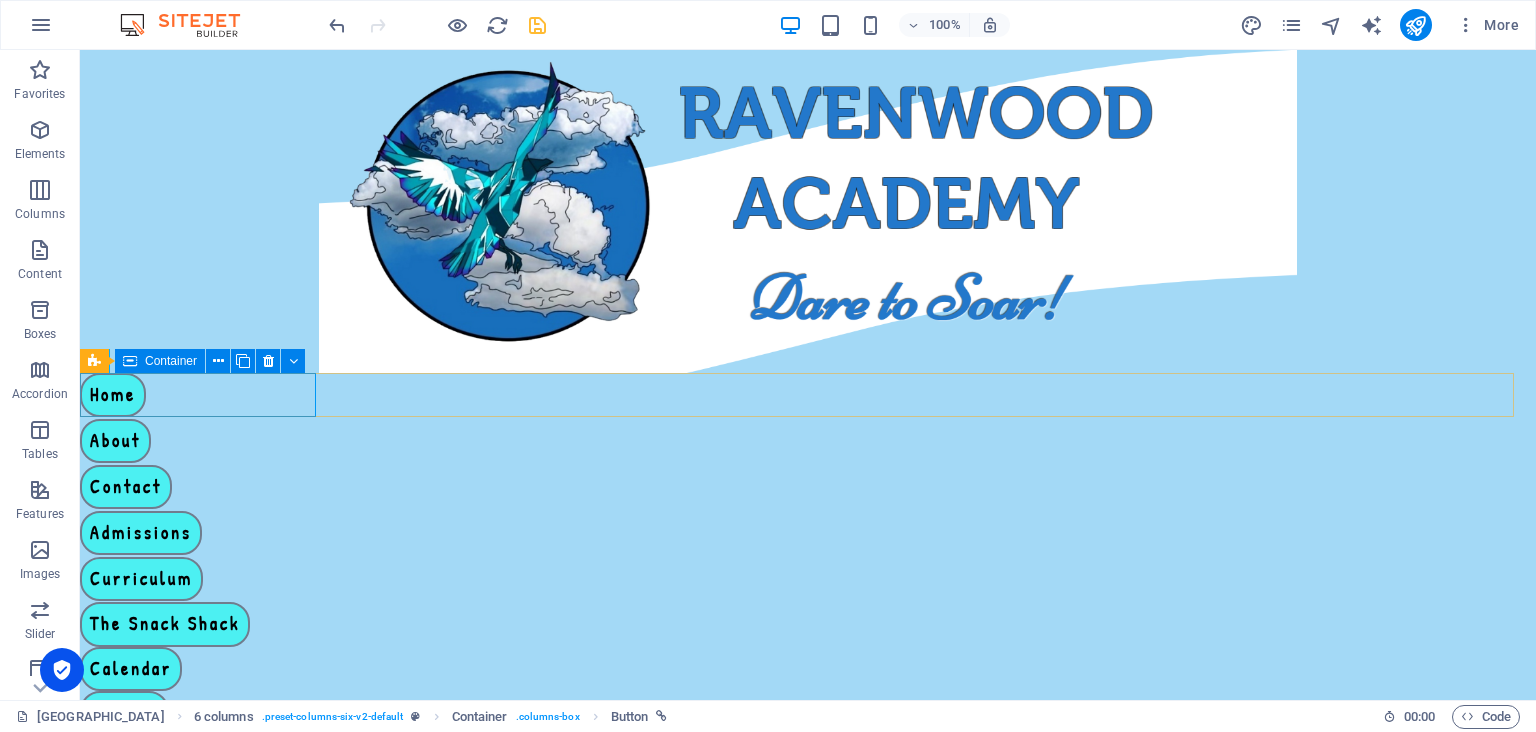 click at bounding box center [130, 361] 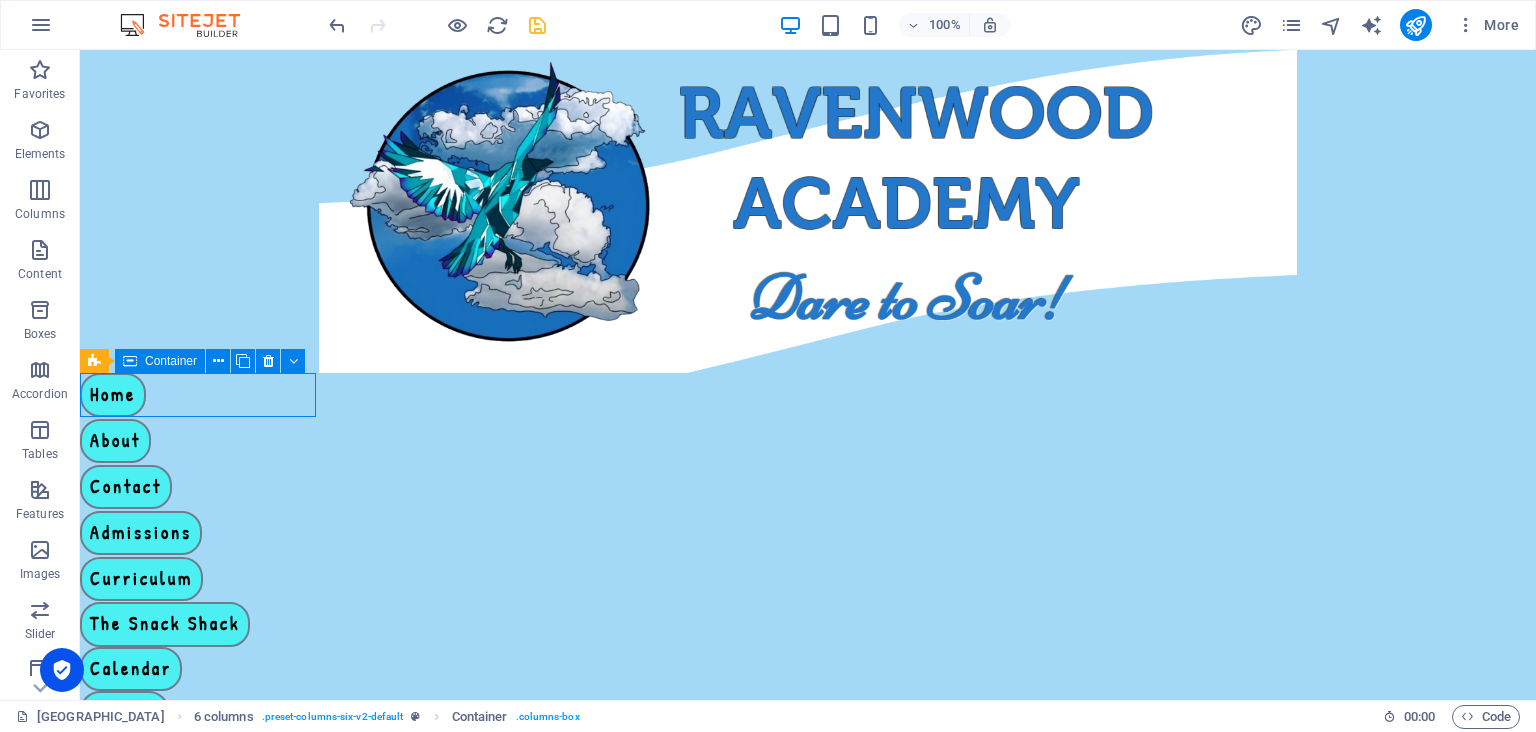 click on "Container" at bounding box center [171, 361] 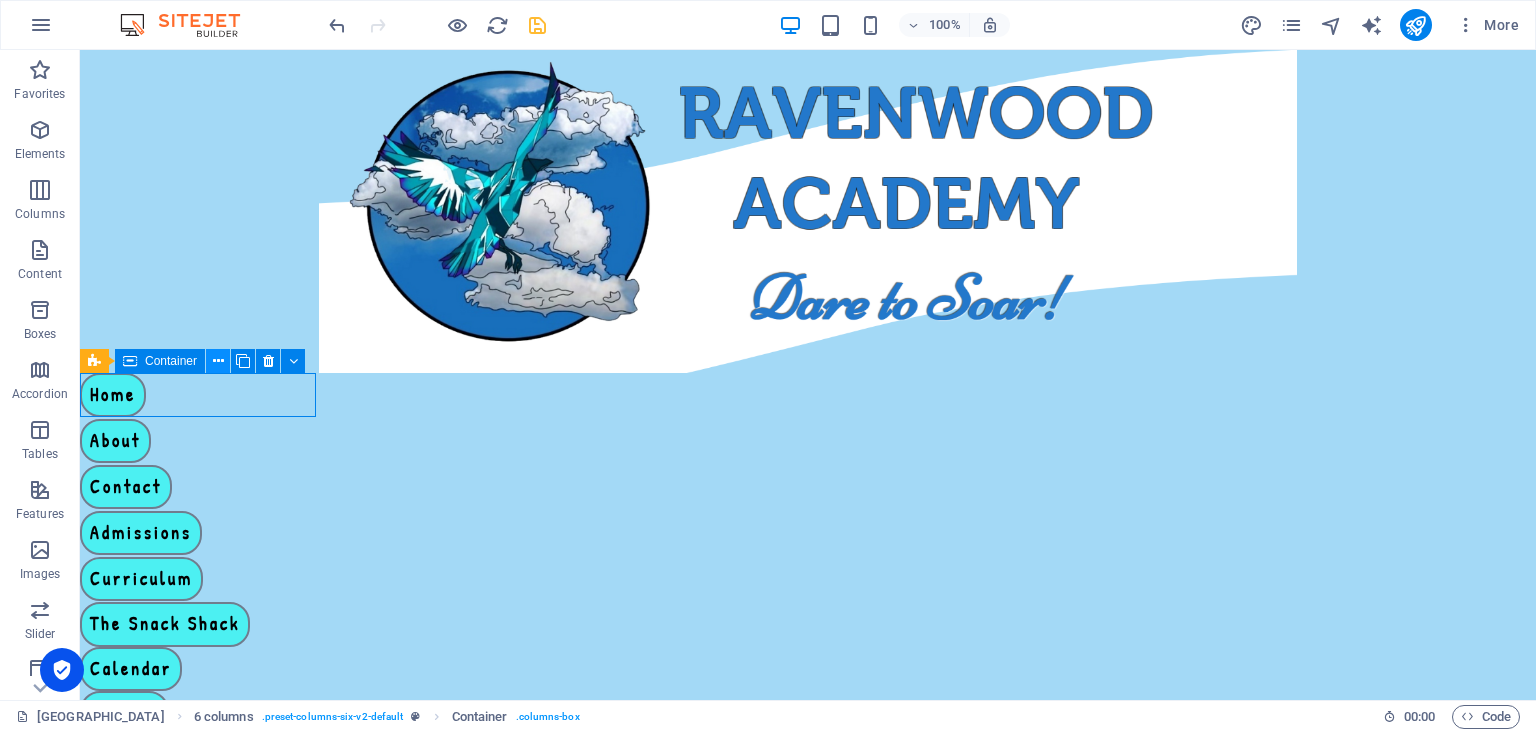 click at bounding box center (218, 361) 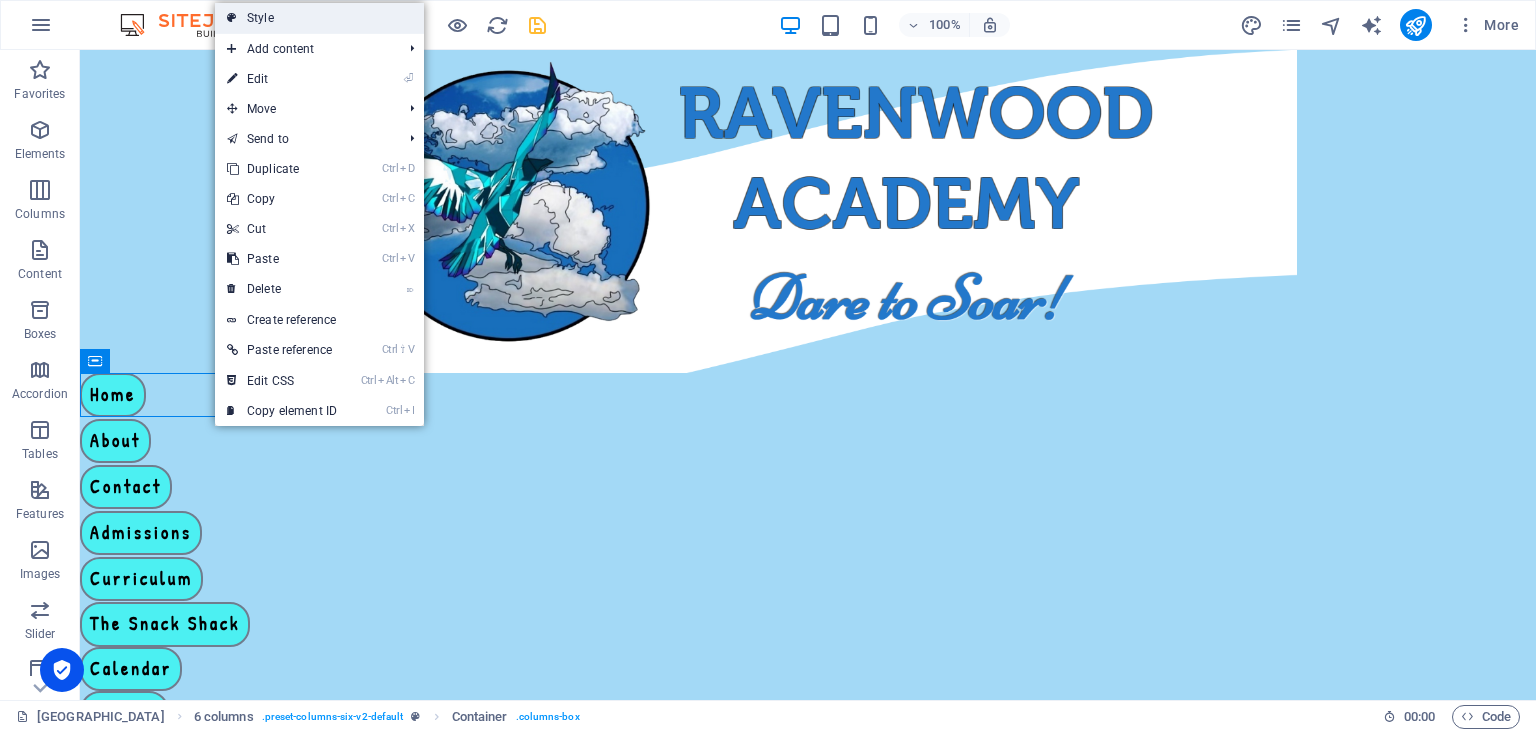 click on "Style" at bounding box center [319, 18] 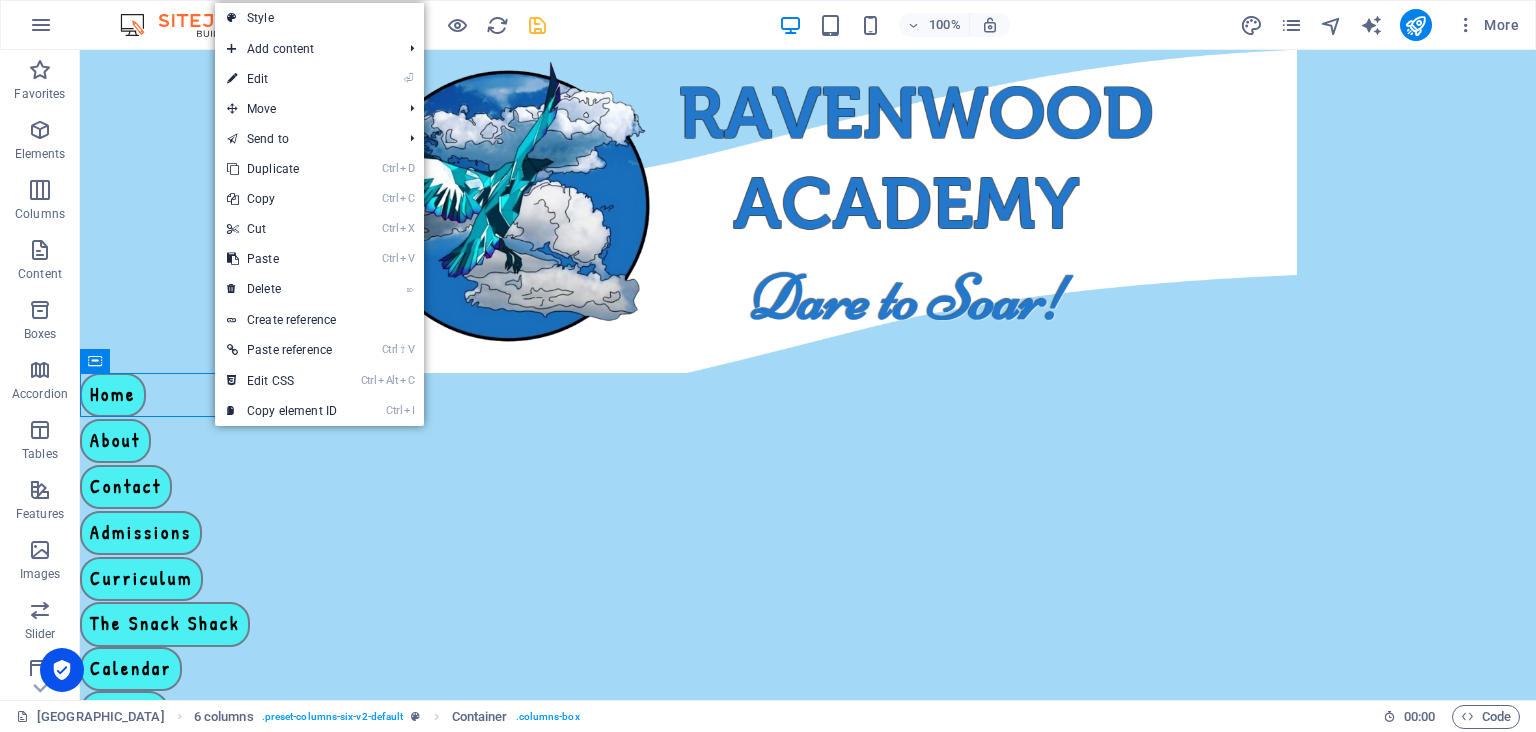 select on "rem" 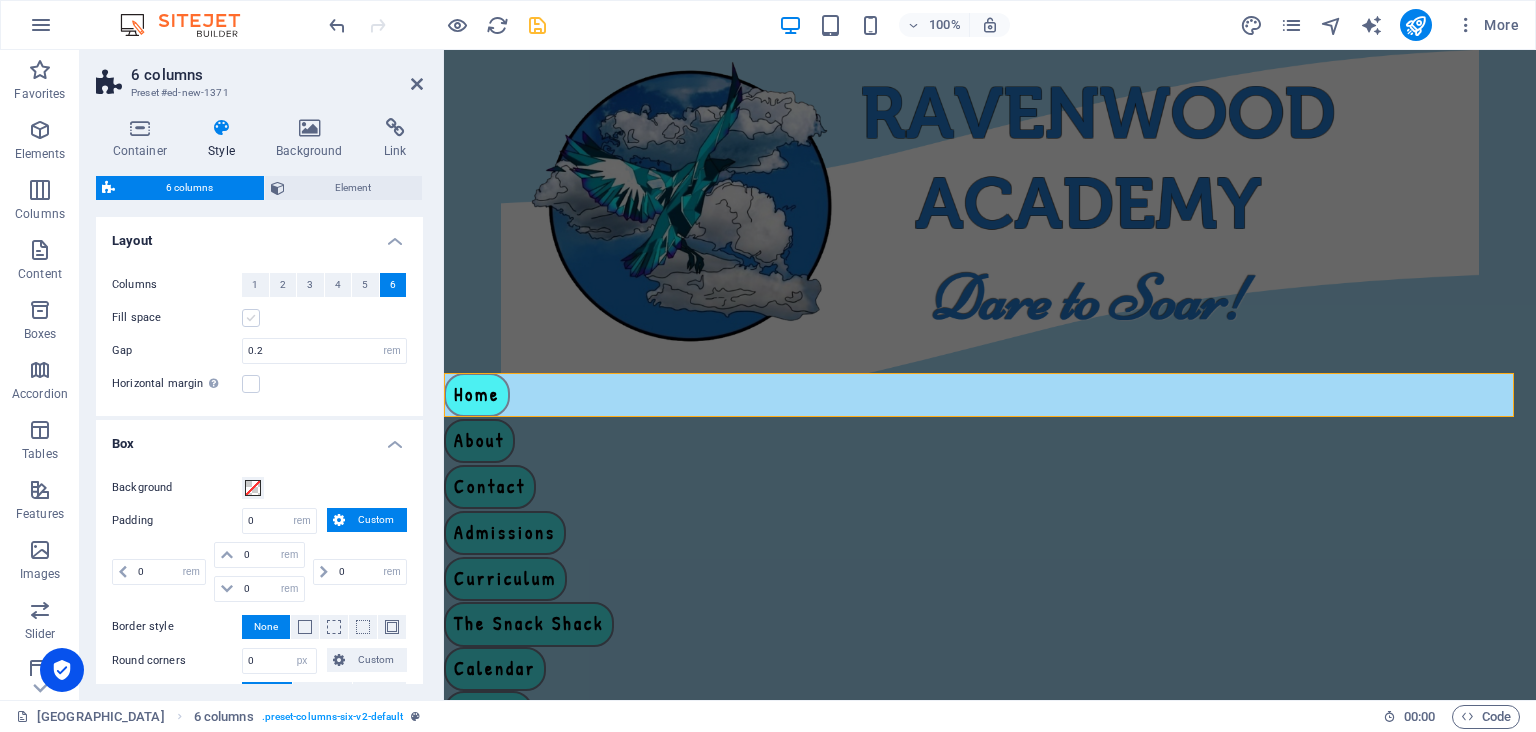 click at bounding box center [251, 318] 